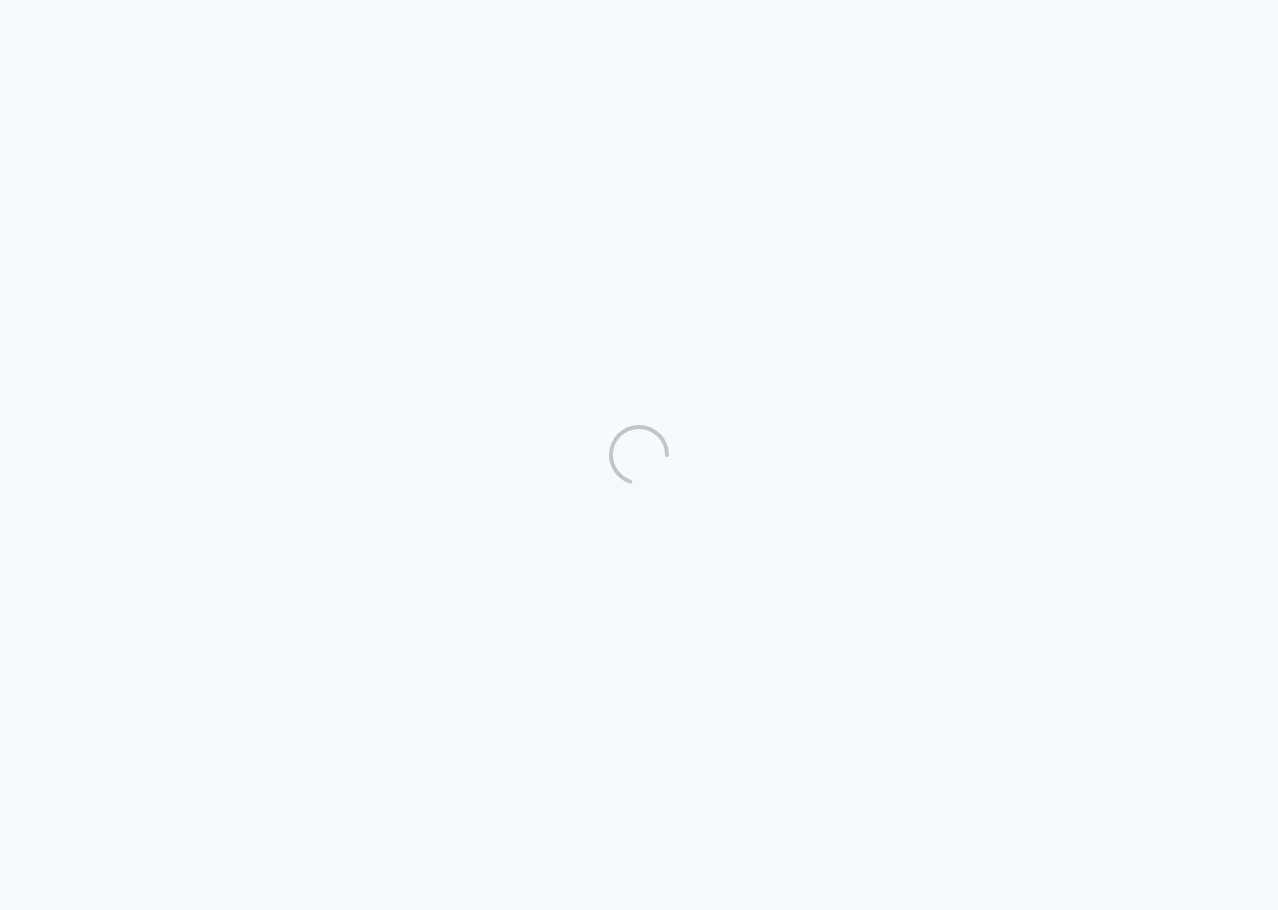 scroll, scrollTop: 0, scrollLeft: 0, axis: both 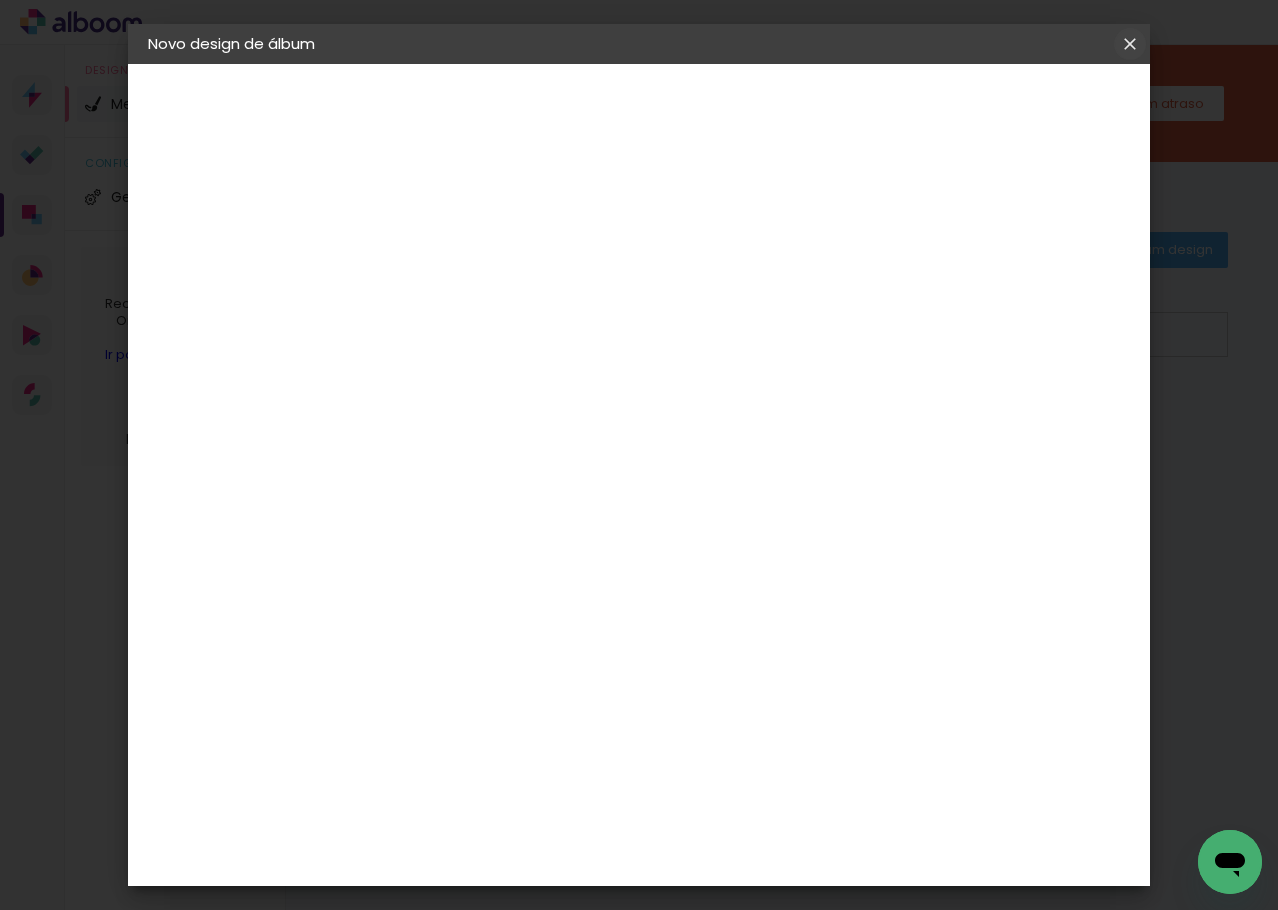 click at bounding box center [0, 0] 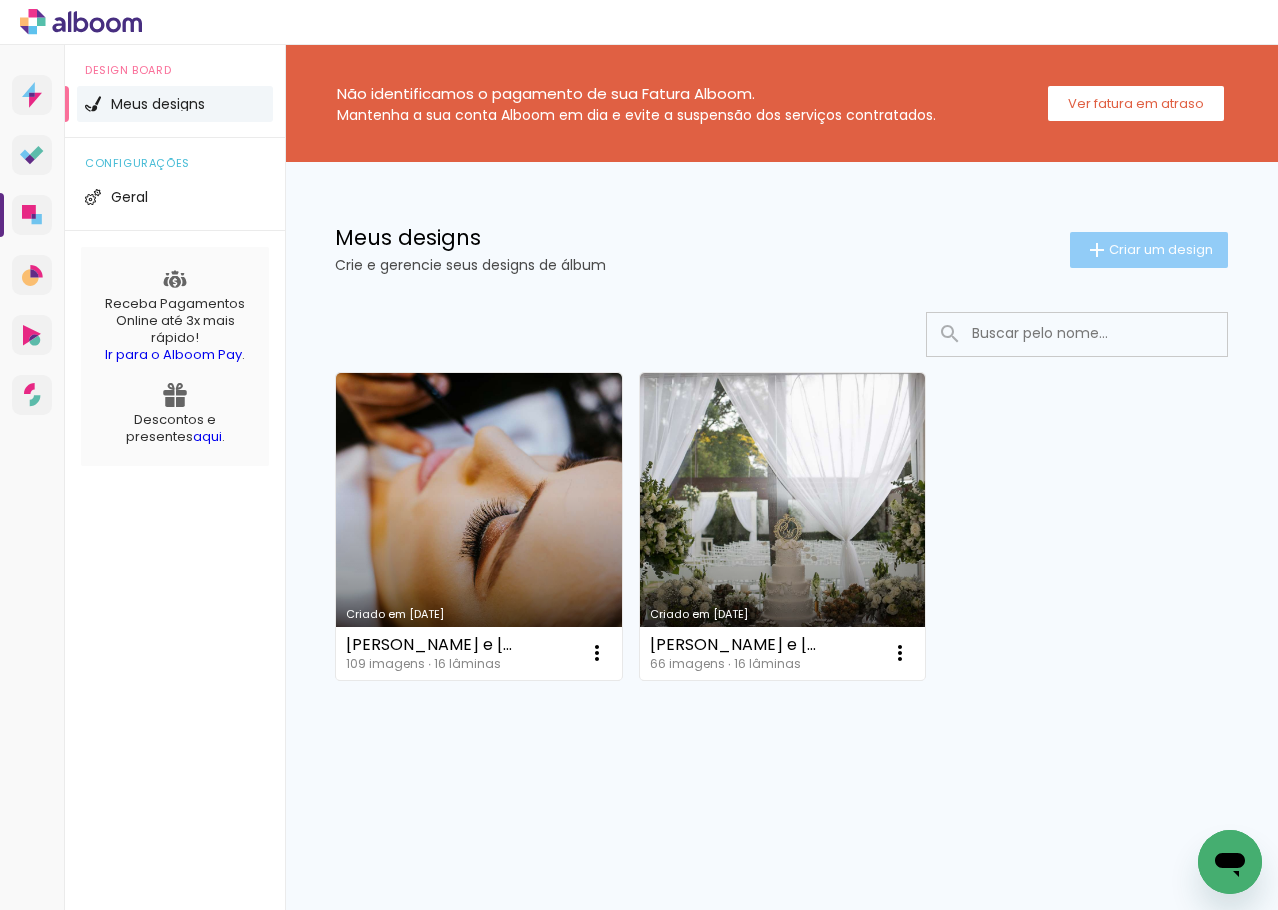 click 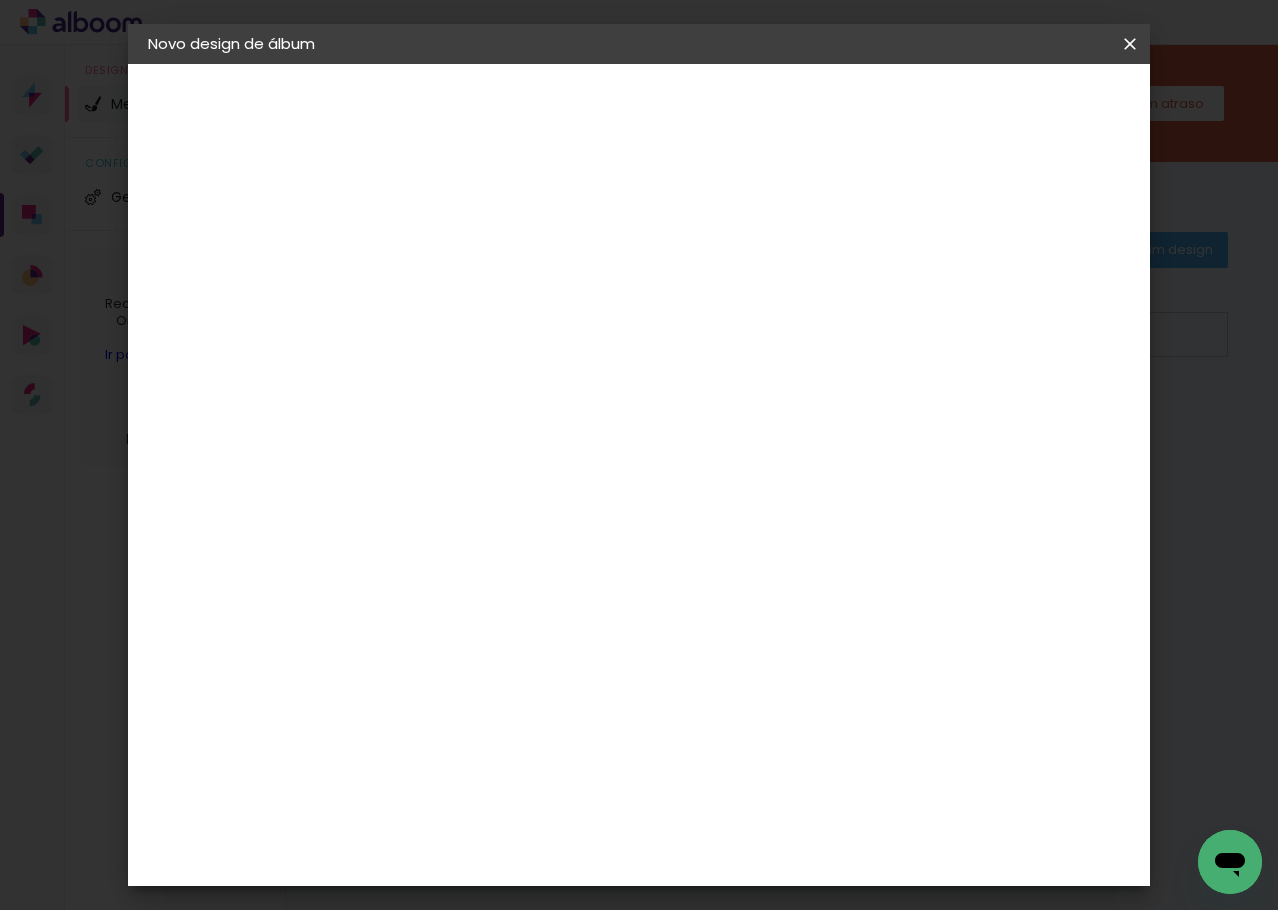click on "Título do álbum" at bounding box center (0, 0) 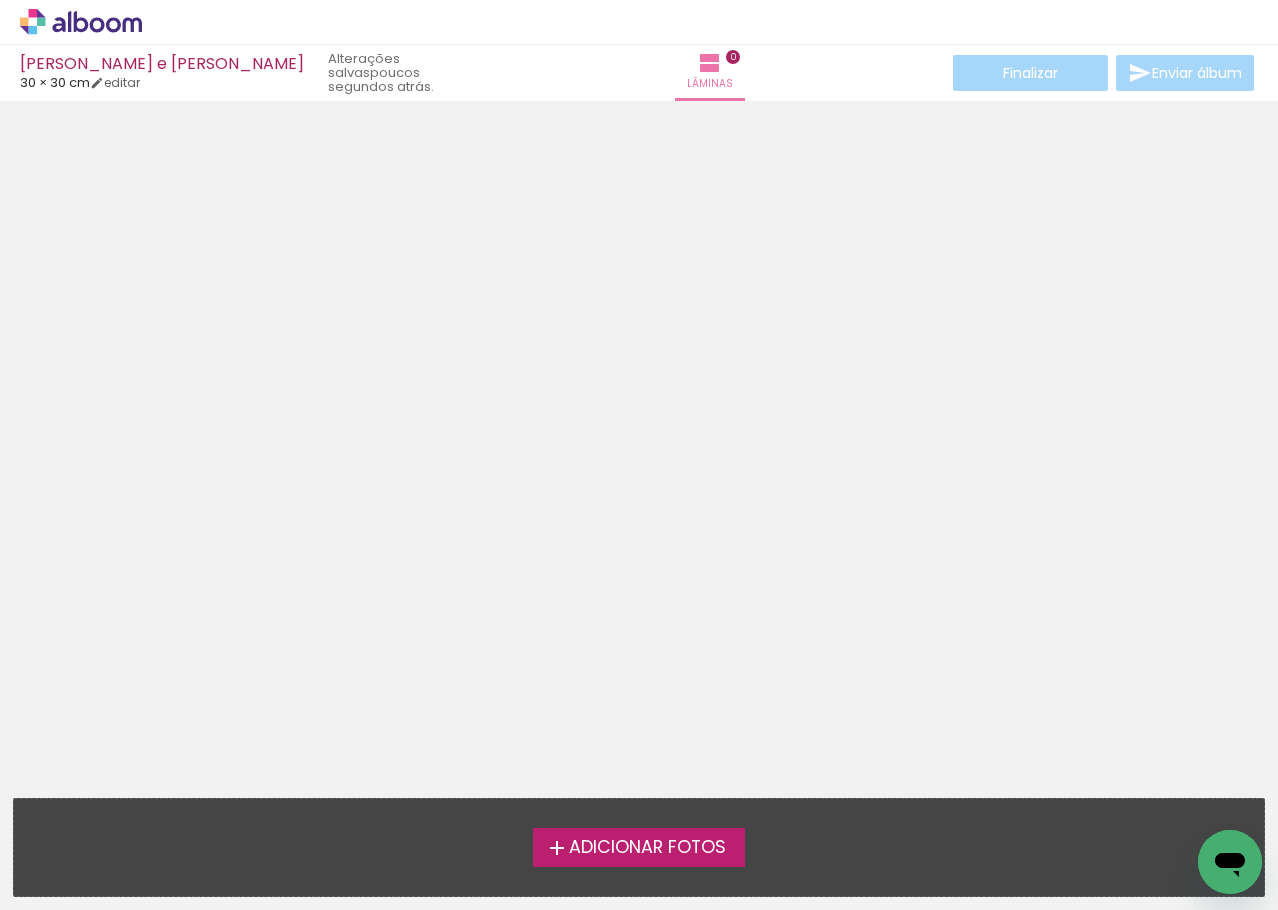 scroll, scrollTop: 33, scrollLeft: 0, axis: vertical 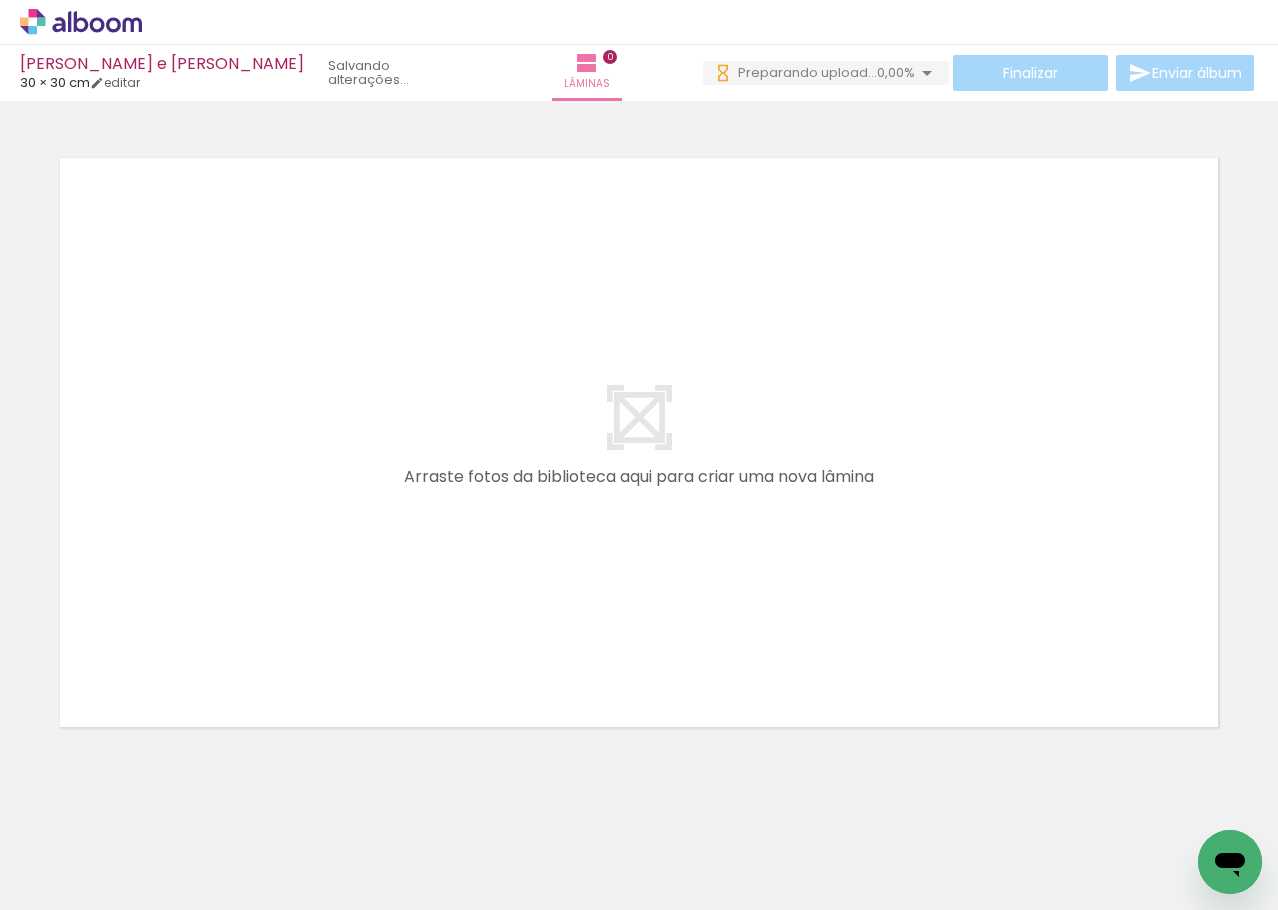 click at bounding box center [312, 842] 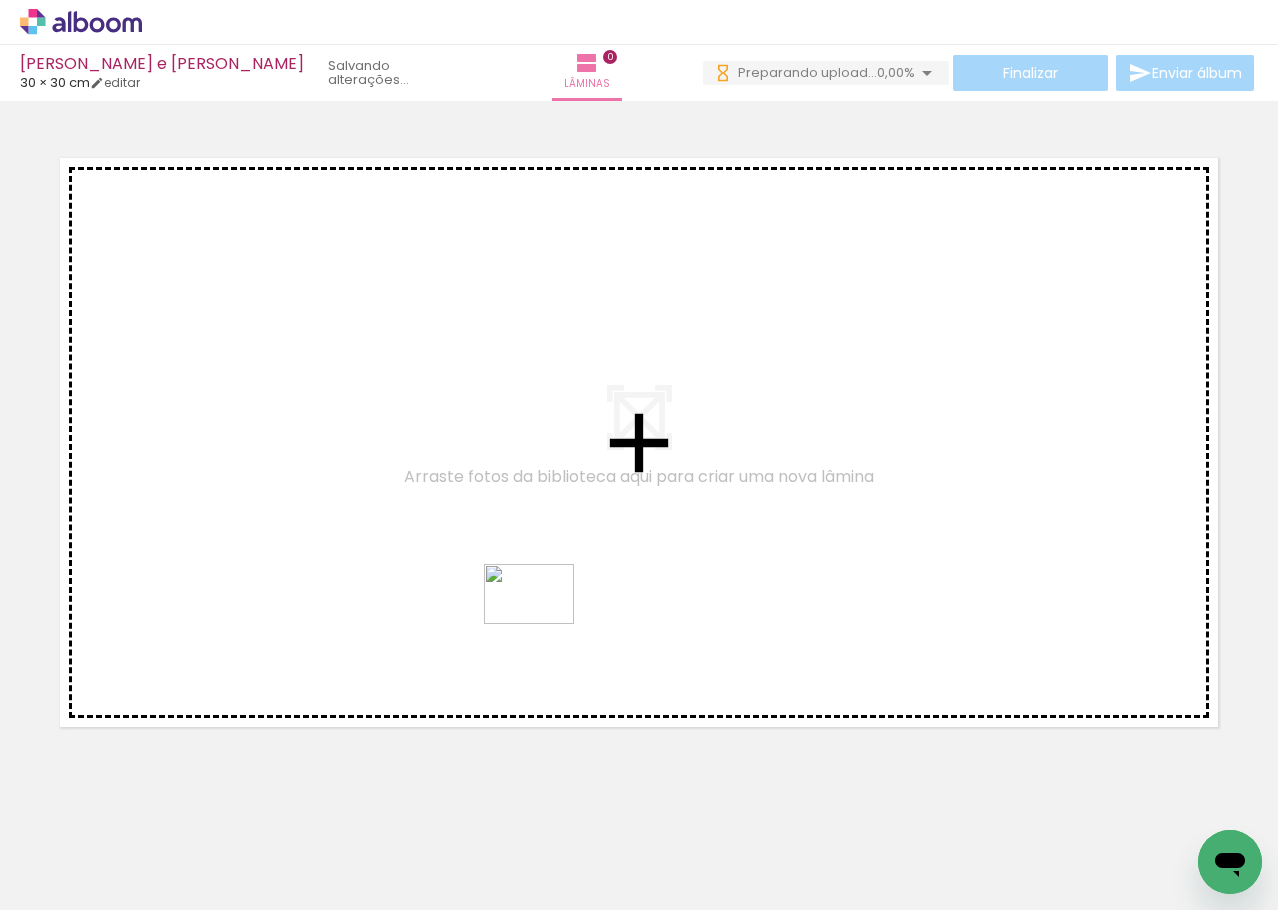 drag, startPoint x: 542, startPoint y: 839, endPoint x: 416, endPoint y: 834, distance: 126.09917 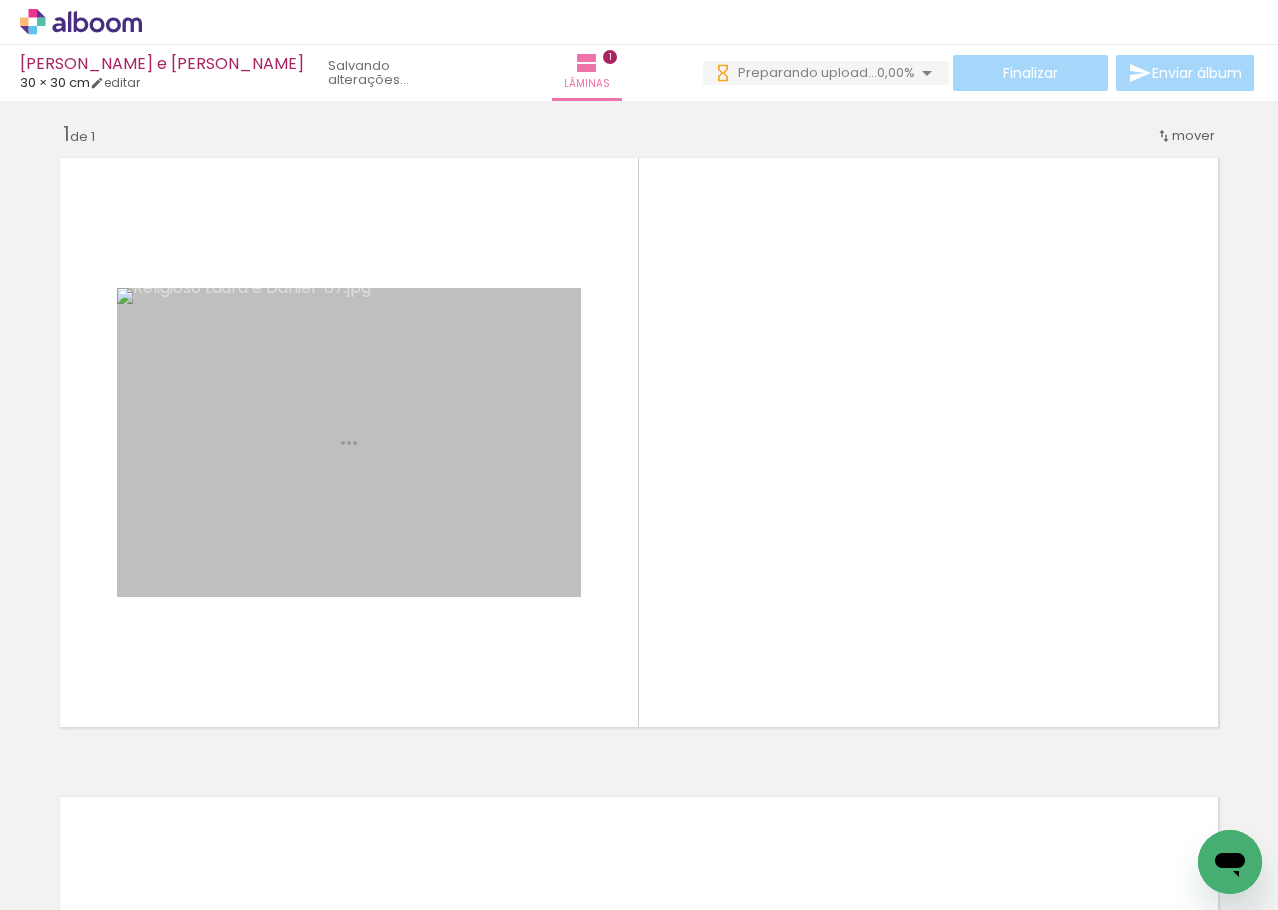 scroll, scrollTop: 11, scrollLeft: 0, axis: vertical 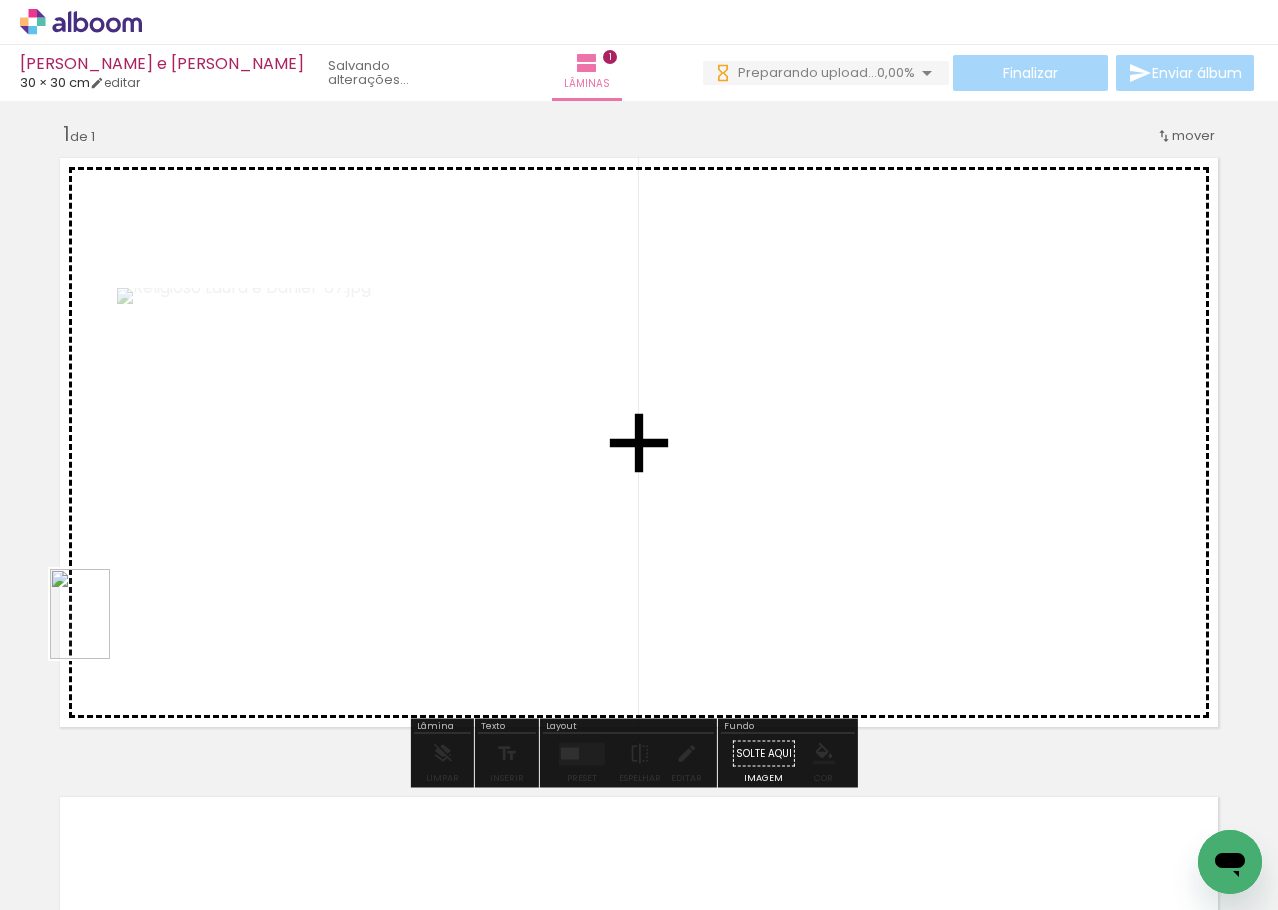 drag, startPoint x: 404, startPoint y: 824, endPoint x: 102, endPoint y: 624, distance: 362.22092 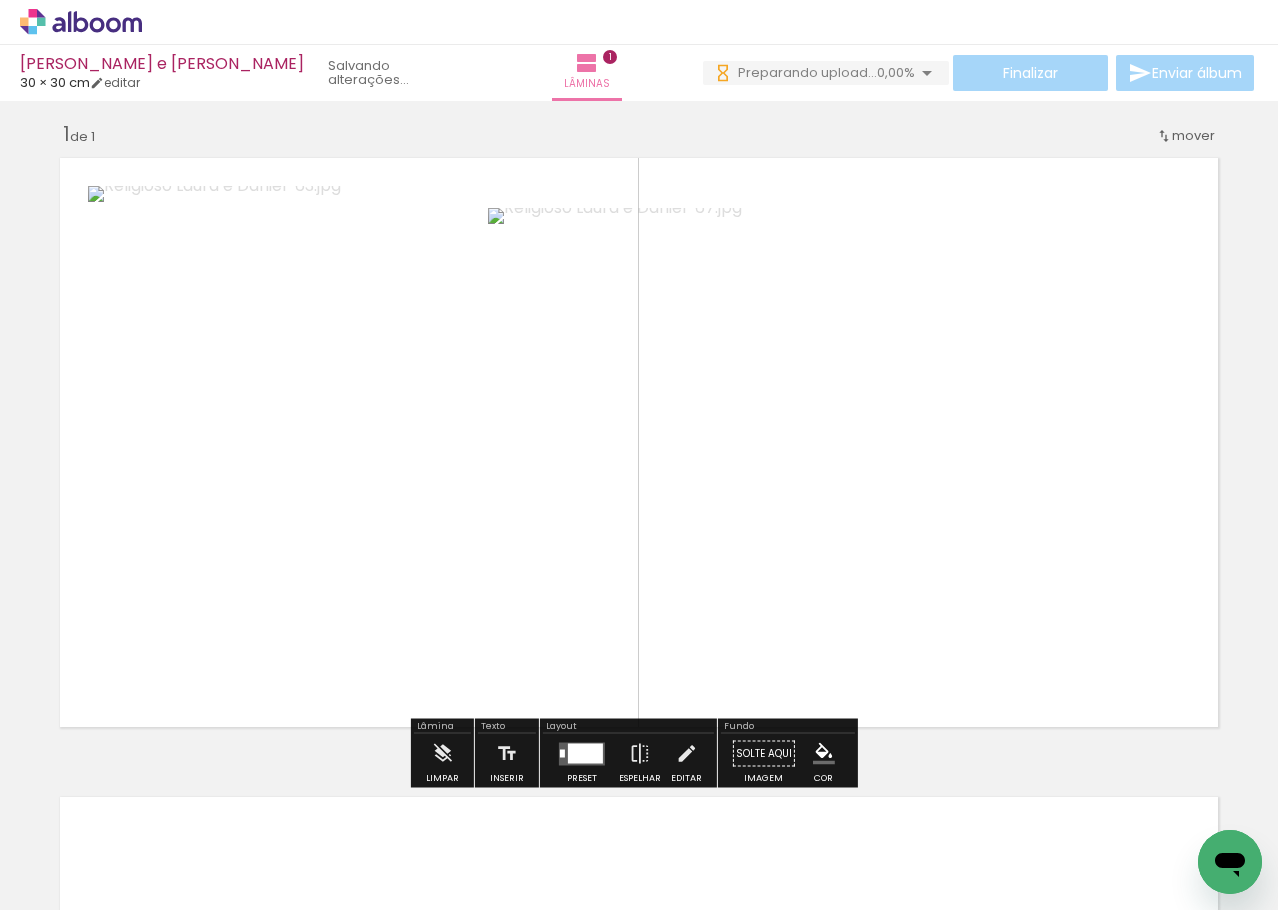 scroll, scrollTop: 0, scrollLeft: 0, axis: both 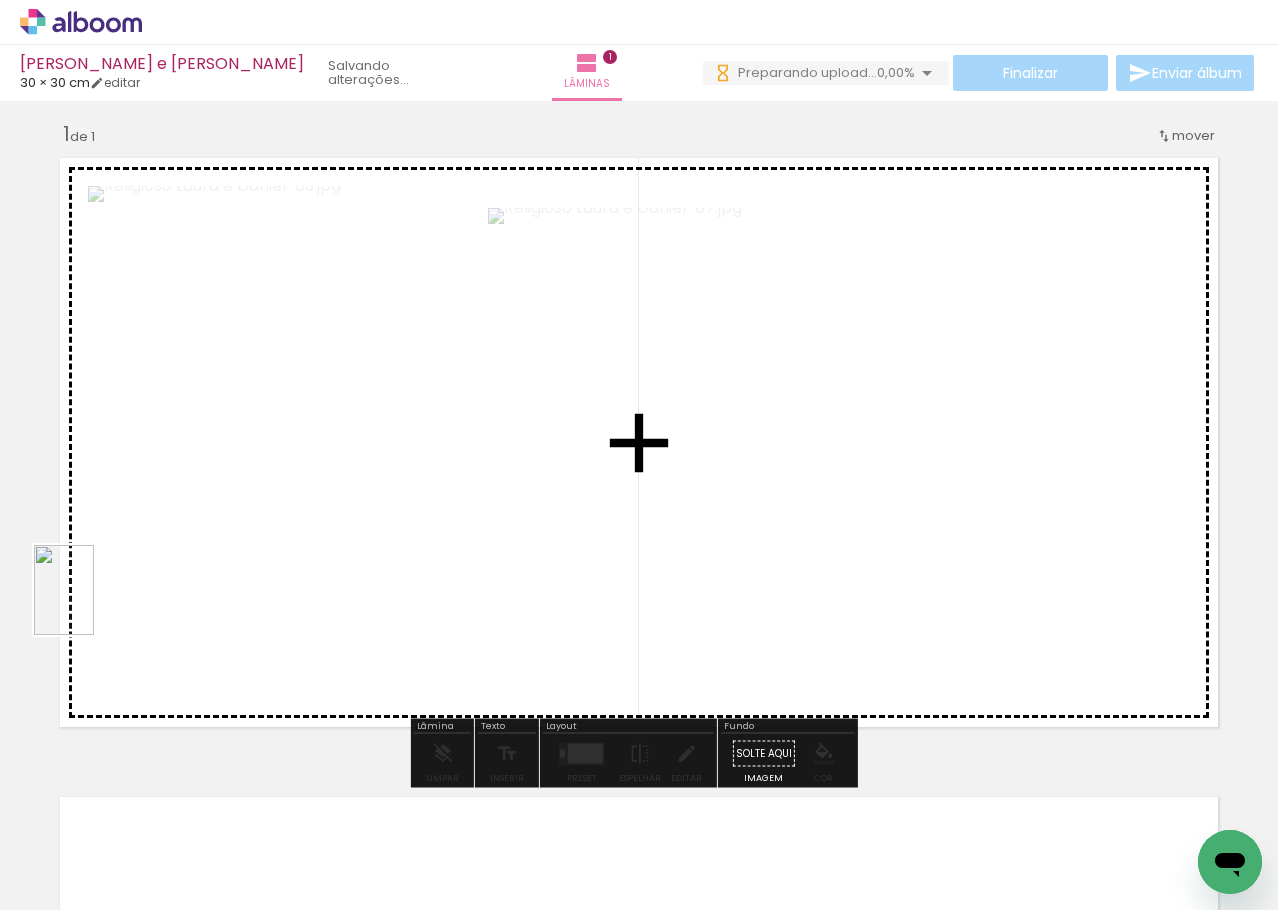 drag, startPoint x: 329, startPoint y: 861, endPoint x: 94, endPoint y: 605, distance: 347.50684 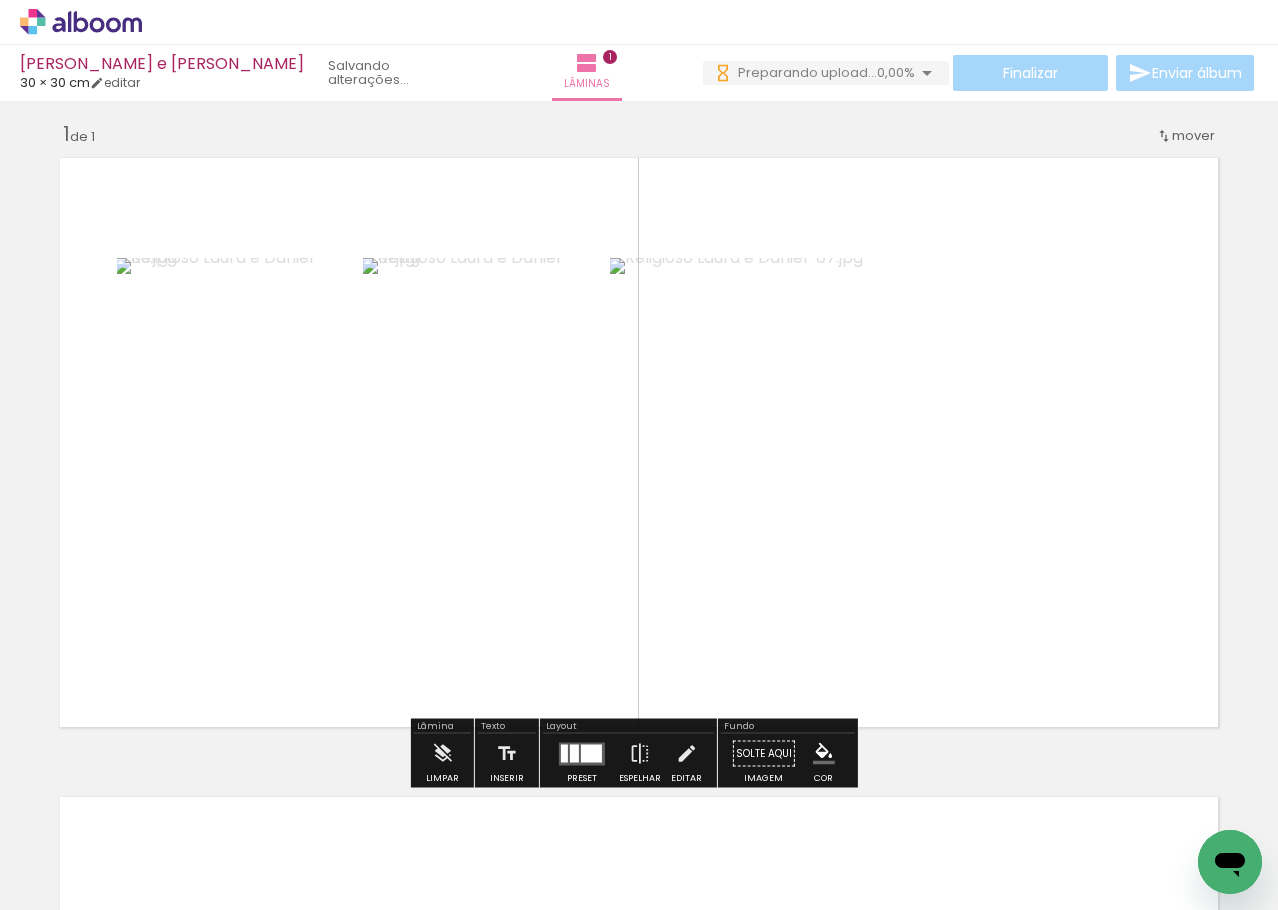 scroll, scrollTop: 0, scrollLeft: 0, axis: both 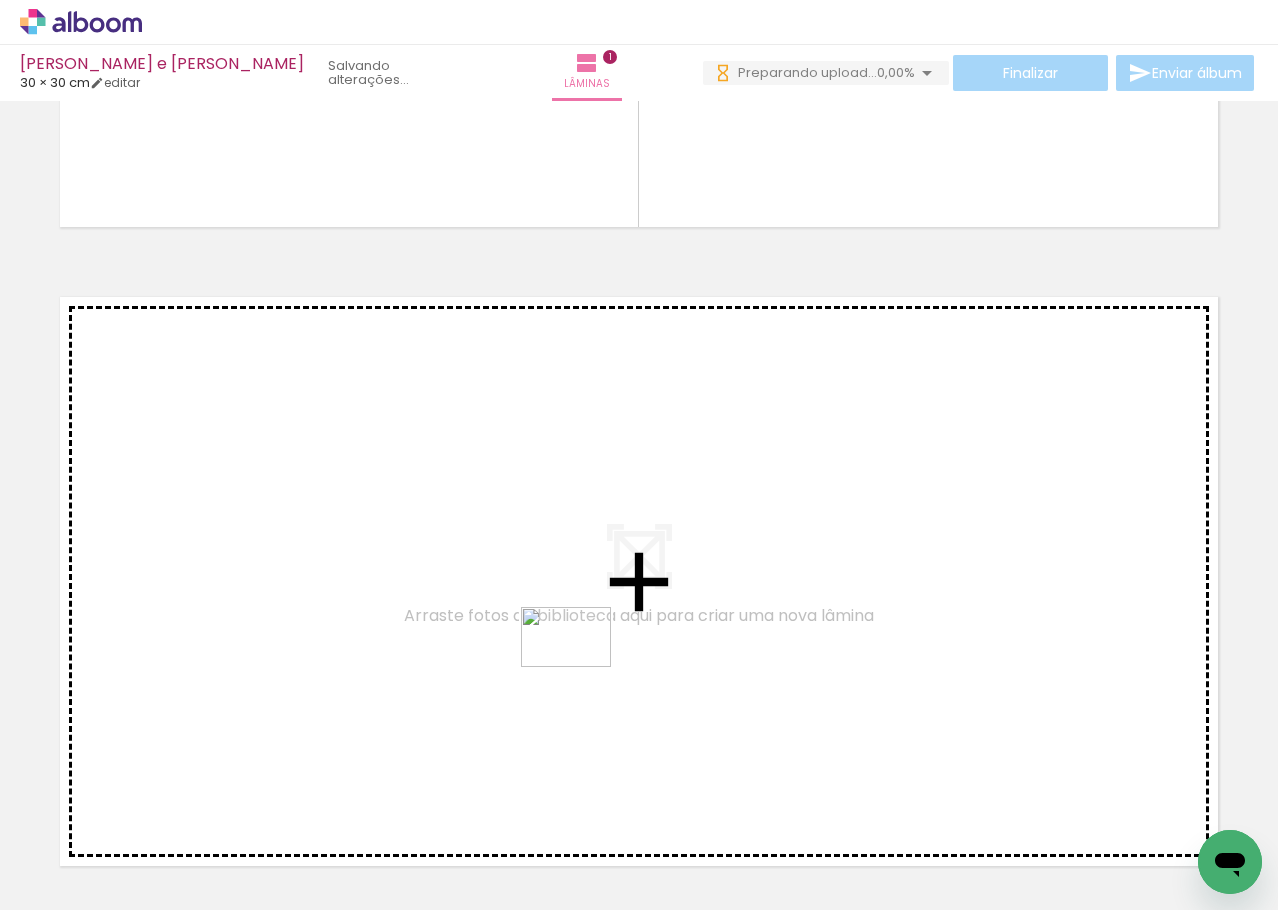 drag, startPoint x: 649, startPoint y: 868, endPoint x: 578, endPoint y: 664, distance: 216.00232 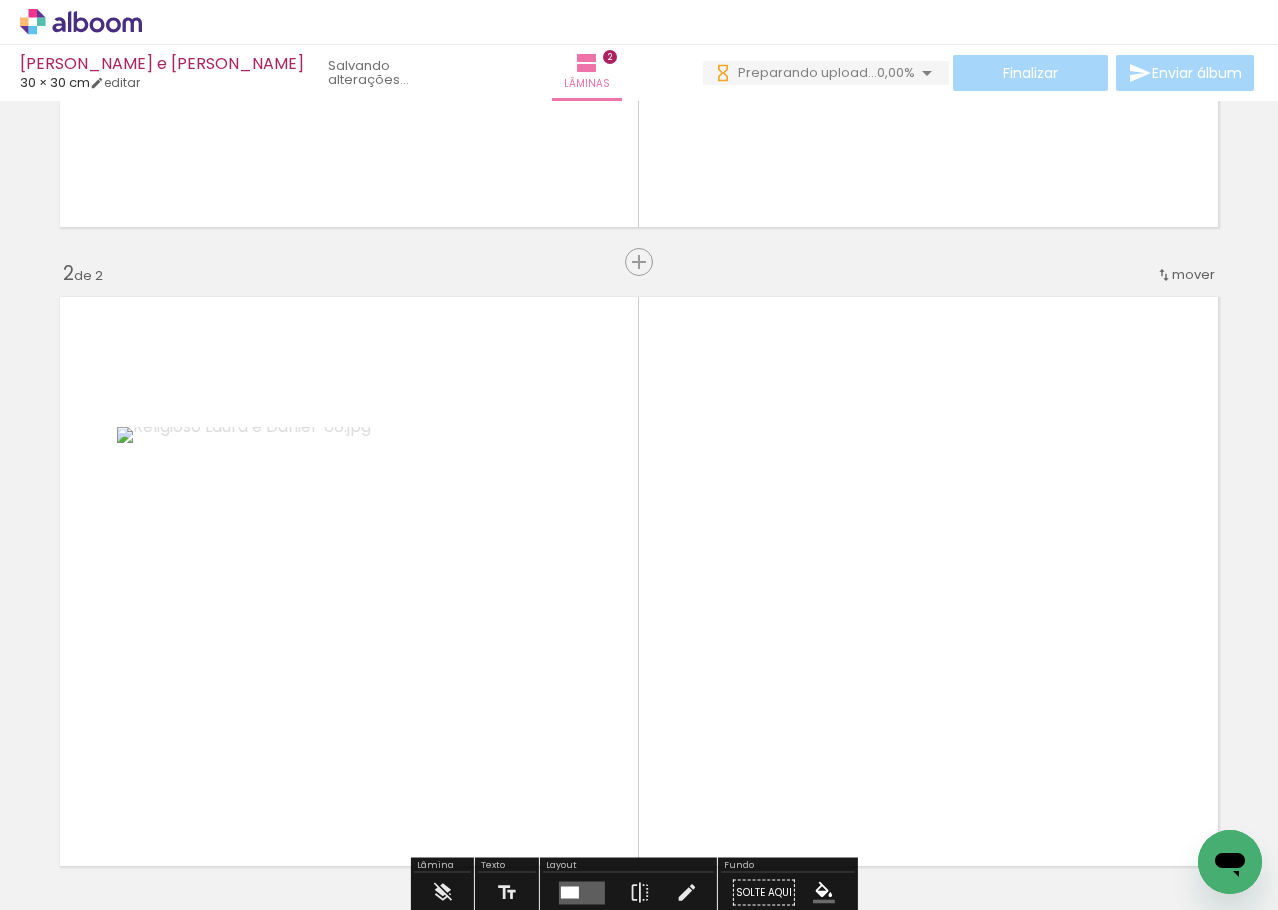 scroll, scrollTop: 650, scrollLeft: 0, axis: vertical 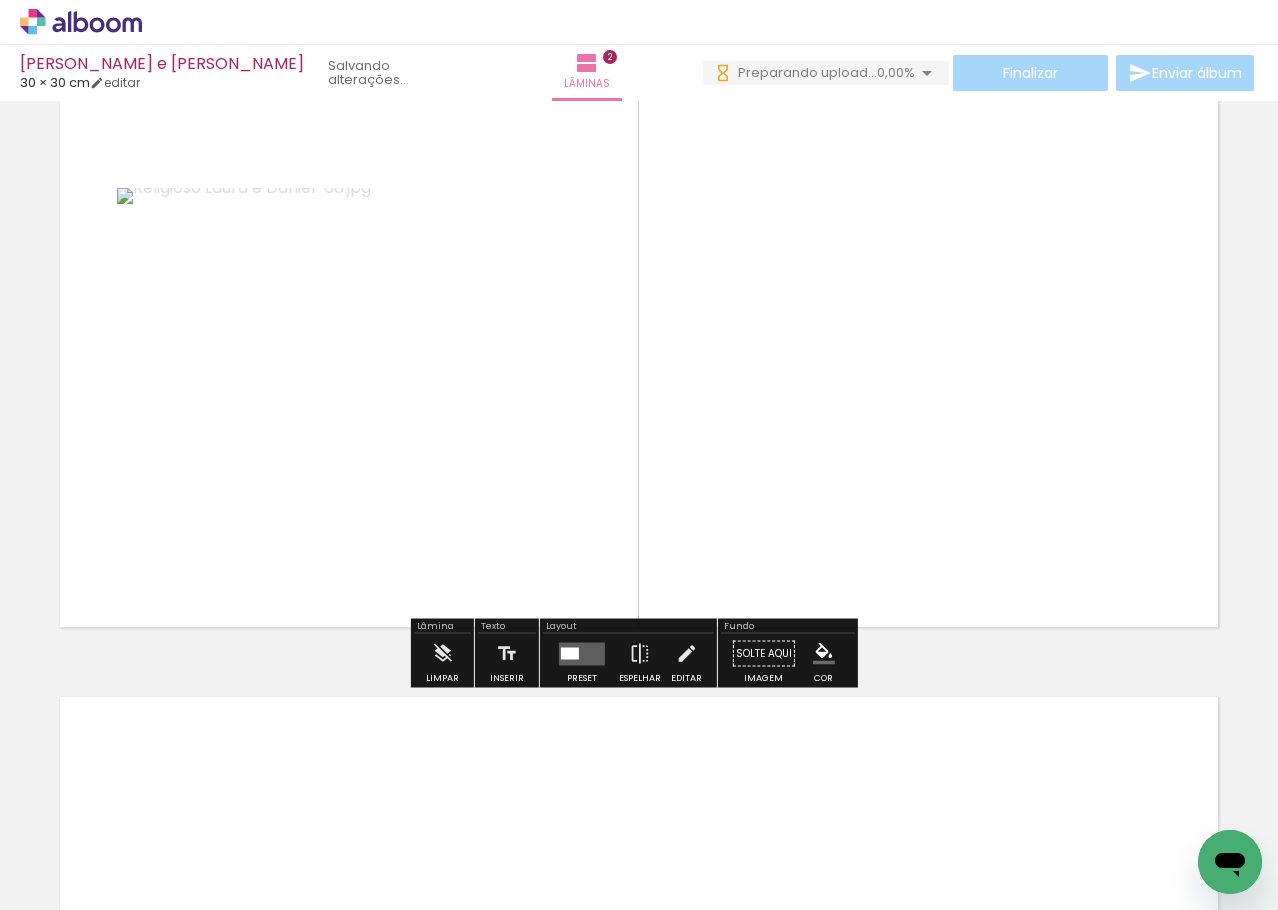 click at bounding box center [582, 653] 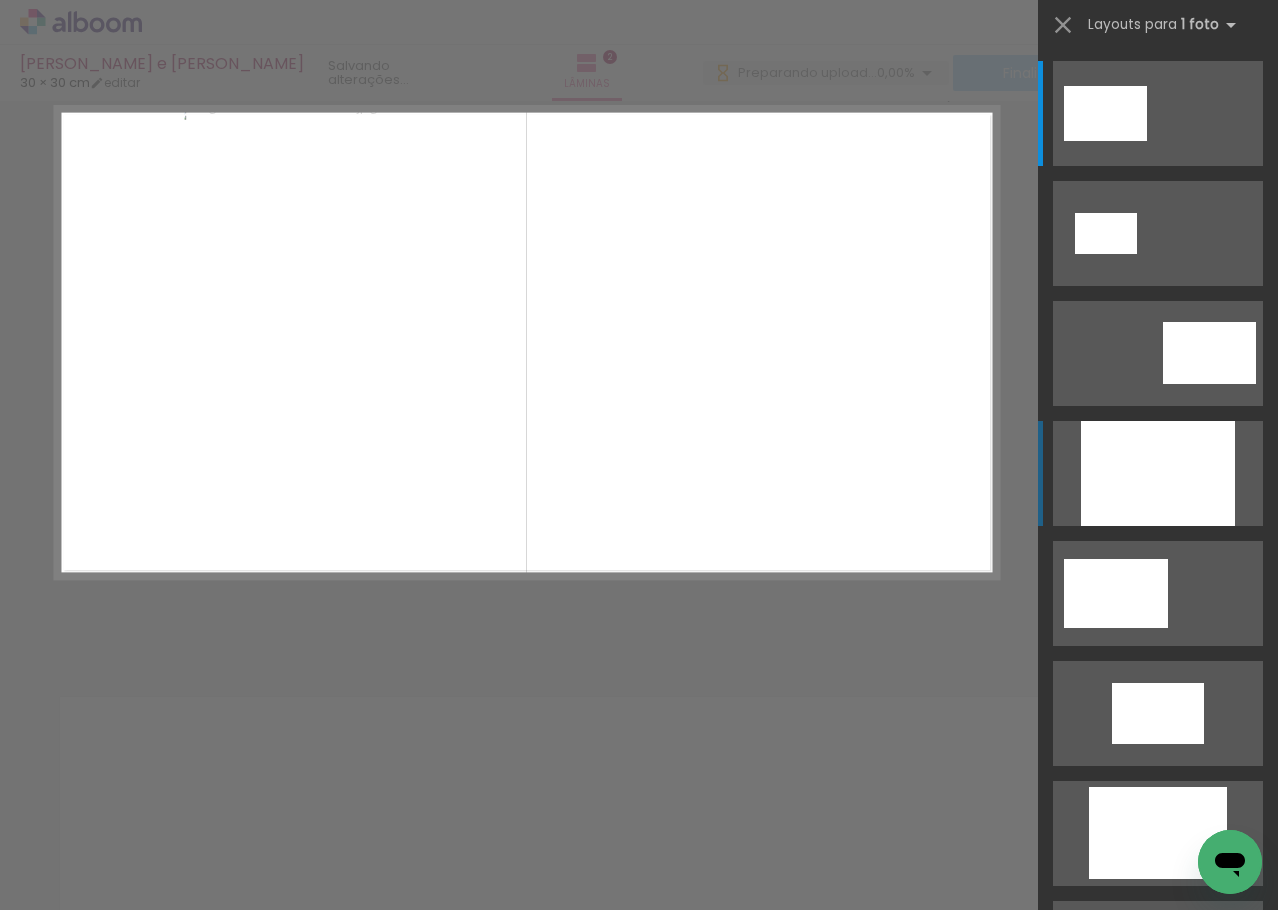 scroll, scrollTop: 0, scrollLeft: 0, axis: both 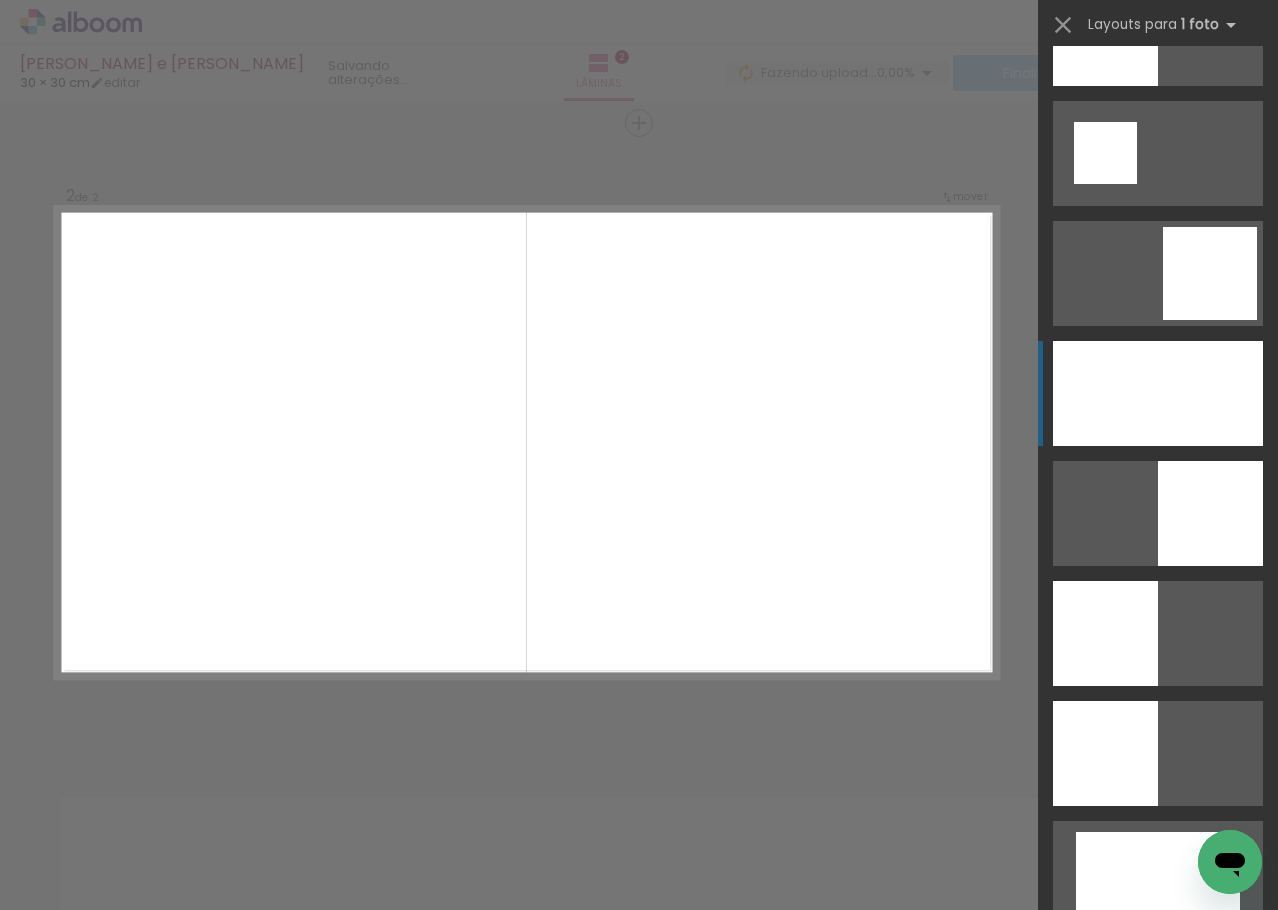 click at bounding box center (1158, 393) 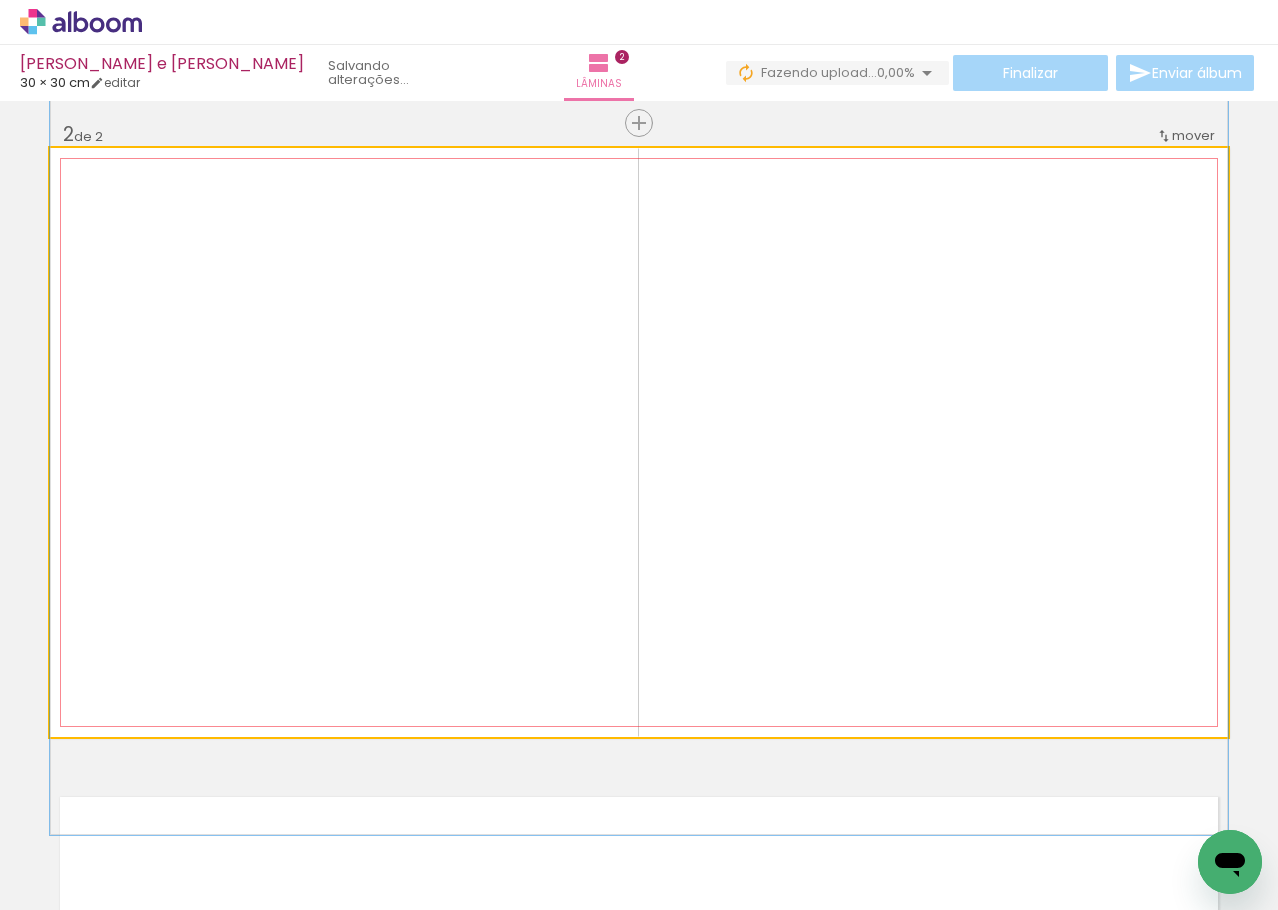 click 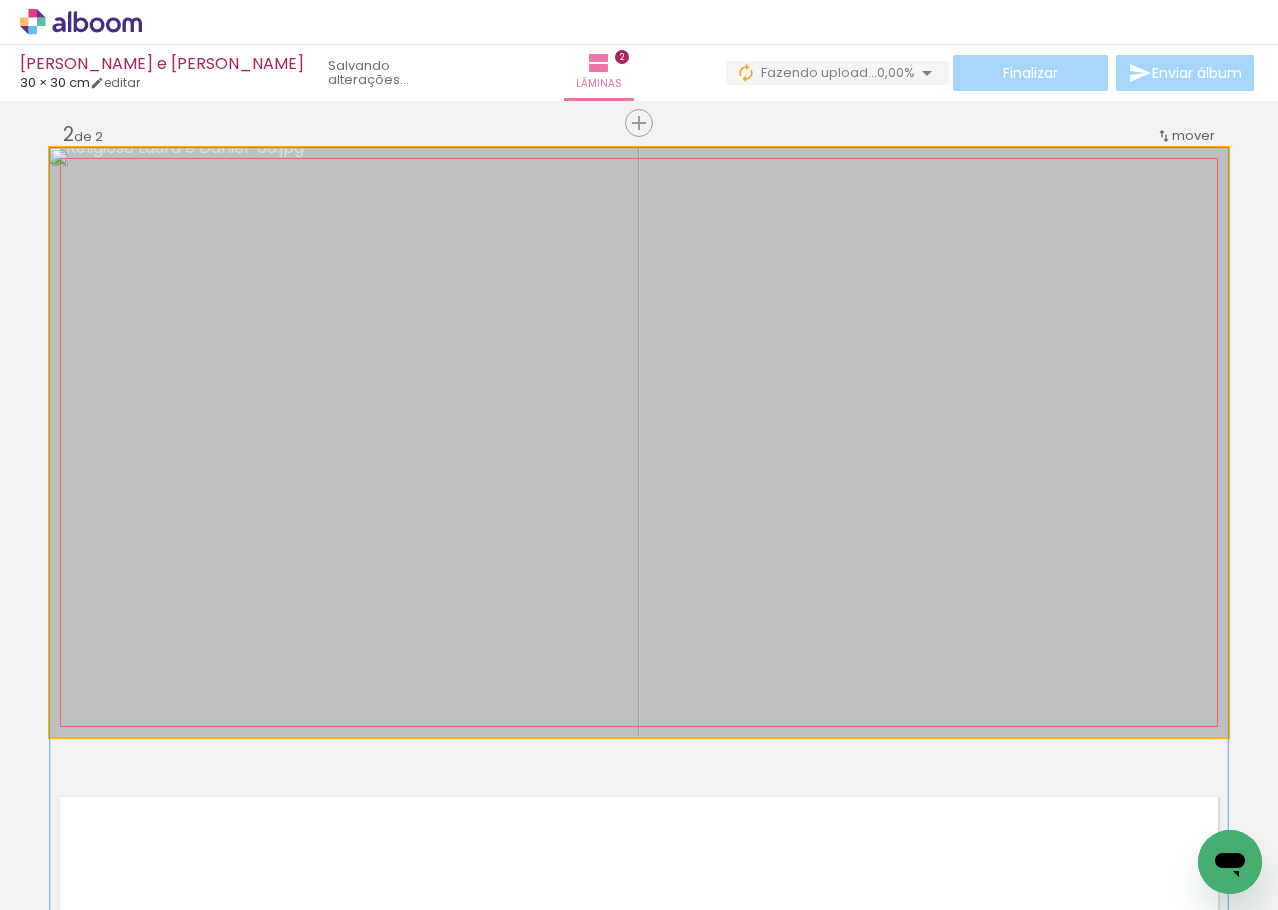drag, startPoint x: 687, startPoint y: 388, endPoint x: 703, endPoint y: 512, distance: 125.028 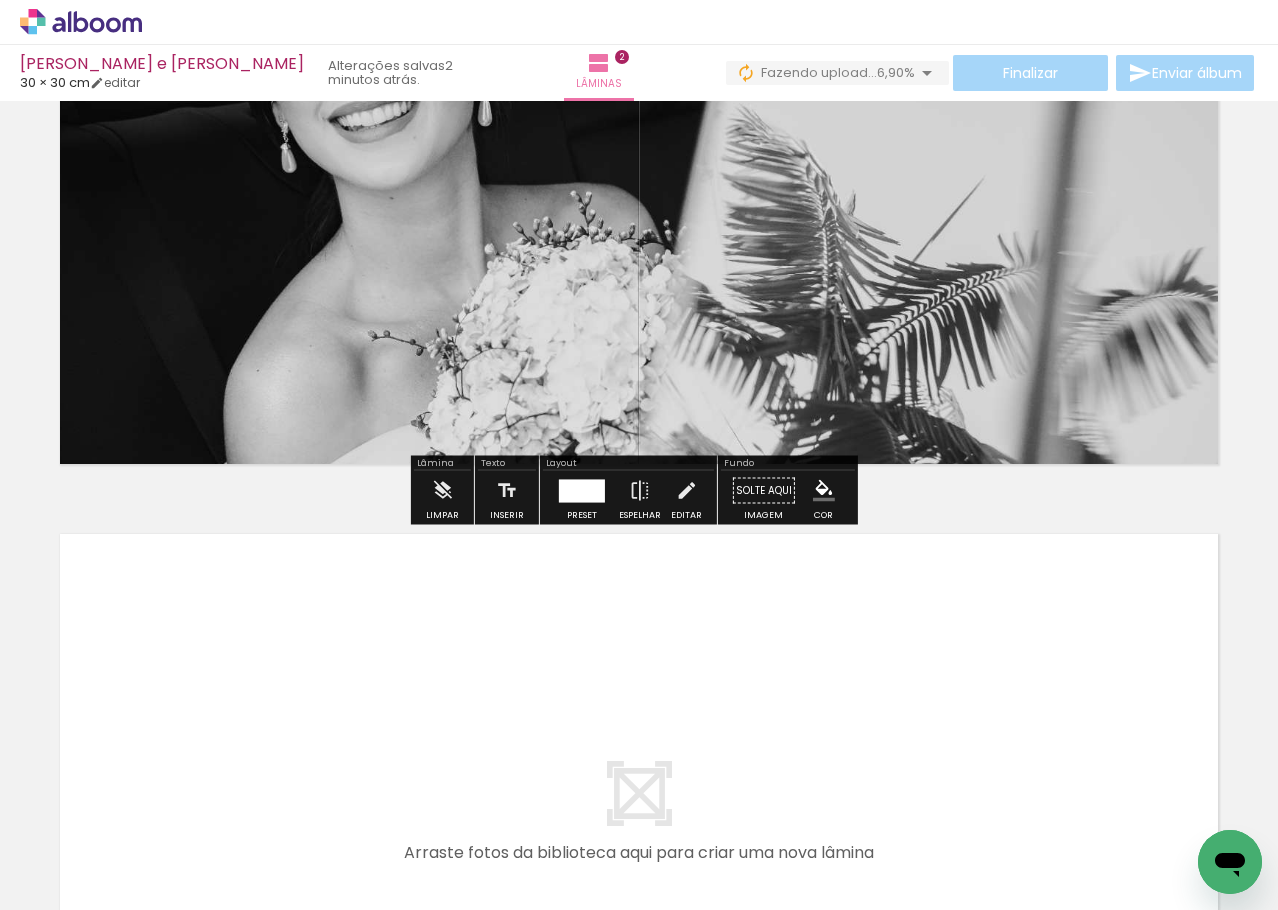 scroll, scrollTop: 1250, scrollLeft: 0, axis: vertical 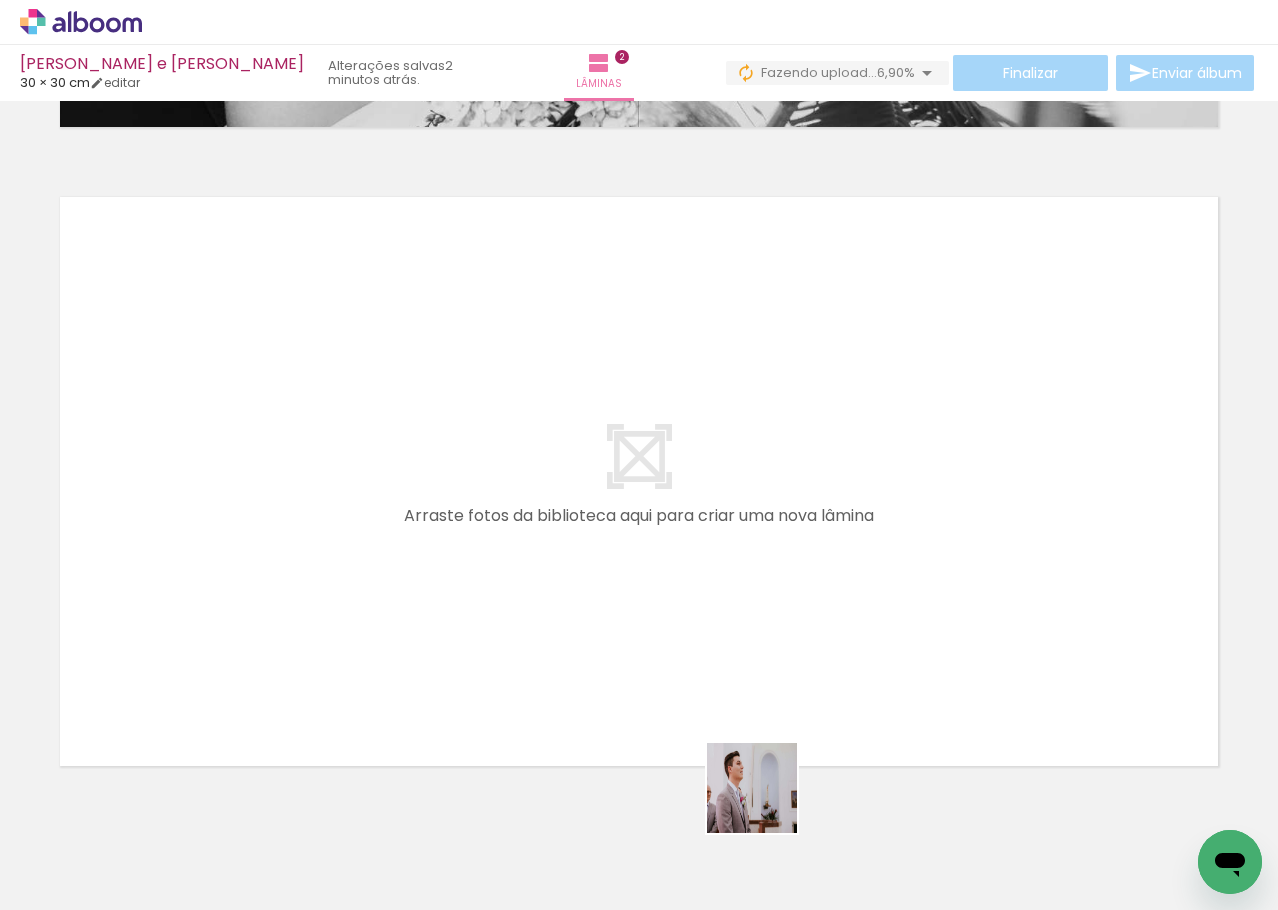 drag, startPoint x: 767, startPoint y: 803, endPoint x: 772, endPoint y: 619, distance: 184.06792 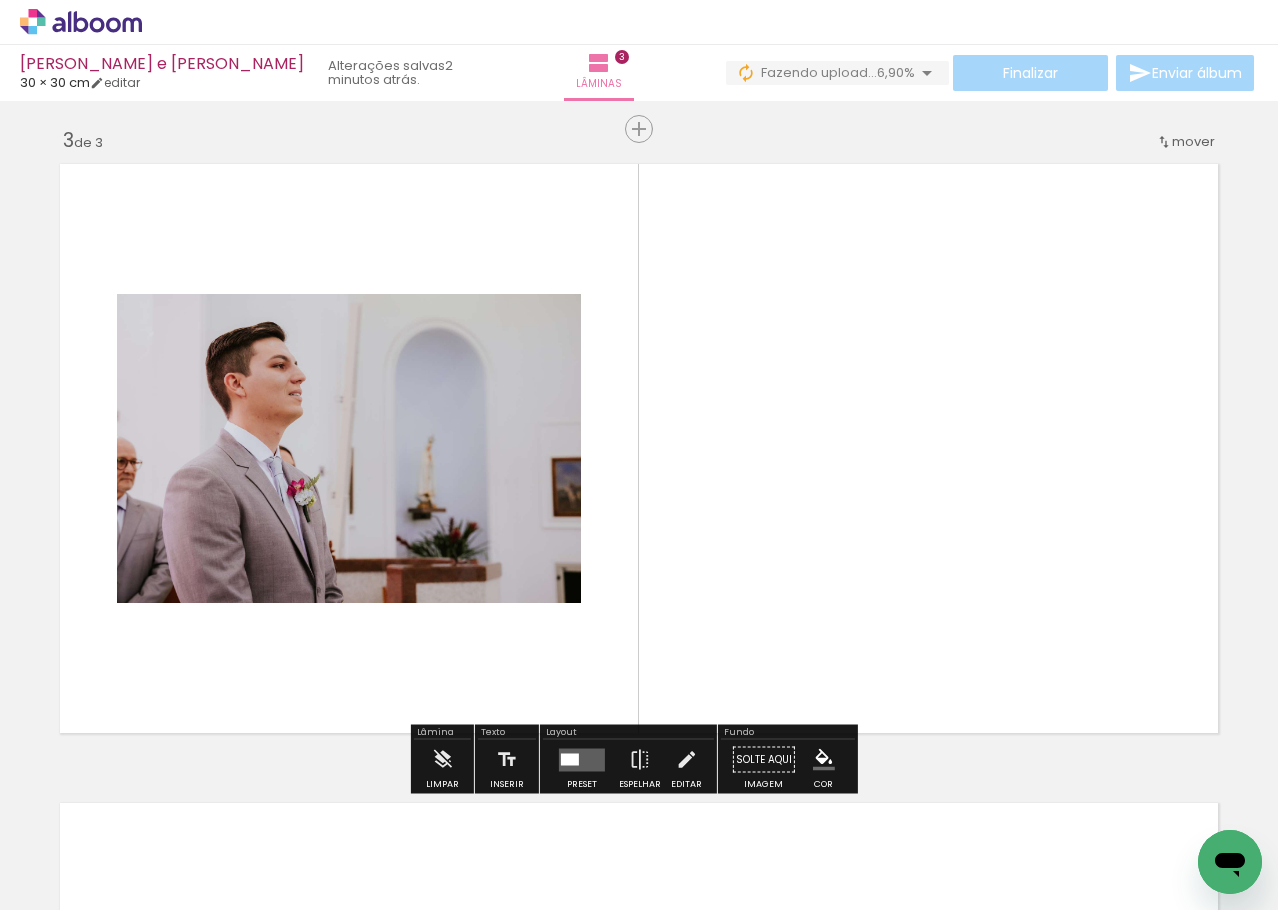 scroll, scrollTop: 1289, scrollLeft: 0, axis: vertical 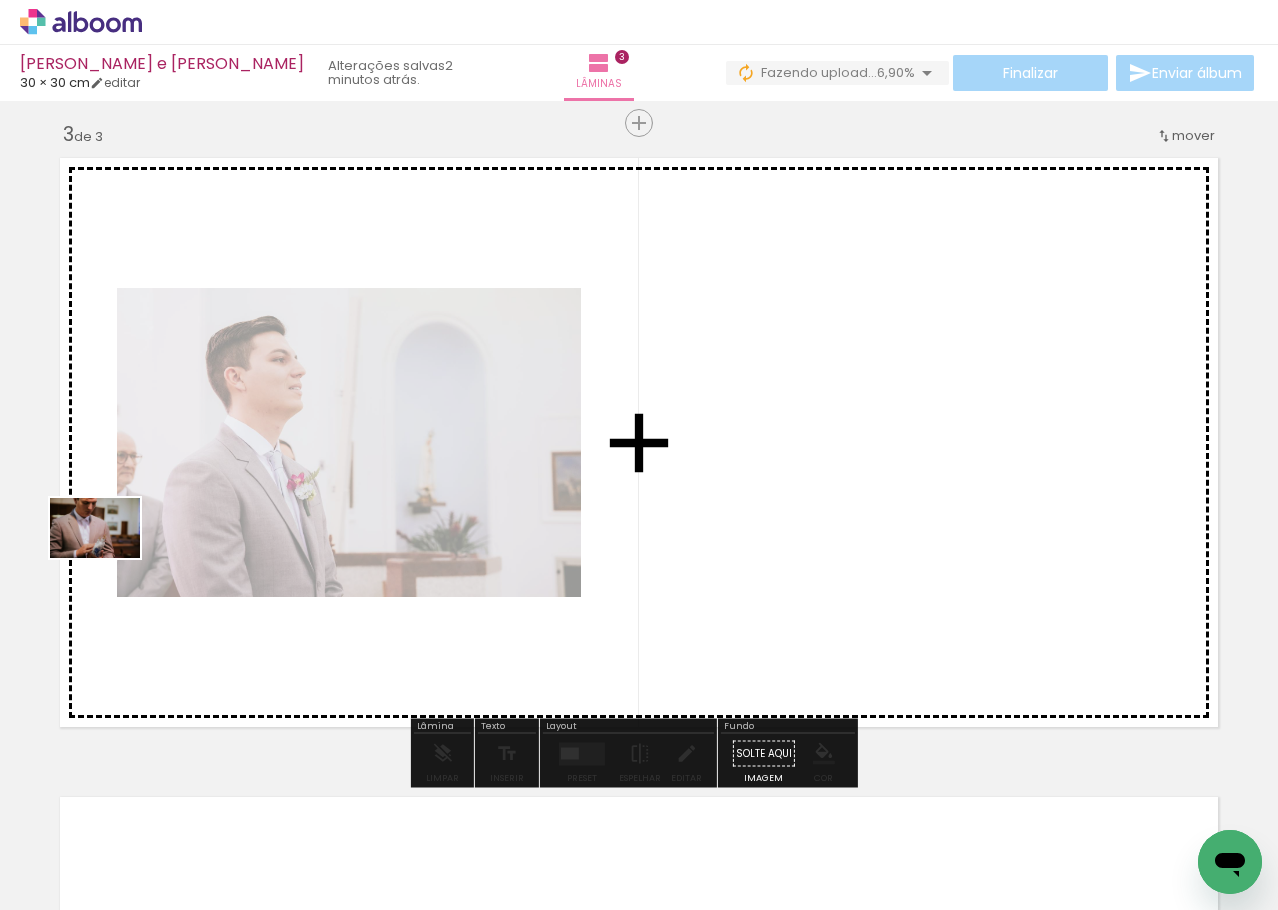 drag, startPoint x: 202, startPoint y: 822, endPoint x: 110, endPoint y: 558, distance: 279.5711 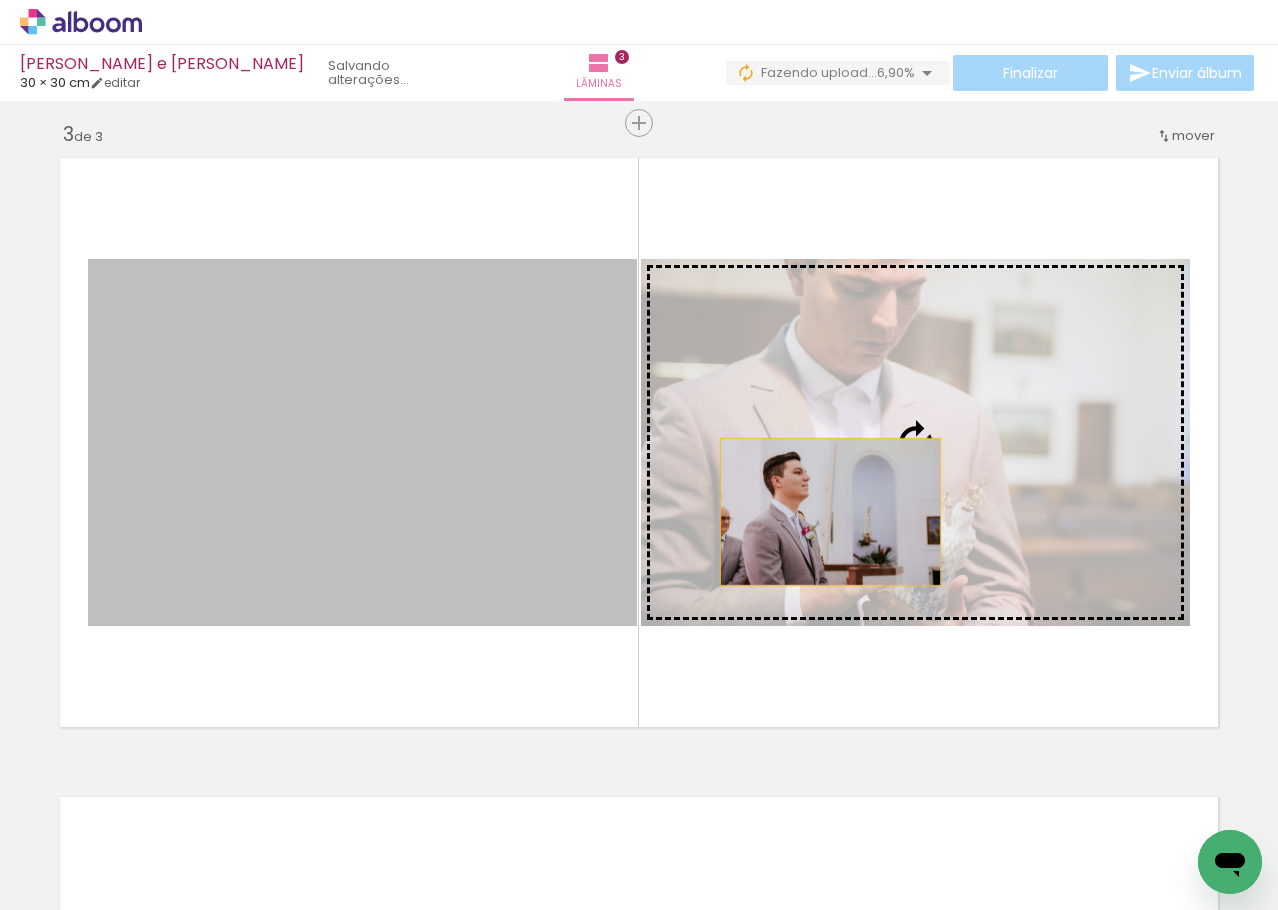 drag, startPoint x: 420, startPoint y: 512, endPoint x: 984, endPoint y: 514, distance: 564.00354 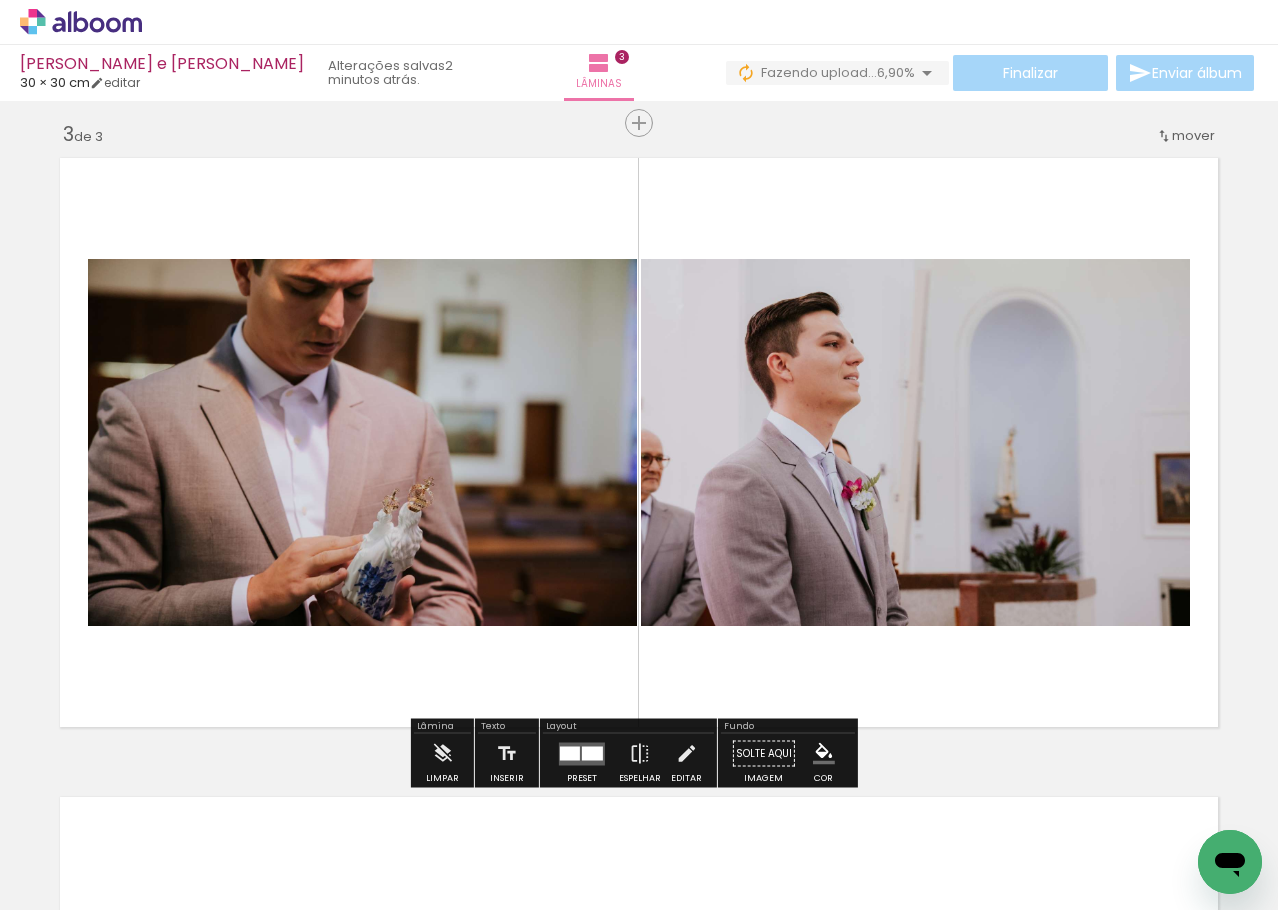 click at bounding box center [639, 442] 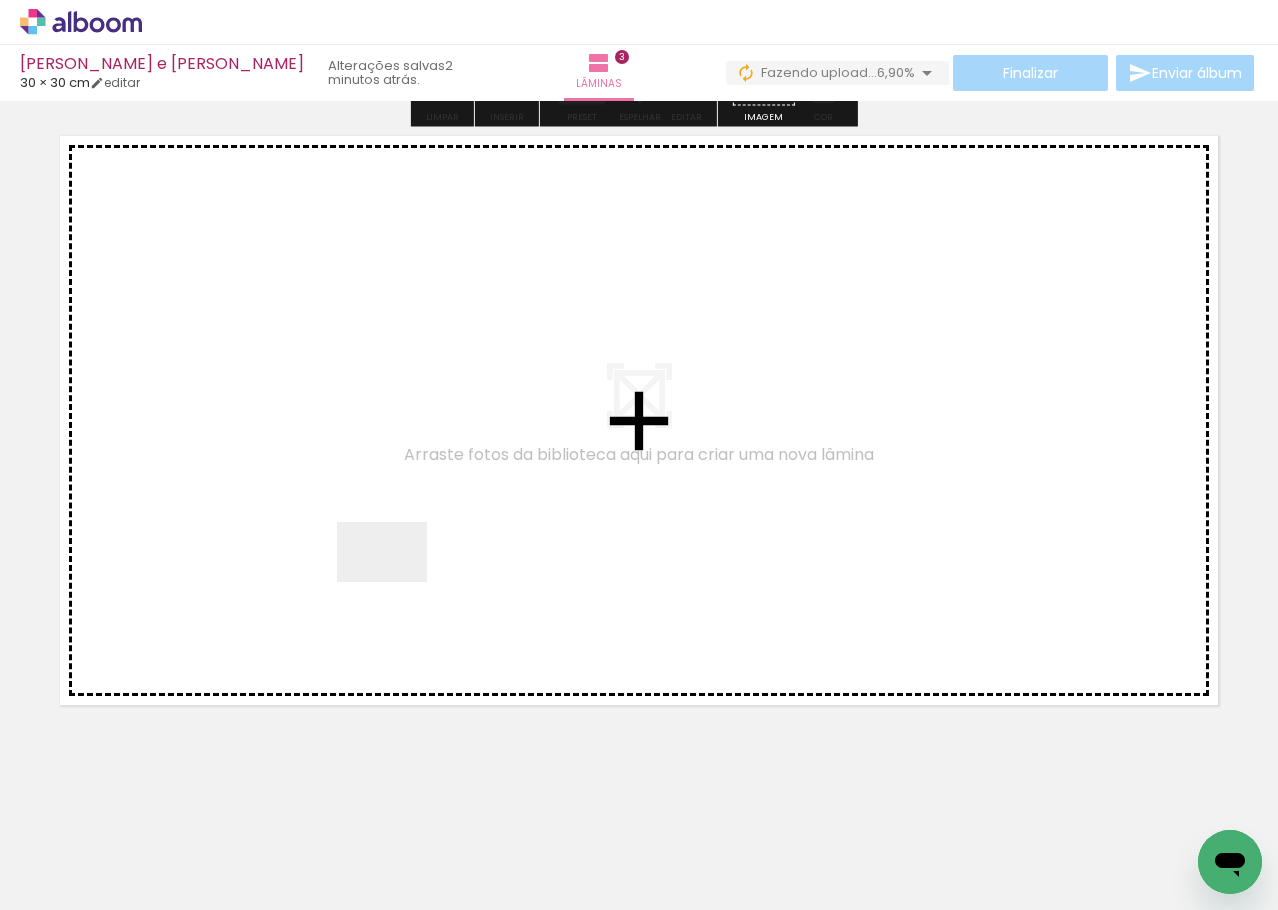 drag, startPoint x: 853, startPoint y: 814, endPoint x: 281, endPoint y: 533, distance: 637.29504 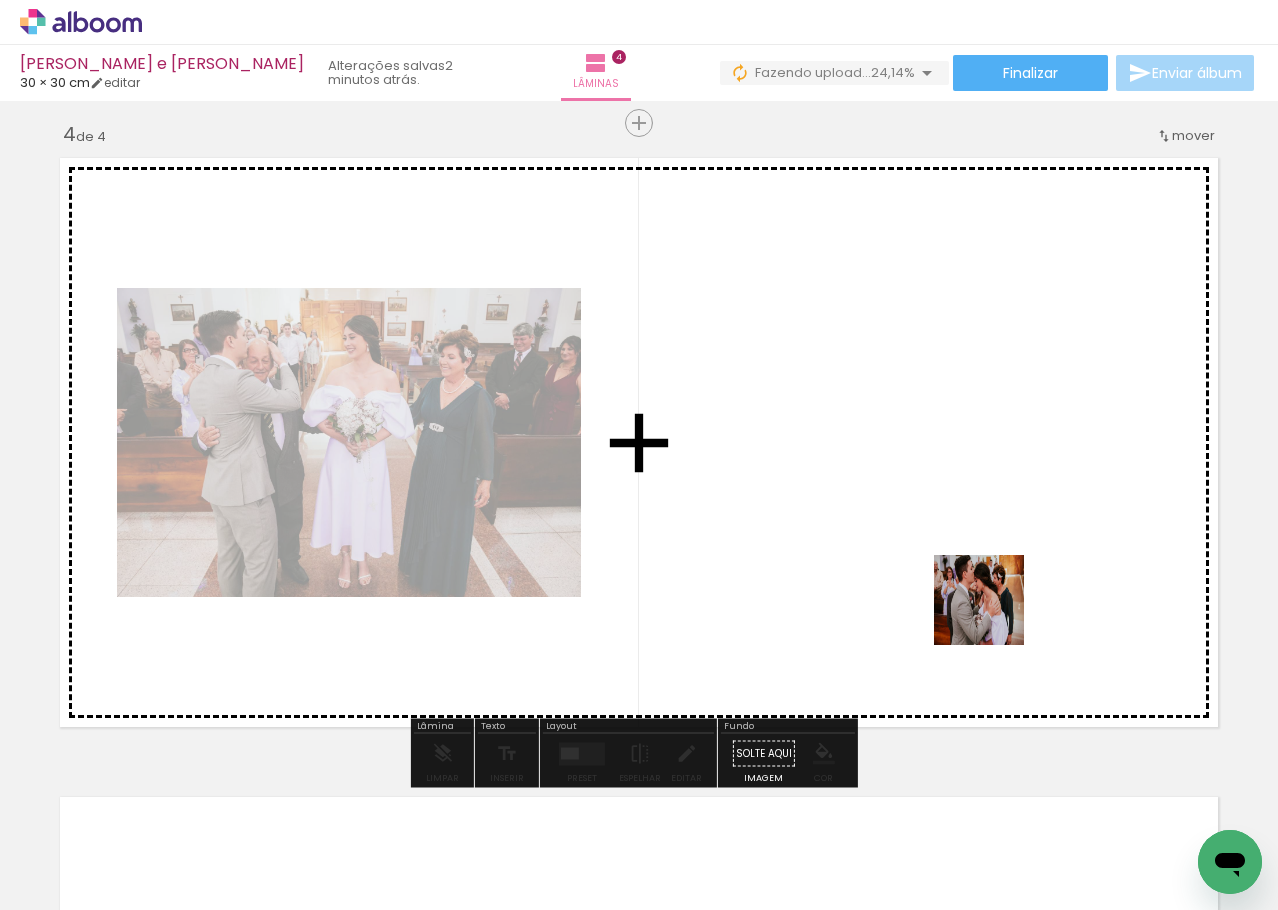 drag, startPoint x: 996, startPoint y: 863, endPoint x: 997, endPoint y: 571, distance: 292.0017 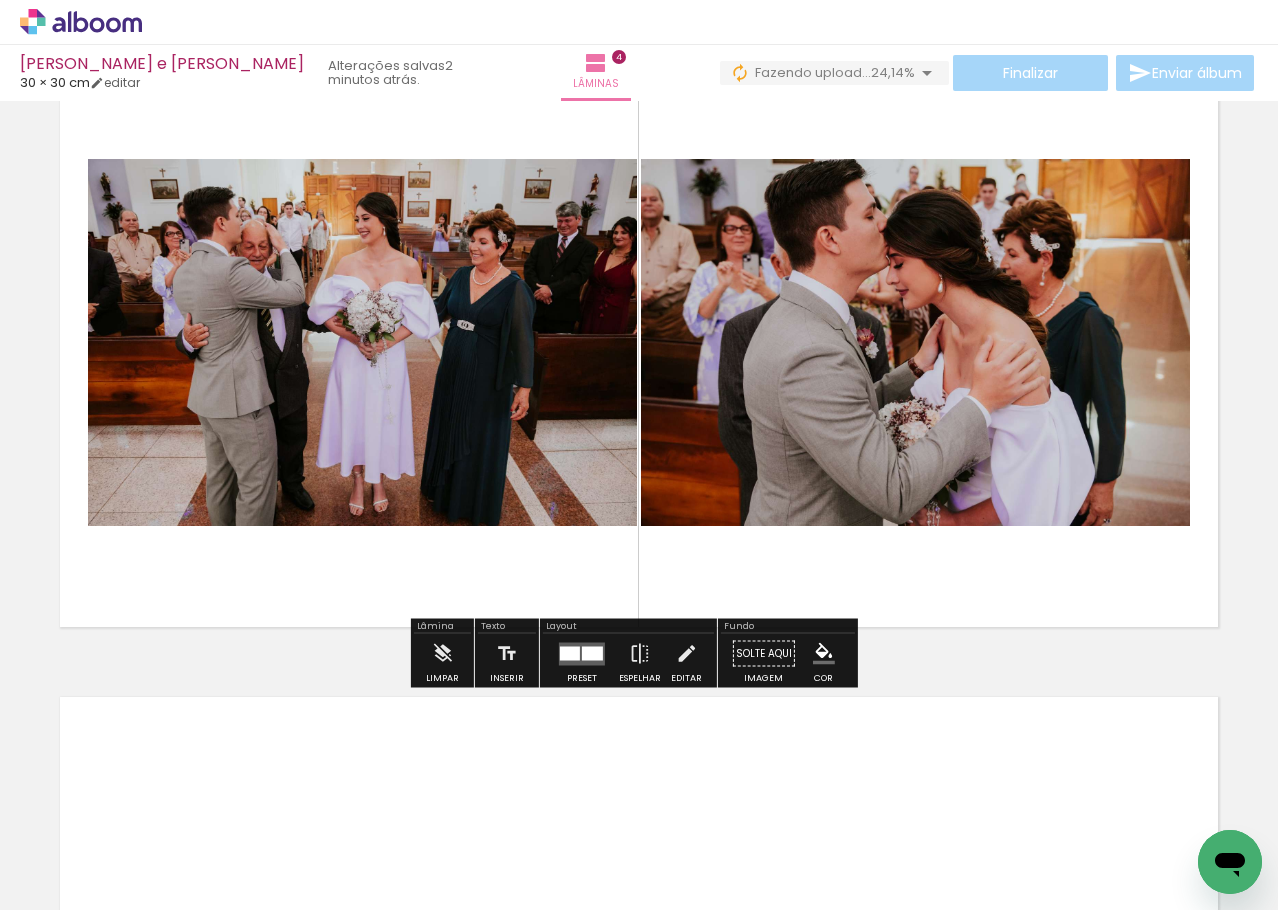 click at bounding box center [592, 653] 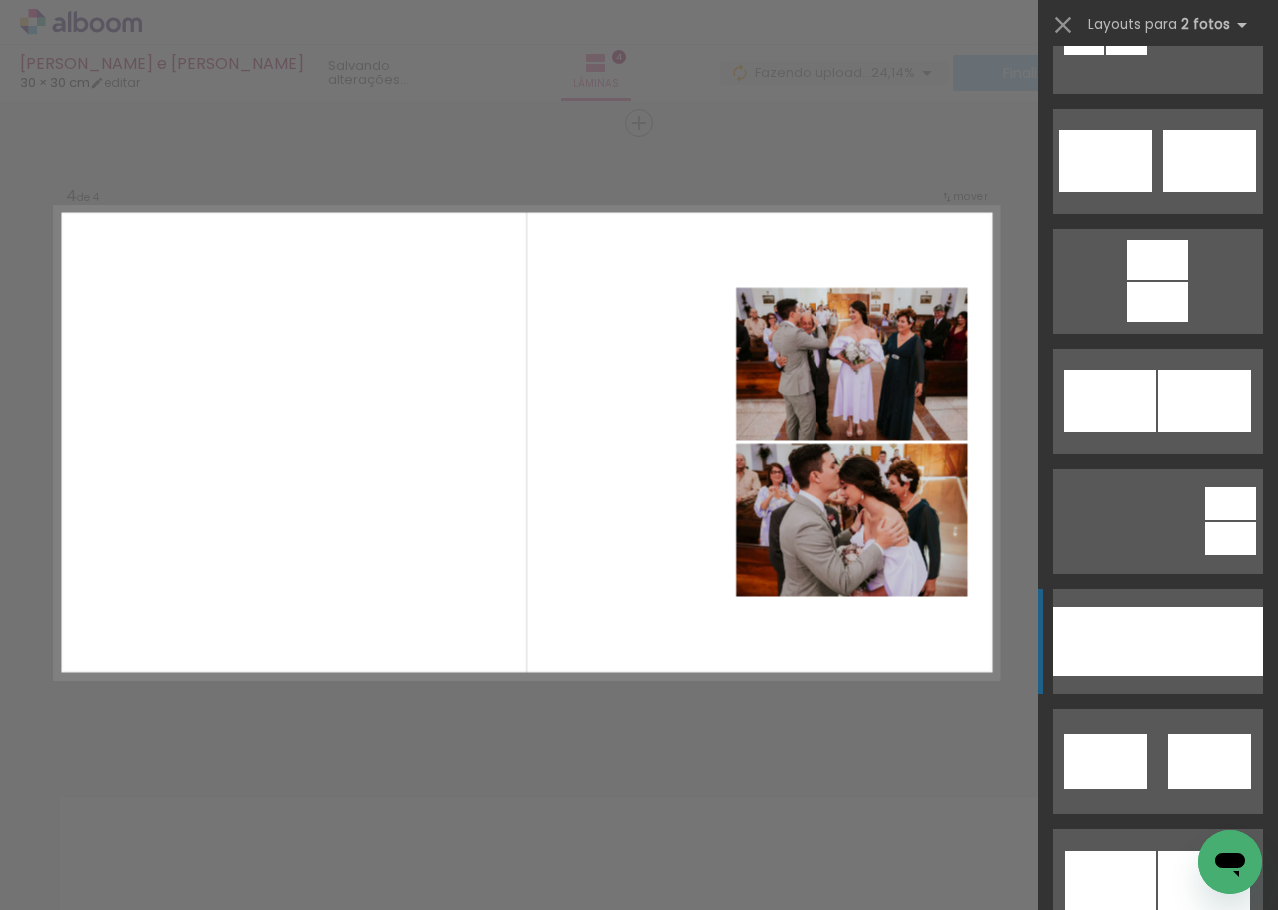 scroll, scrollTop: 900, scrollLeft: 0, axis: vertical 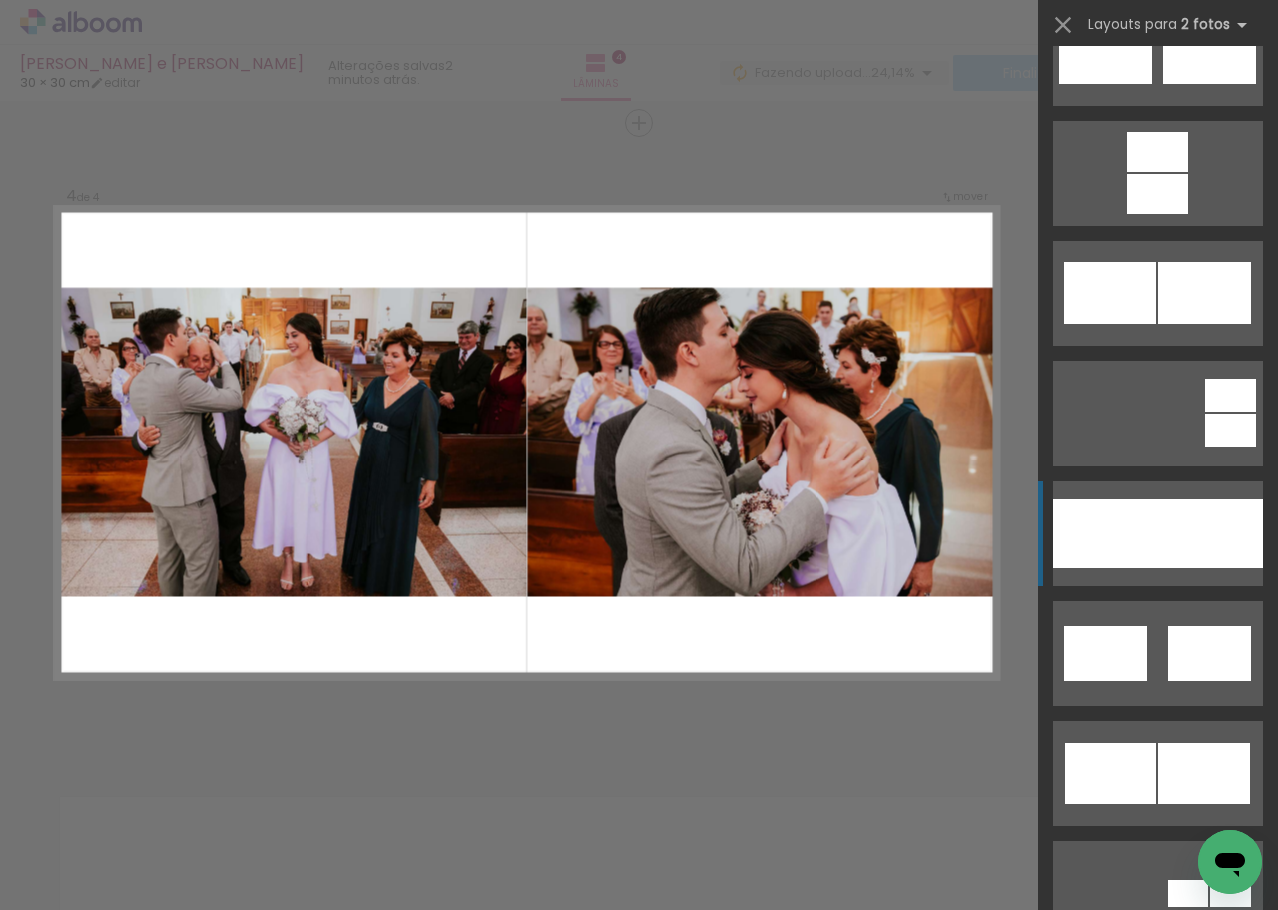 click at bounding box center (1105, 1520) 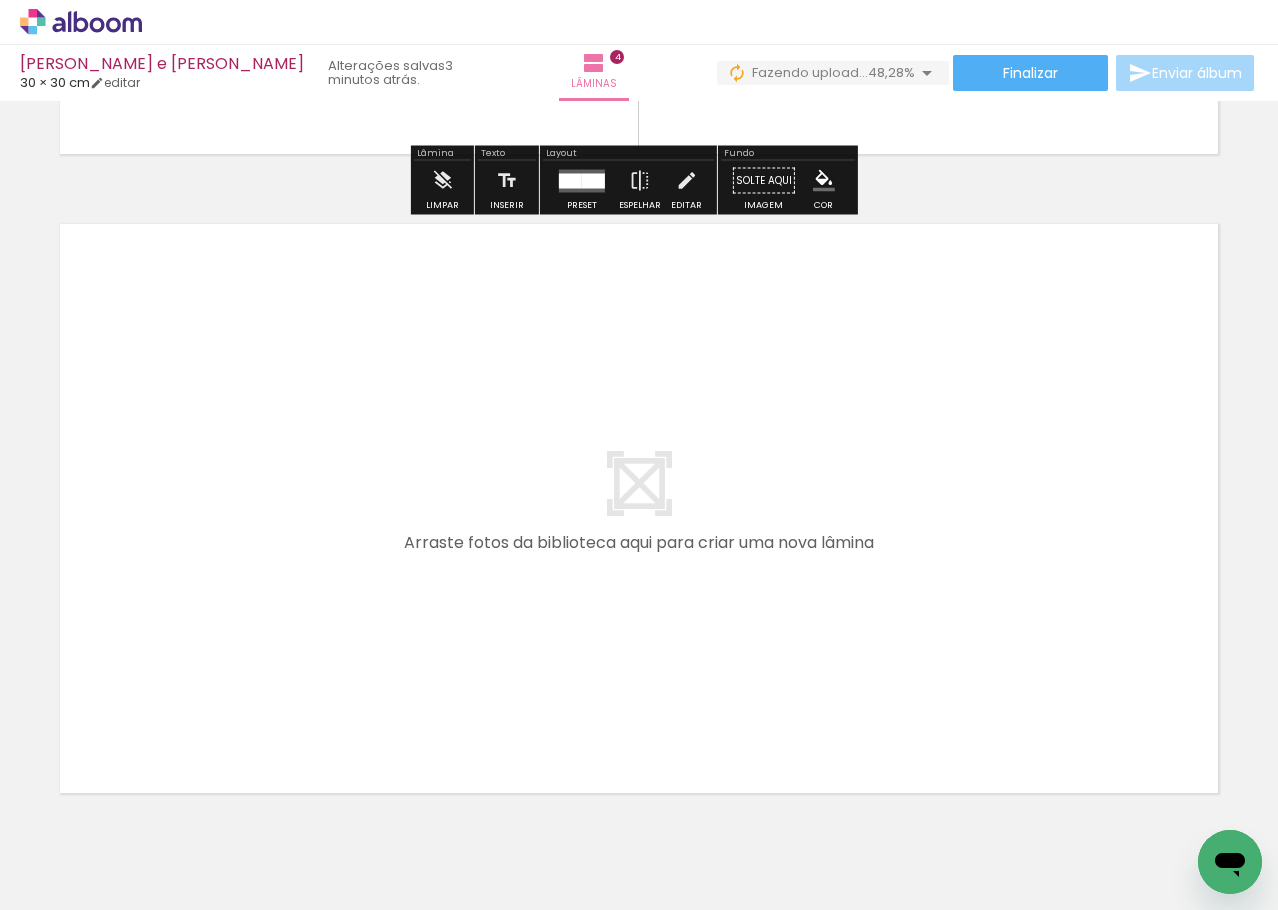 scroll, scrollTop: 2528, scrollLeft: 0, axis: vertical 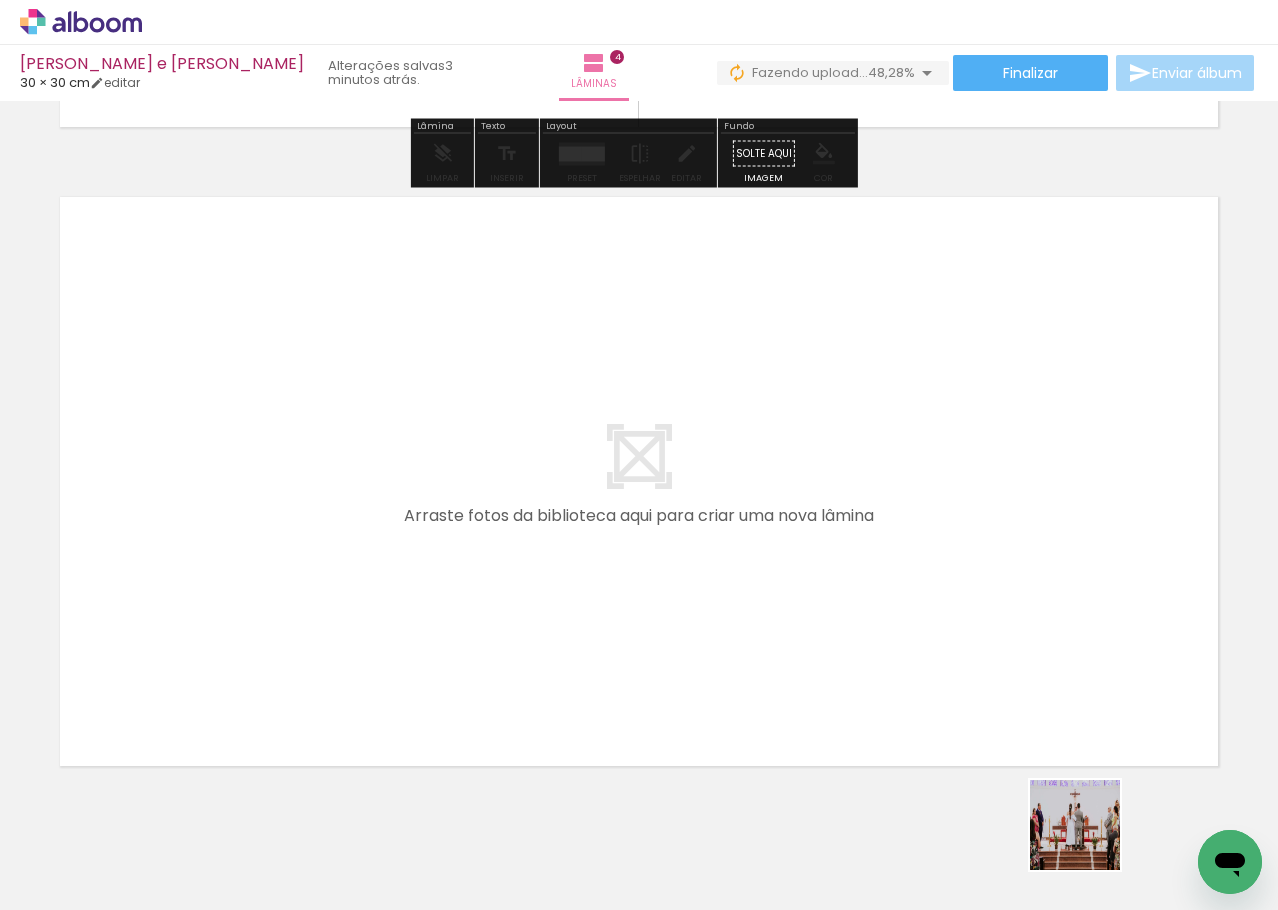 drag, startPoint x: 1090, startPoint y: 840, endPoint x: 768, endPoint y: 610, distance: 395.70697 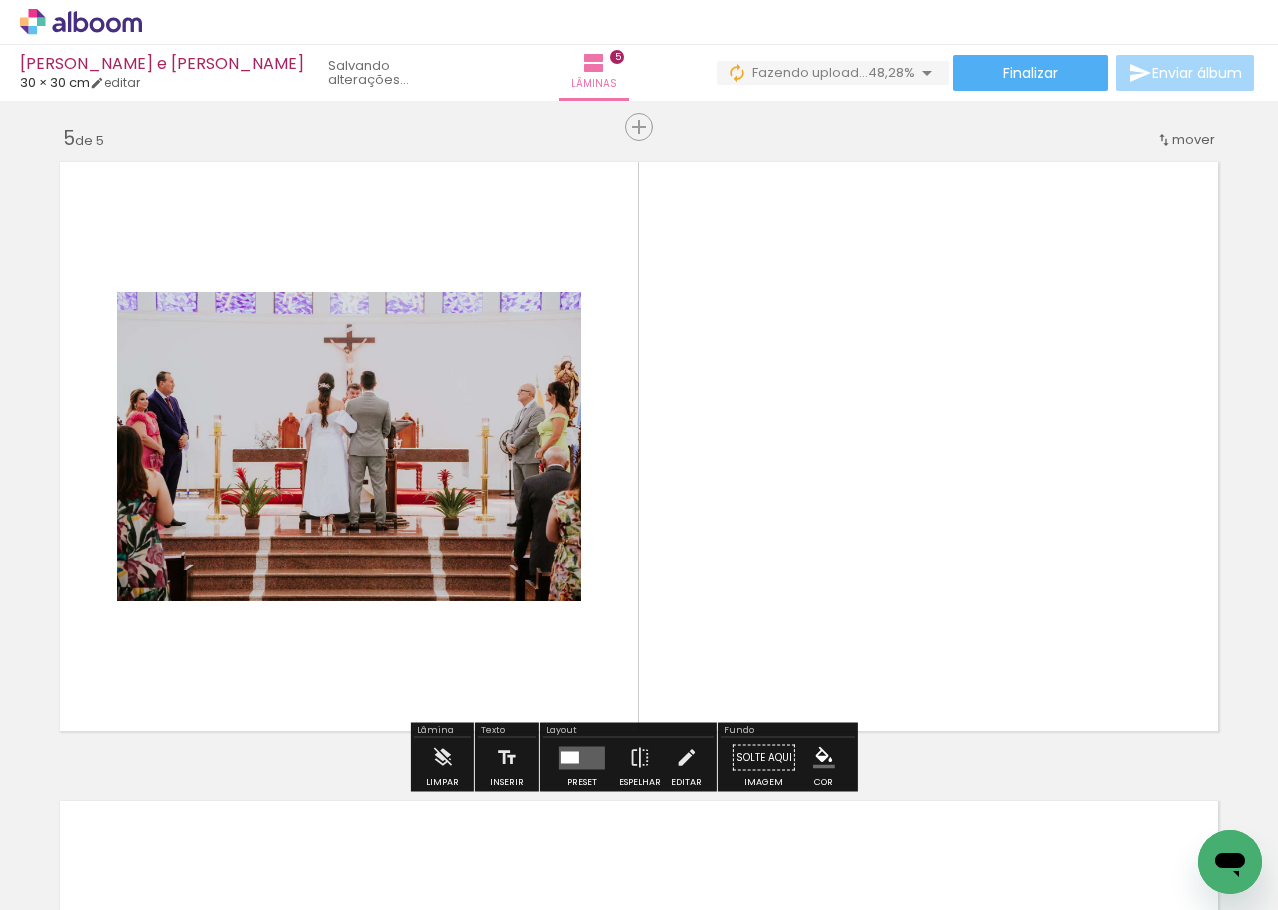 scroll, scrollTop: 2567, scrollLeft: 0, axis: vertical 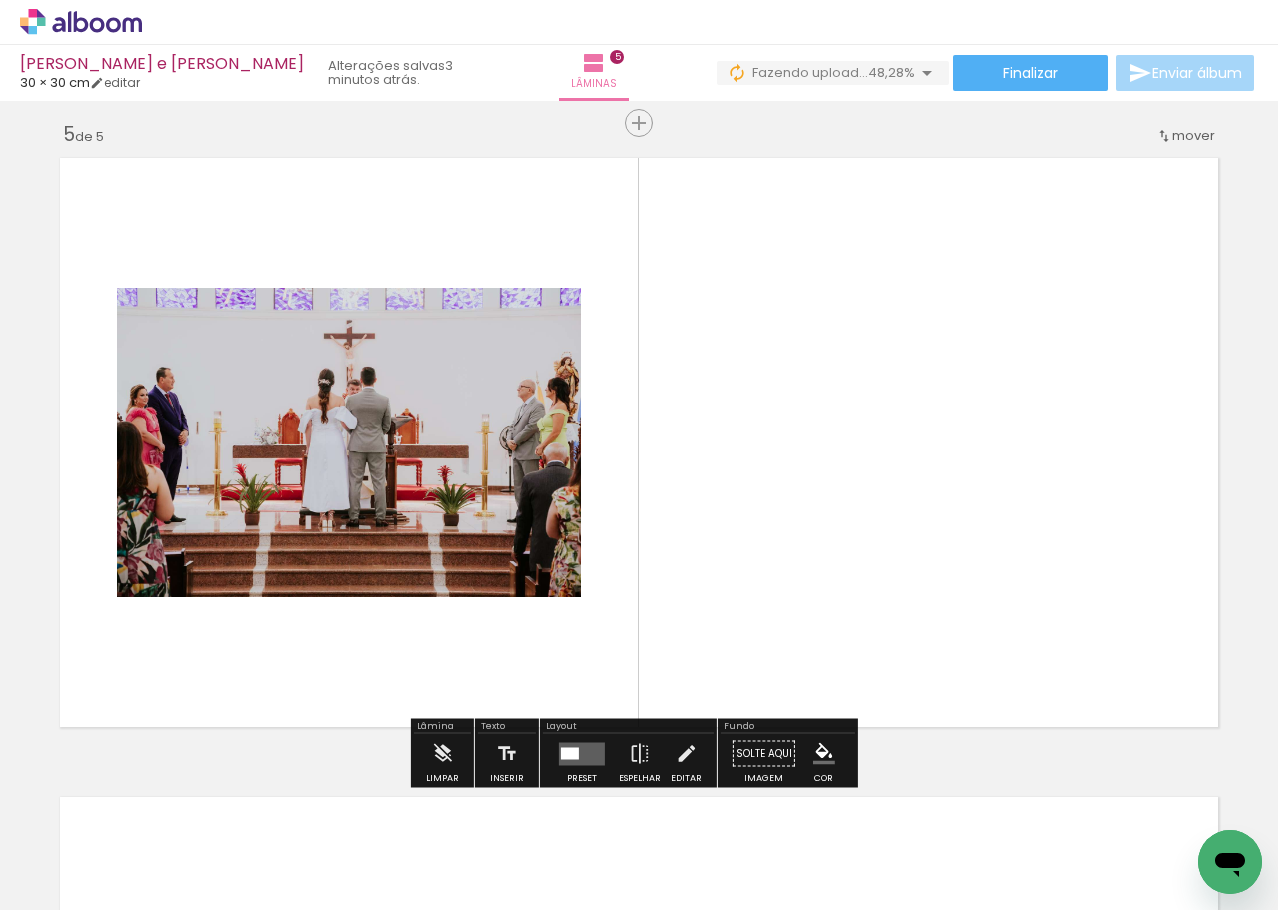 click at bounding box center (582, 753) 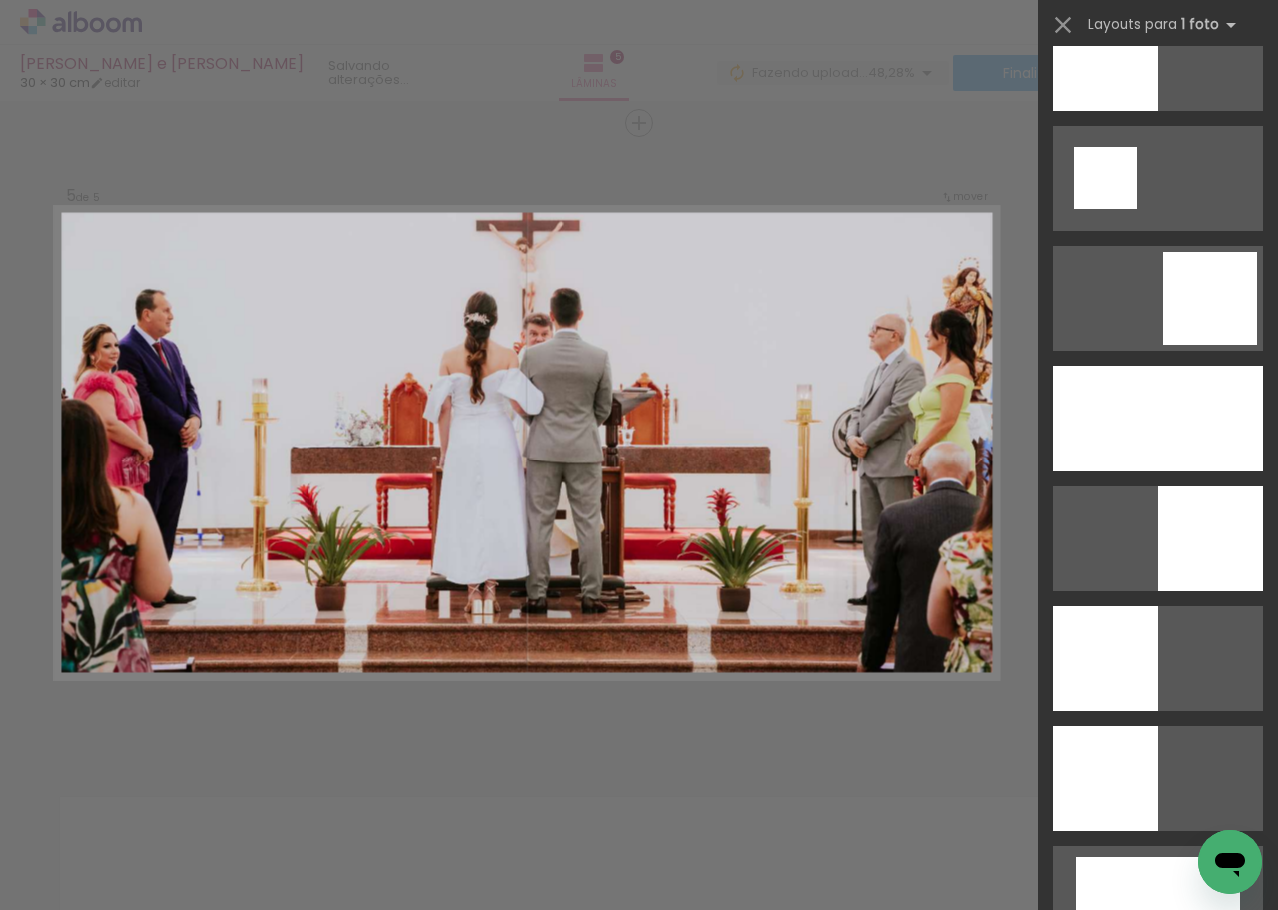 scroll, scrollTop: 2600, scrollLeft: 0, axis: vertical 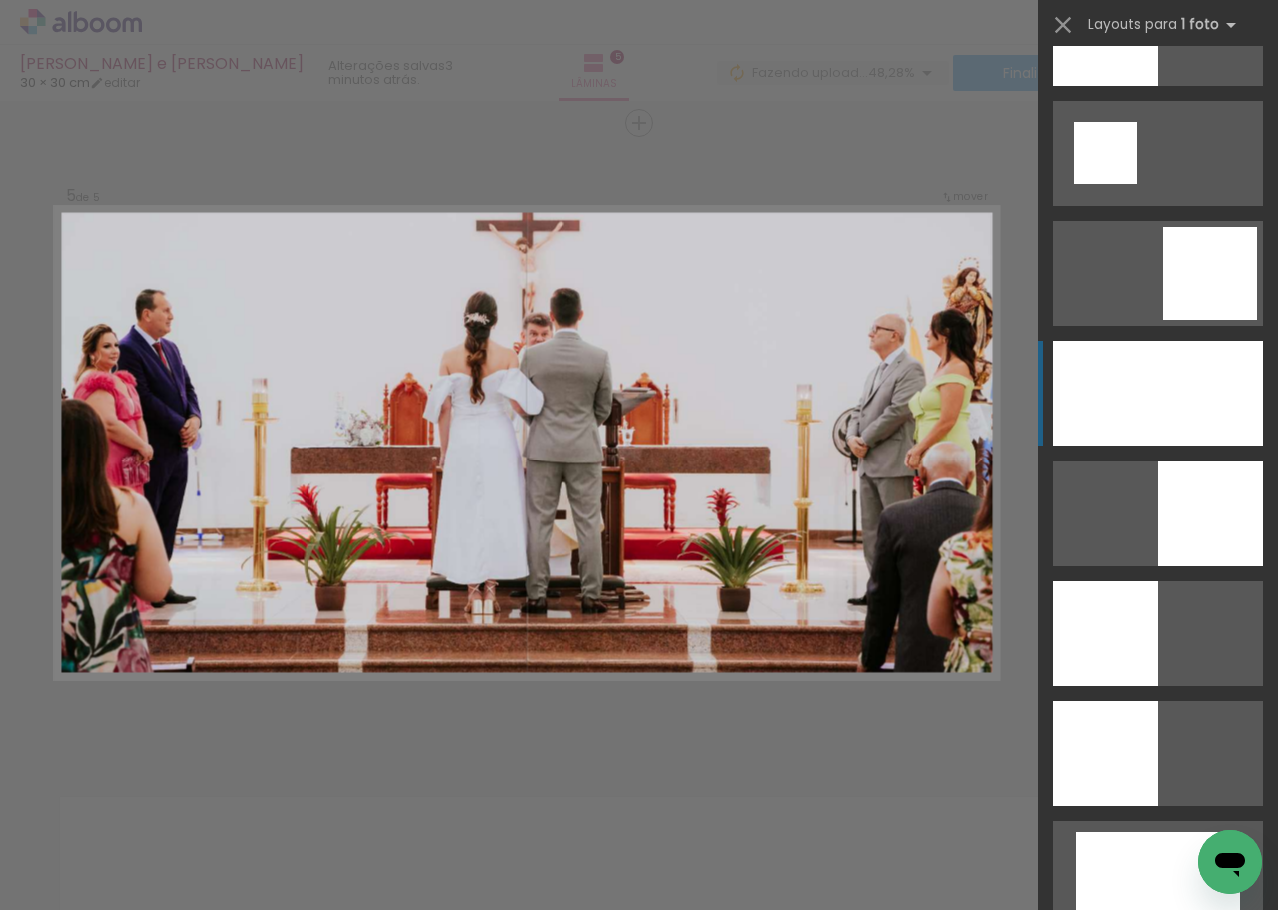 click at bounding box center [1158, 393] 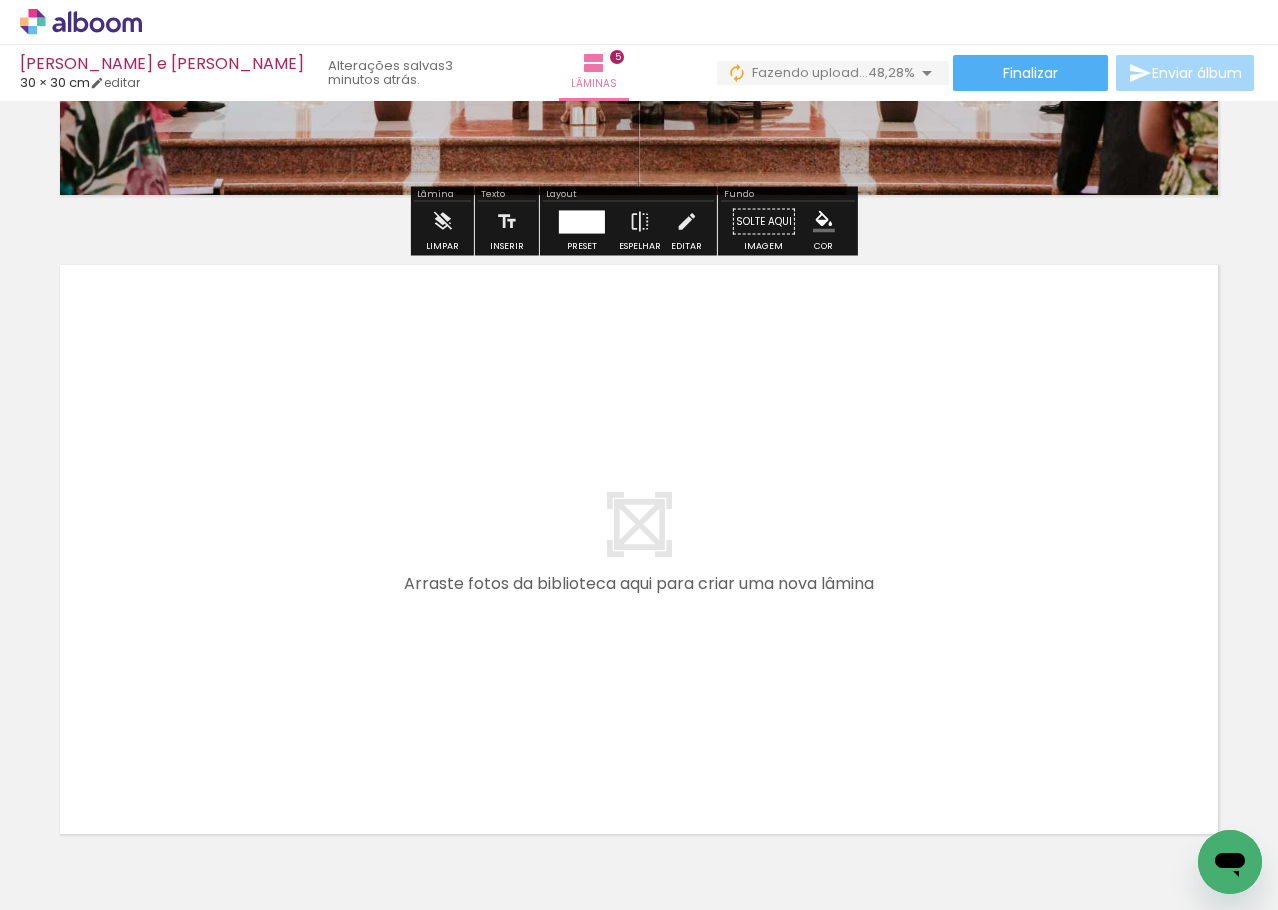 scroll, scrollTop: 3228, scrollLeft: 0, axis: vertical 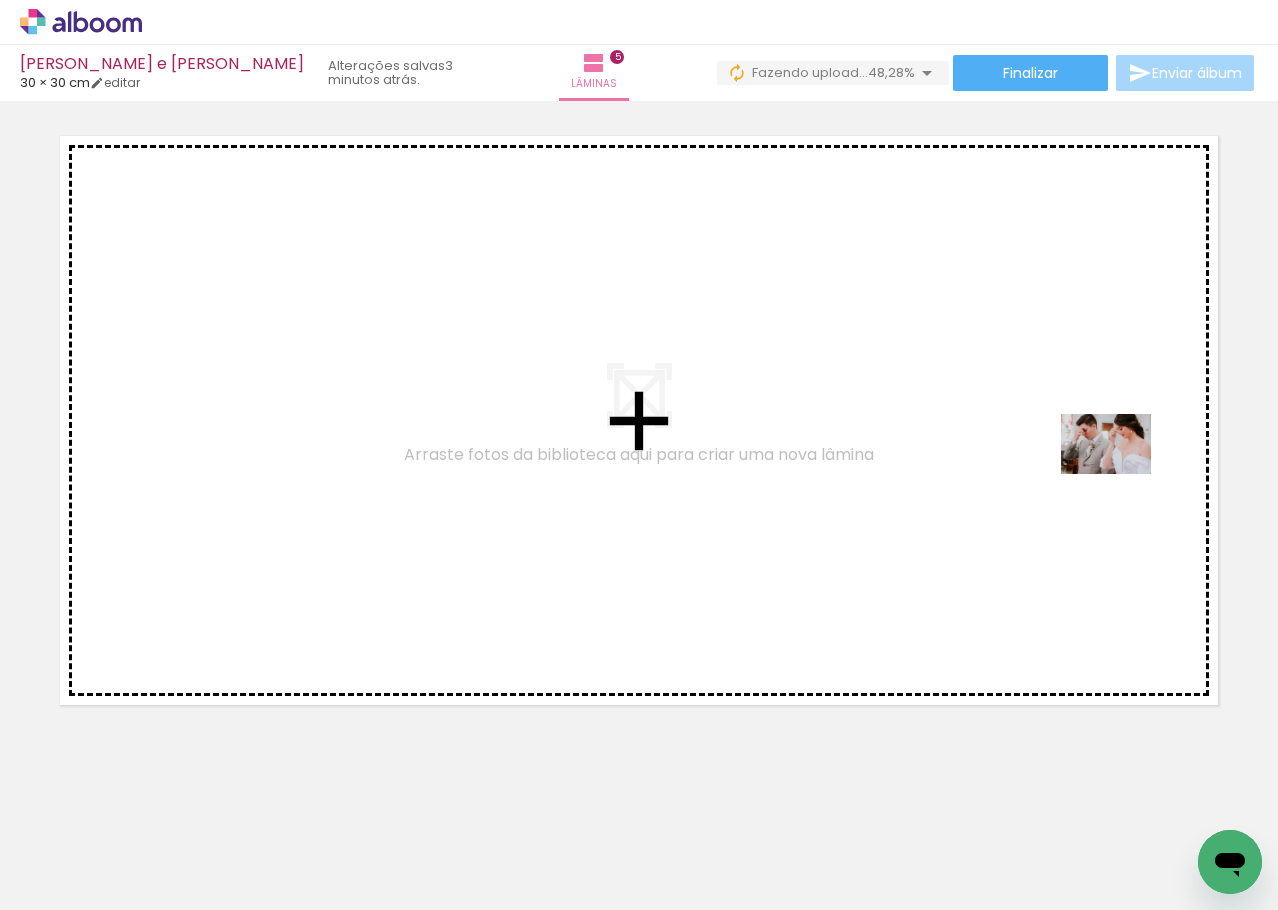 drag, startPoint x: 274, startPoint y: 845, endPoint x: 1145, endPoint y: 445, distance: 958.45764 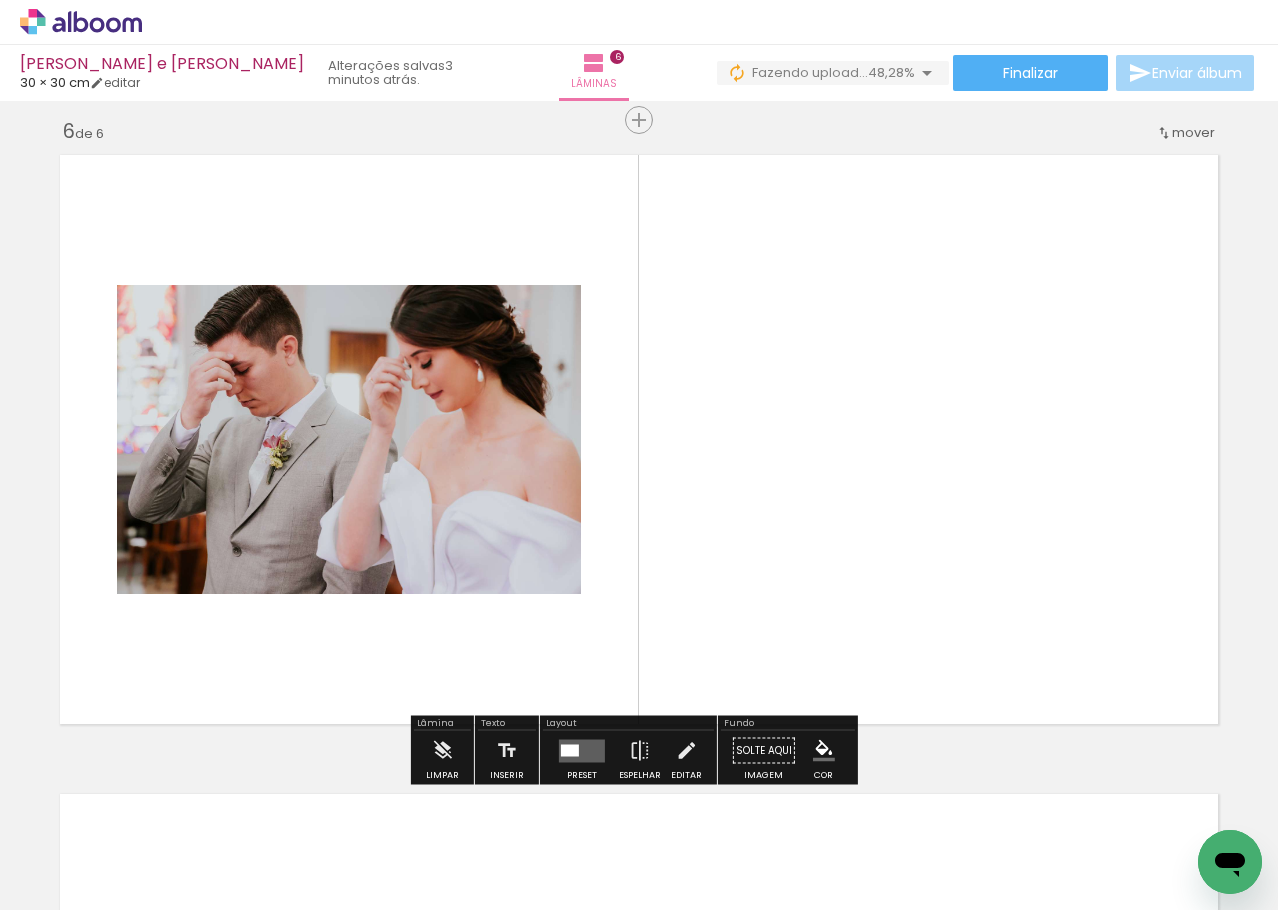 scroll, scrollTop: 3206, scrollLeft: 0, axis: vertical 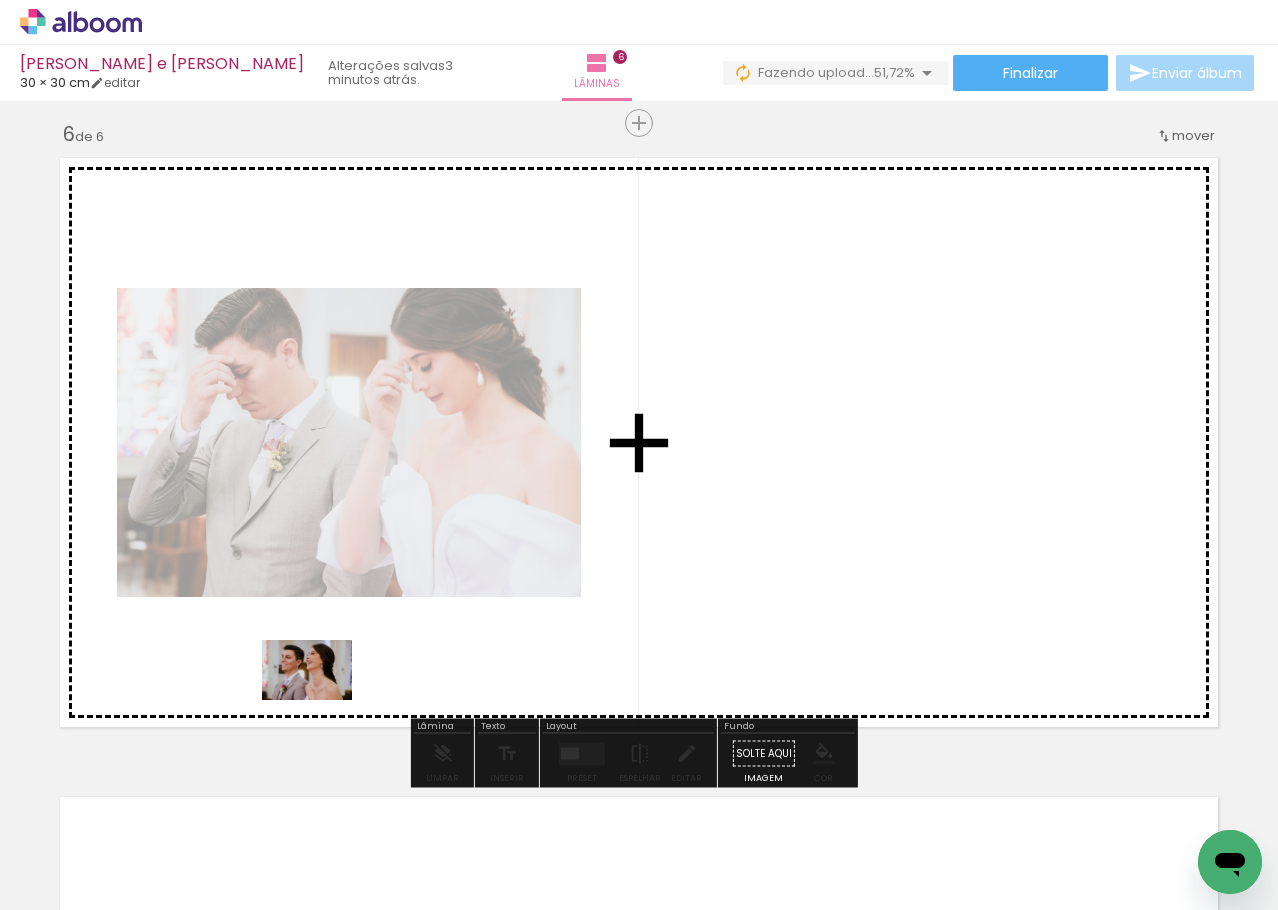 drag, startPoint x: 489, startPoint y: 848, endPoint x: 291, endPoint y: 672, distance: 264.91507 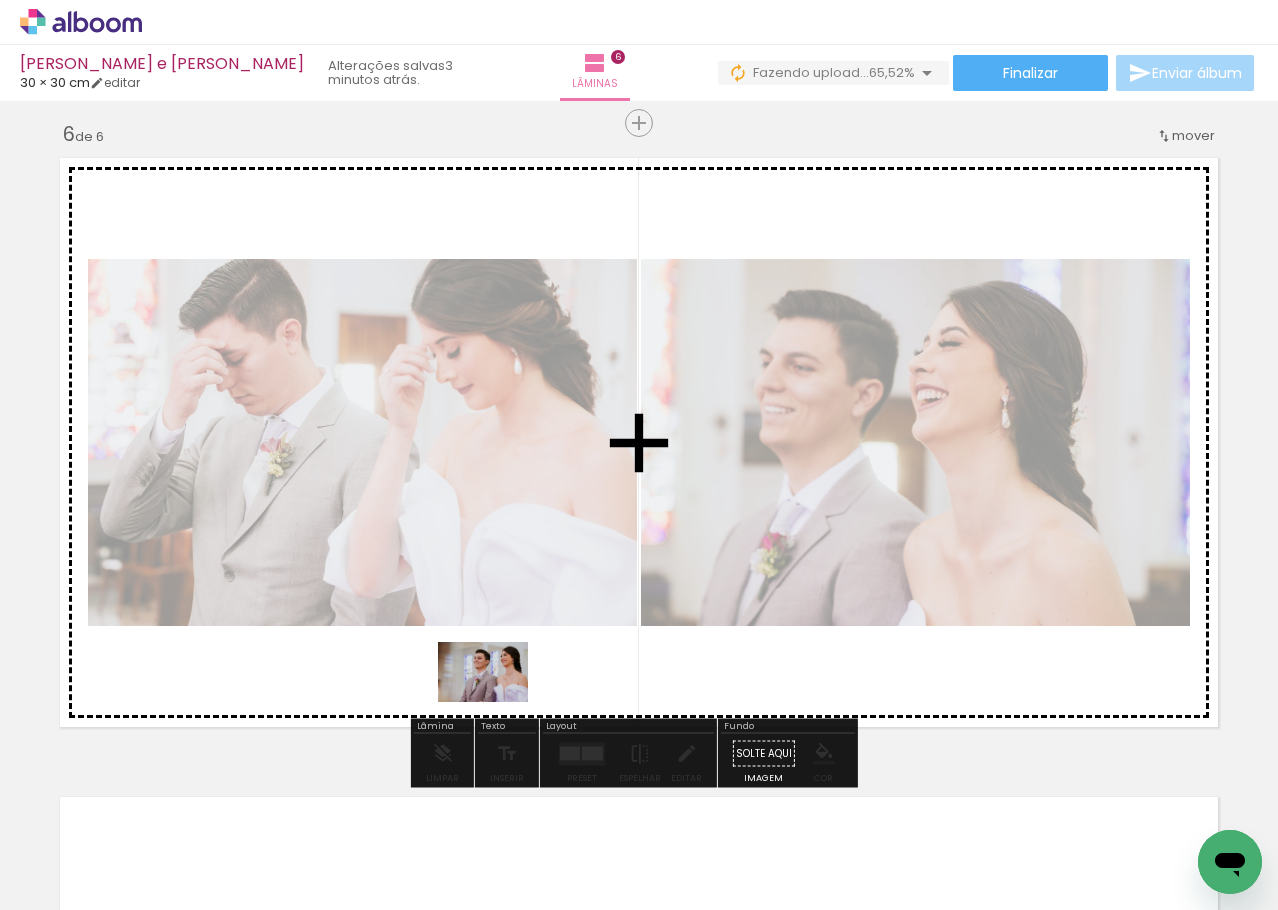 drag, startPoint x: 393, startPoint y: 857, endPoint x: 498, endPoint y: 702, distance: 187.21645 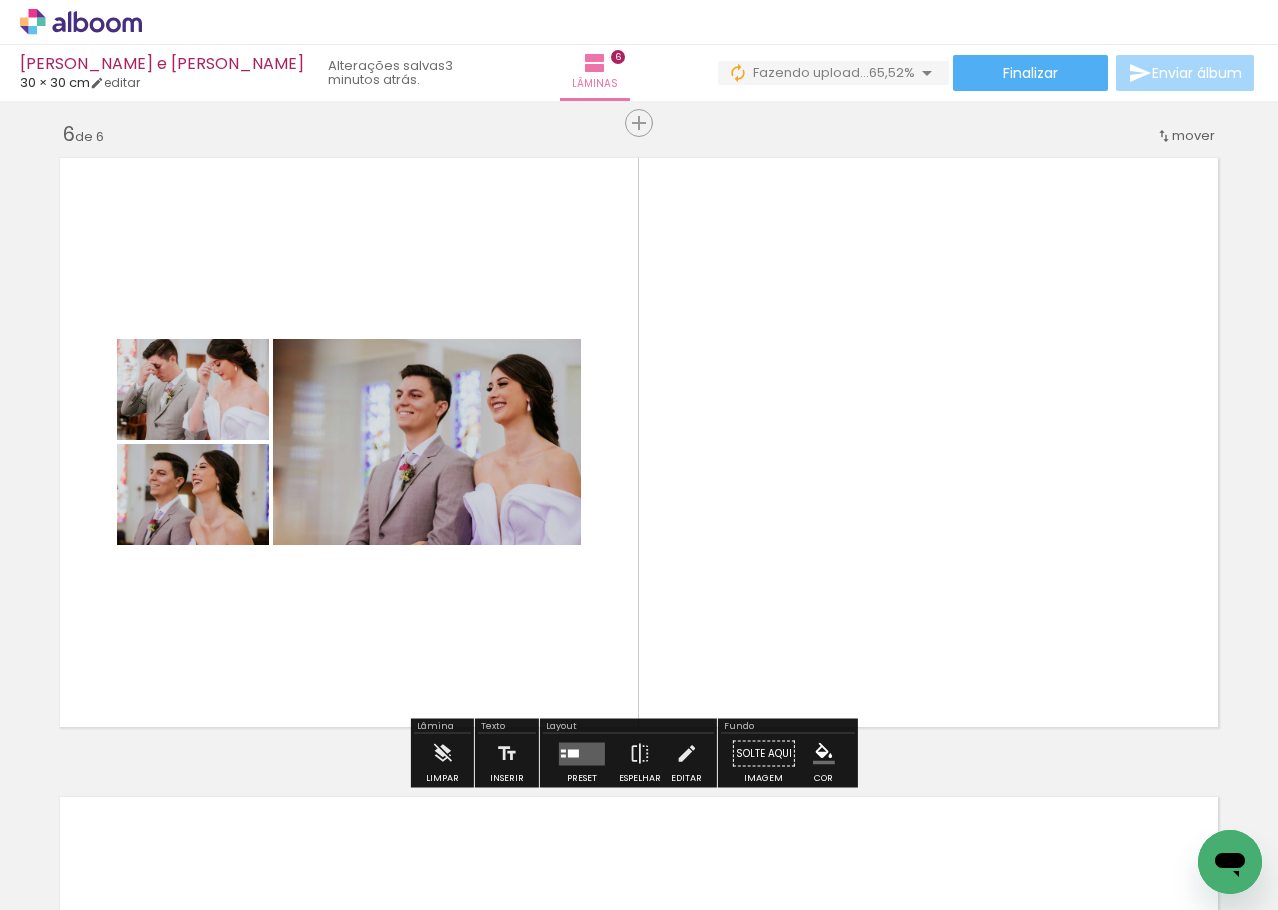 click at bounding box center (582, 753) 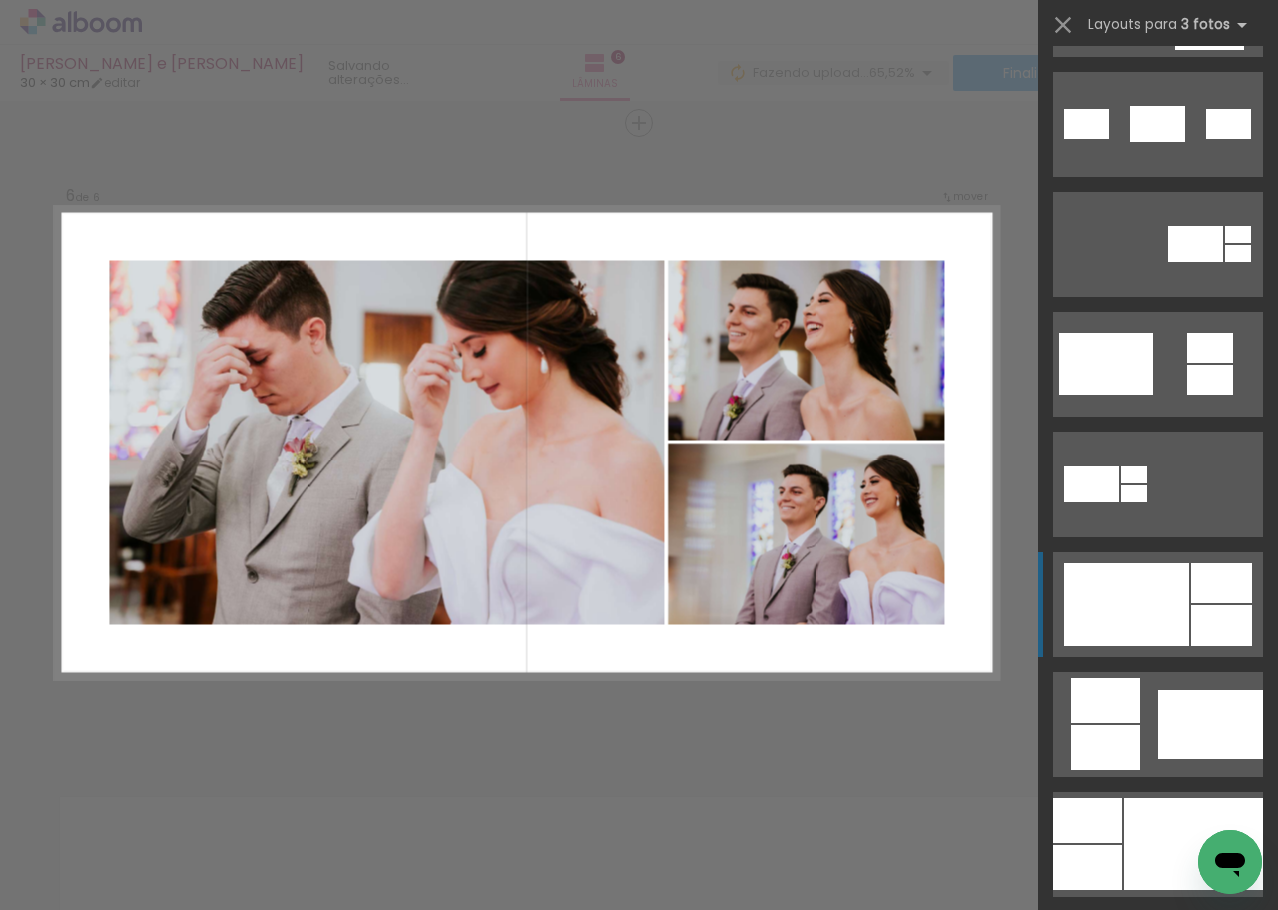 scroll, scrollTop: 600, scrollLeft: 0, axis: vertical 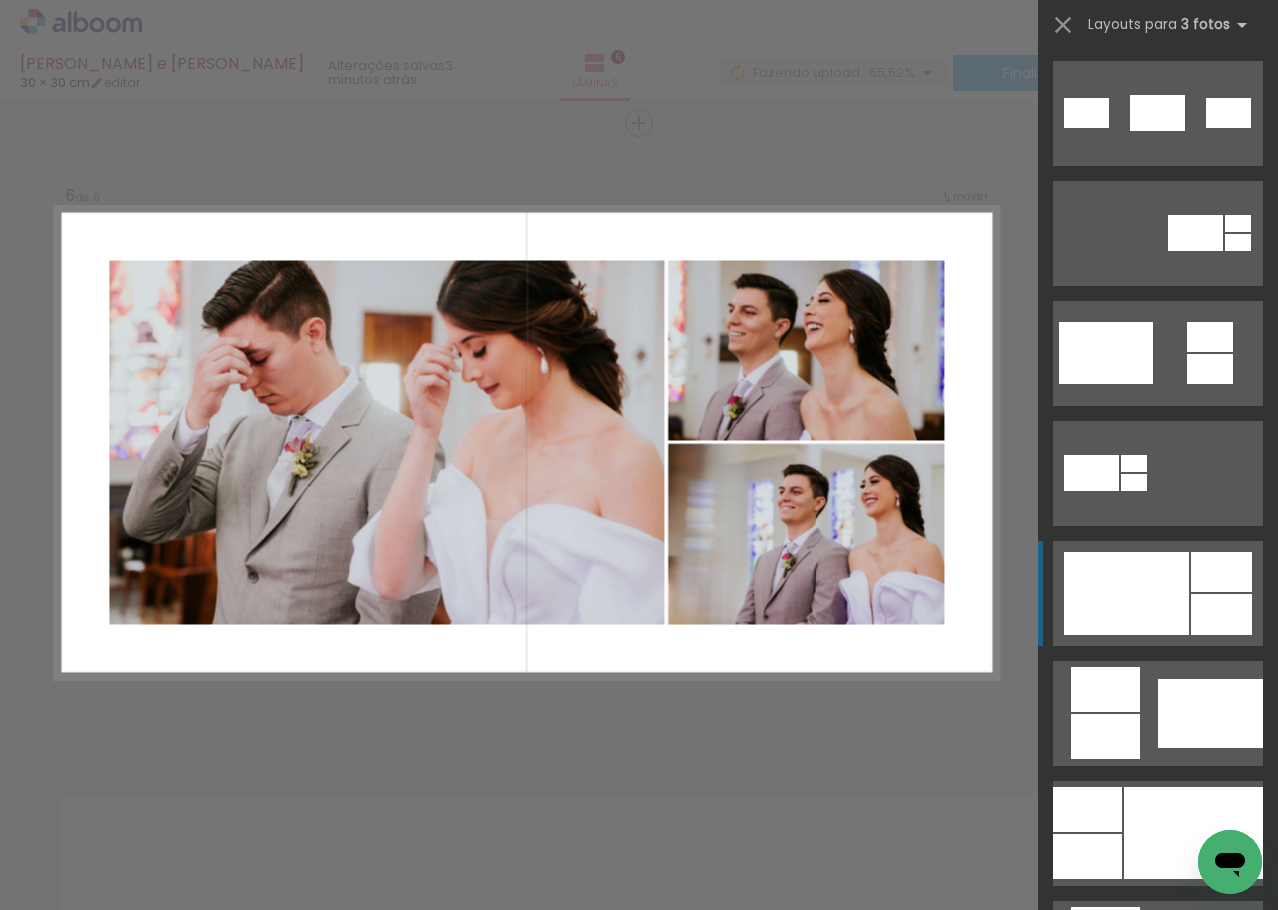 click at bounding box center (1141, -367) 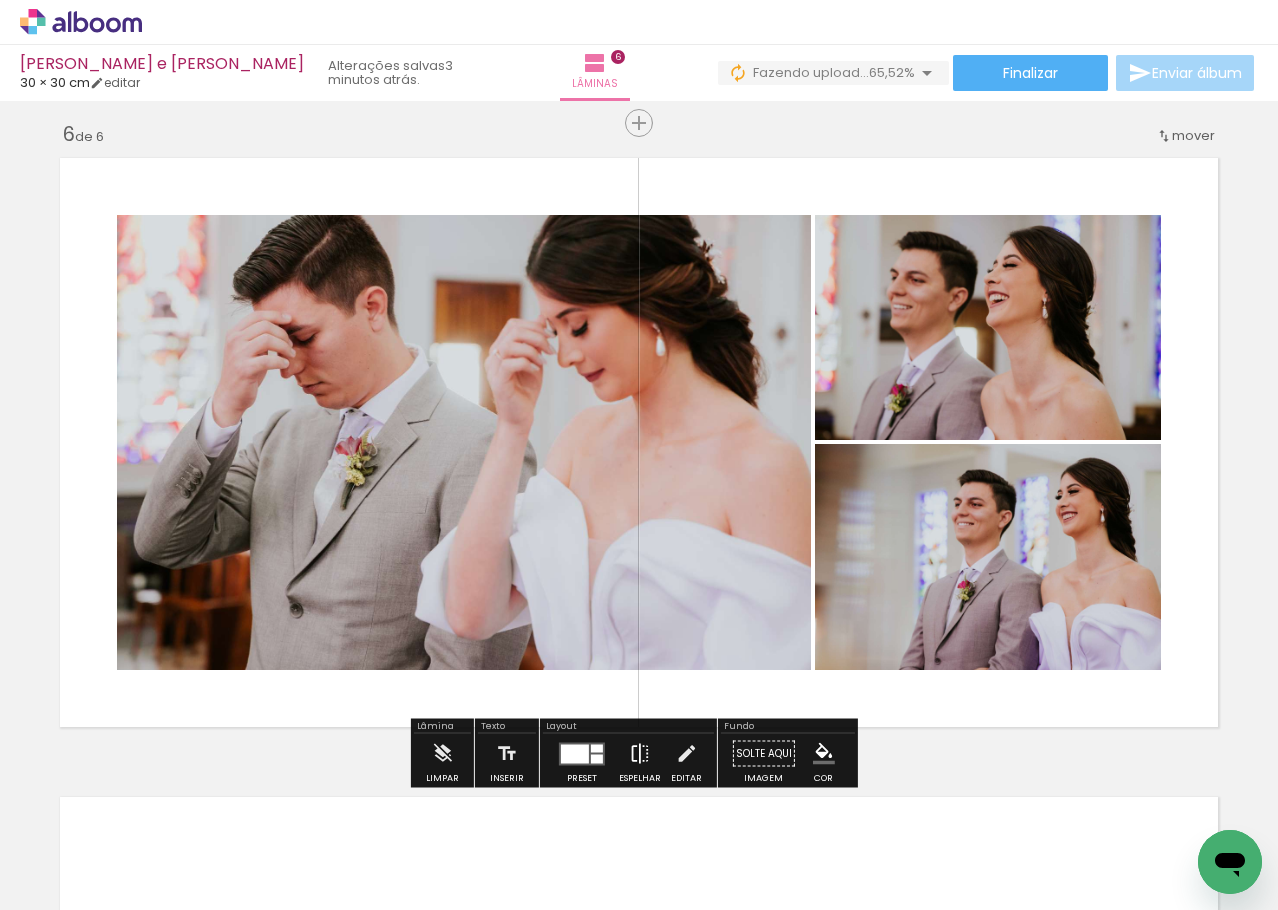 click at bounding box center [640, 754] 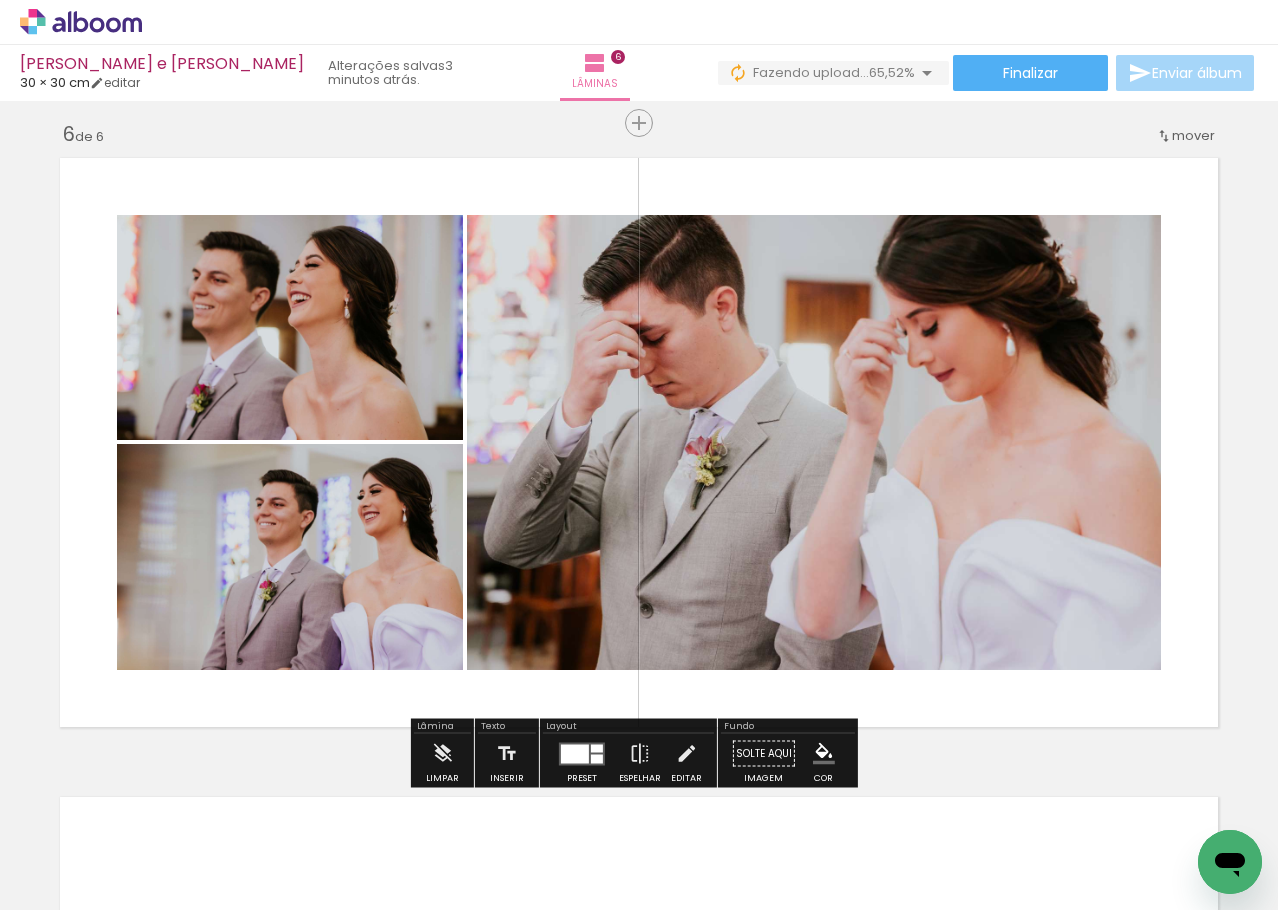 click at bounding box center [639, 442] 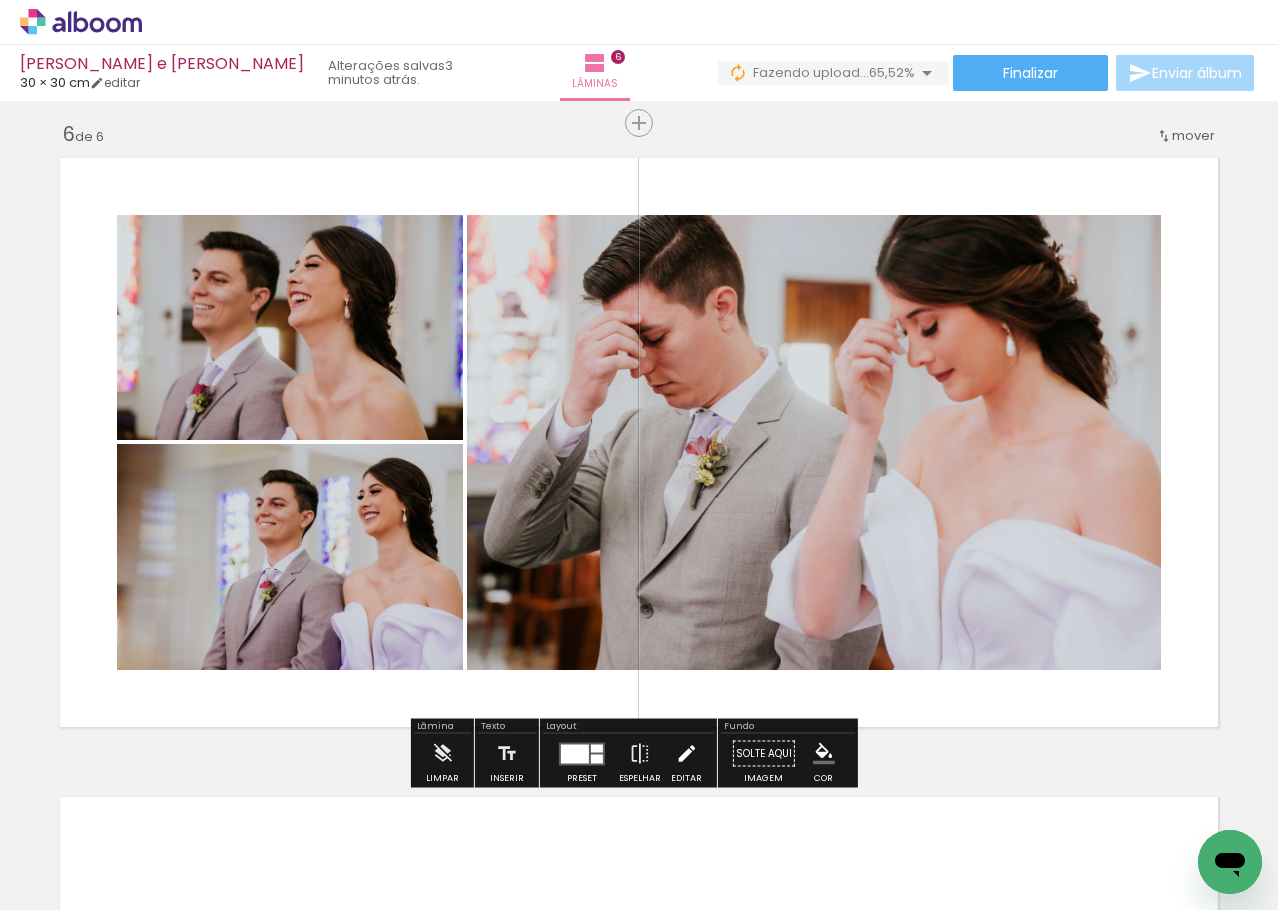 click at bounding box center [686, 754] 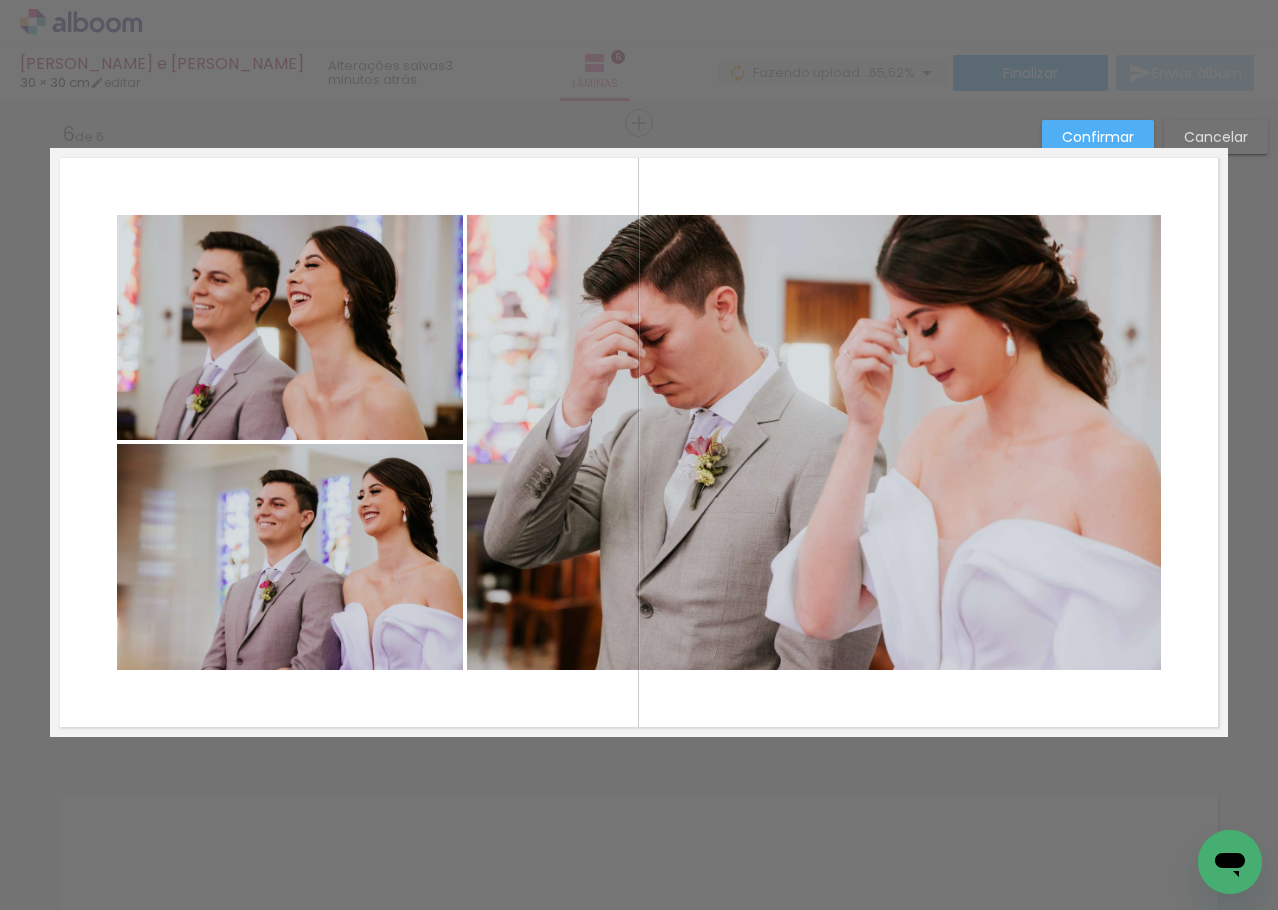 drag, startPoint x: 126, startPoint y: 221, endPoint x: 719, endPoint y: 563, distance: 684.55316 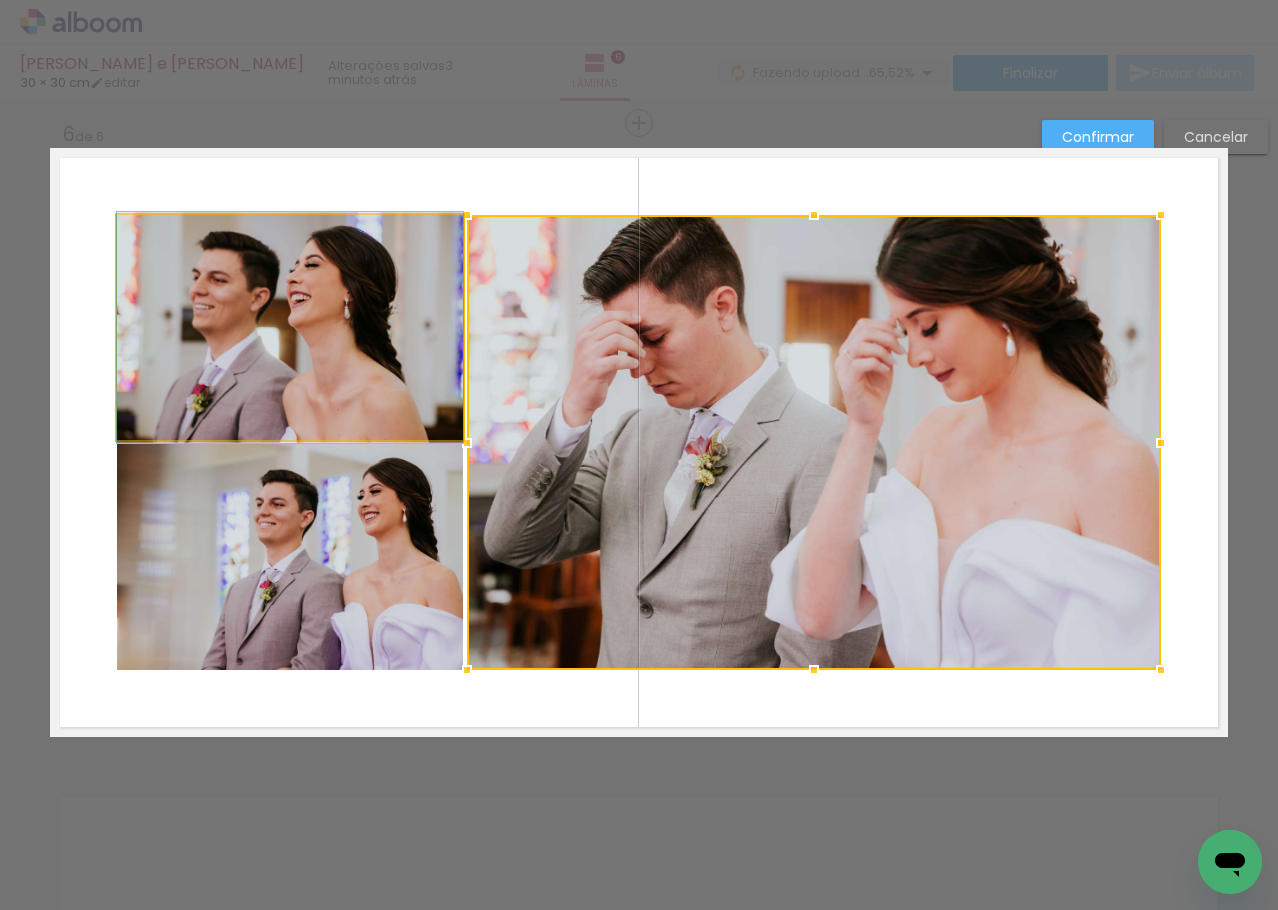 click 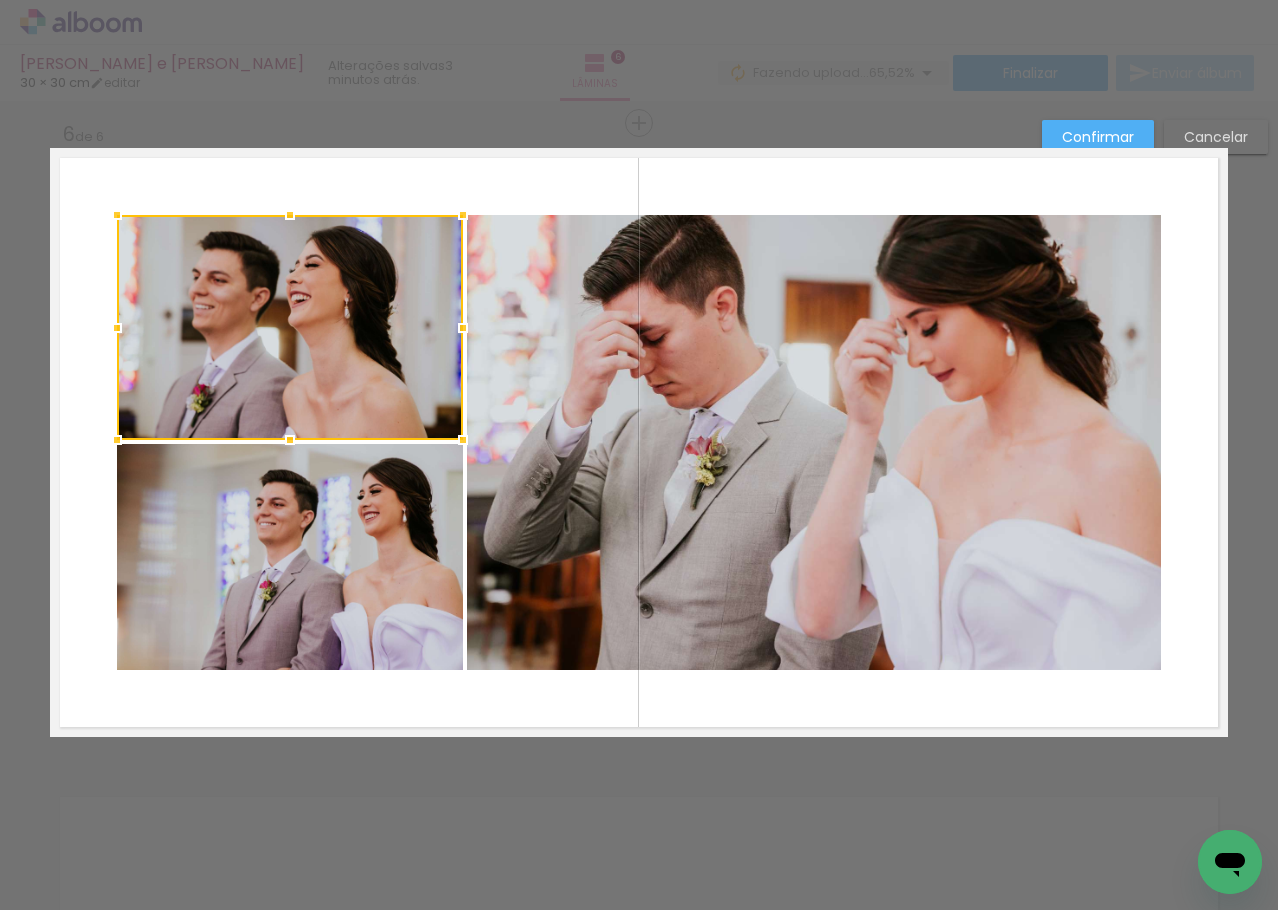 click 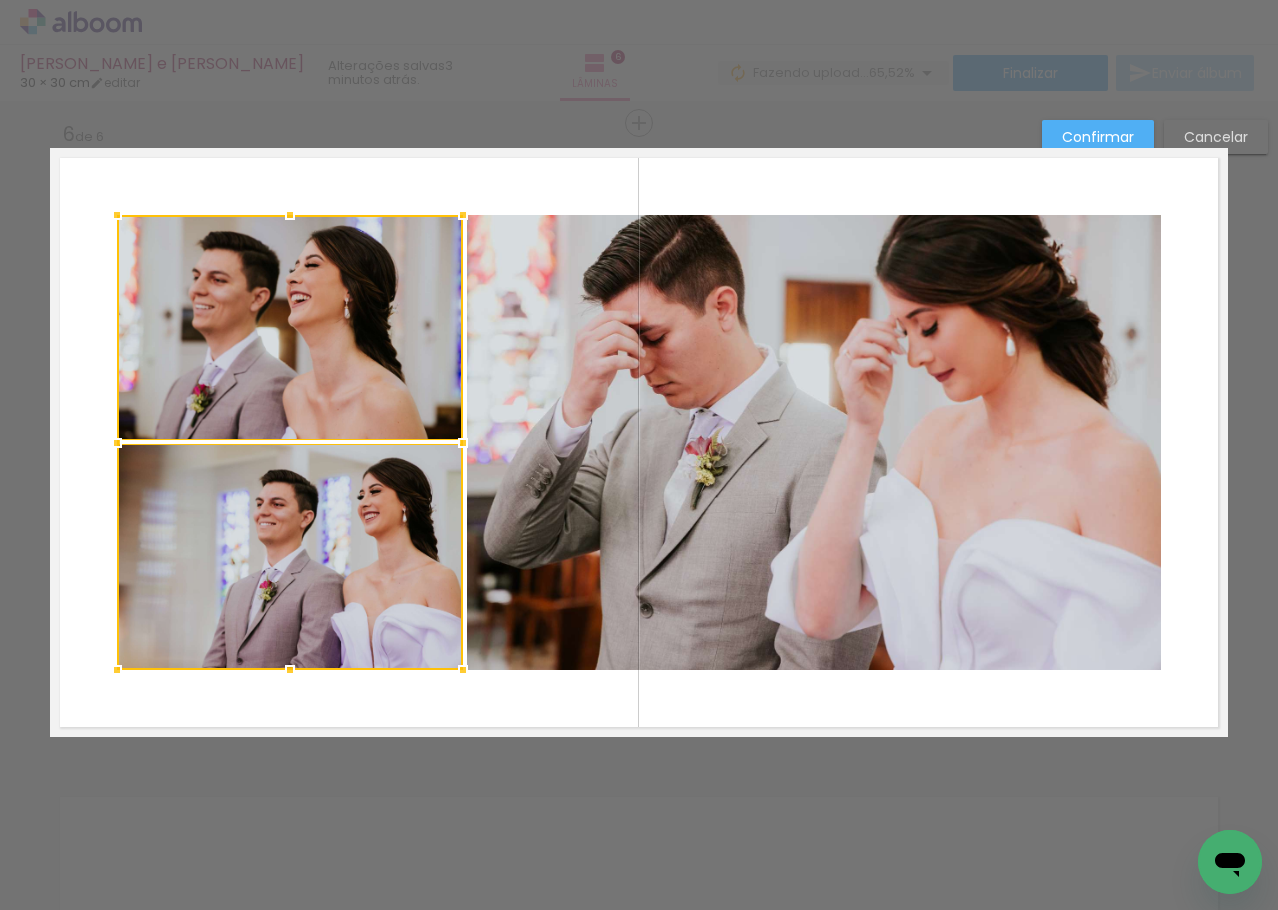 click 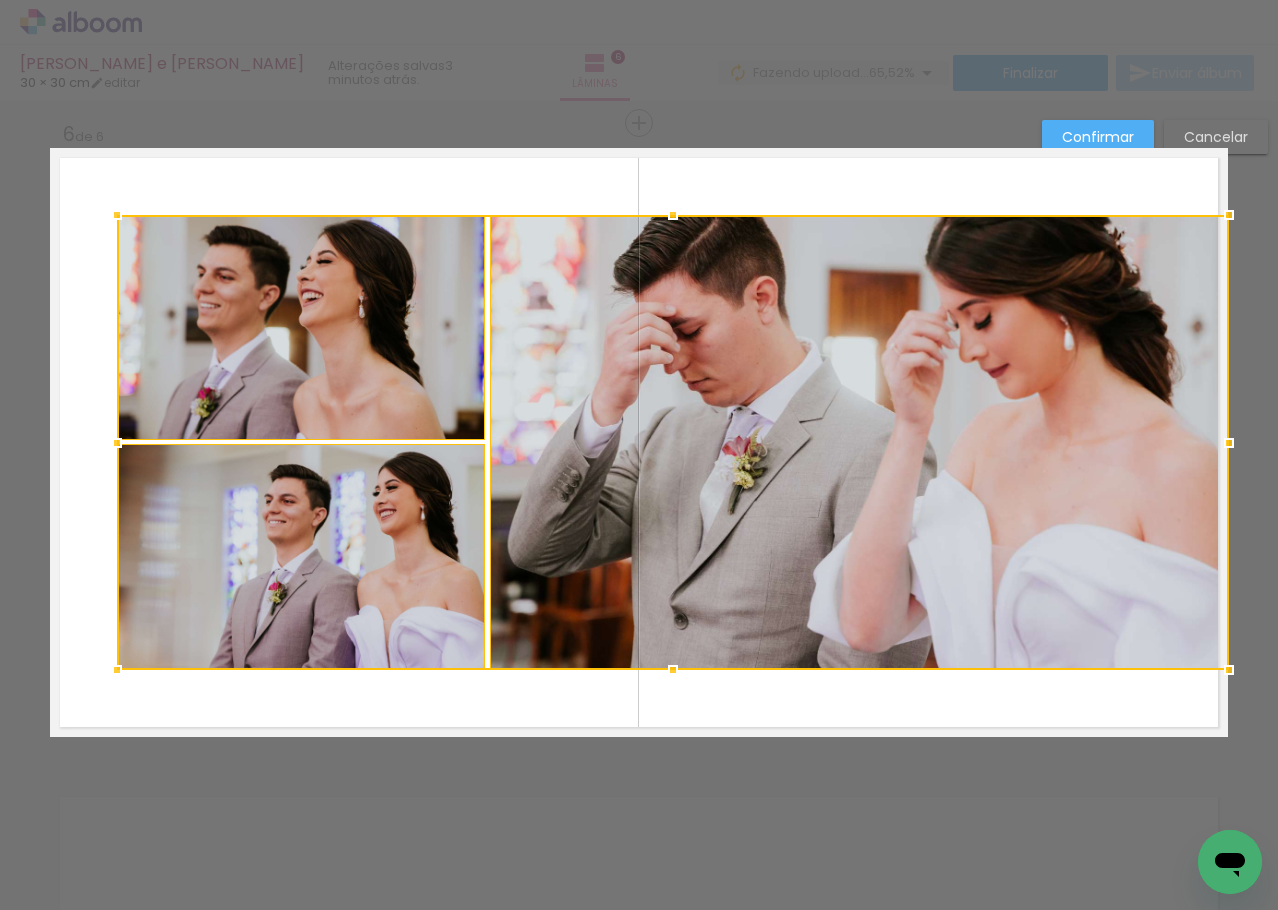 drag, startPoint x: 1153, startPoint y: 441, endPoint x: 1266, endPoint y: 445, distance: 113.07078 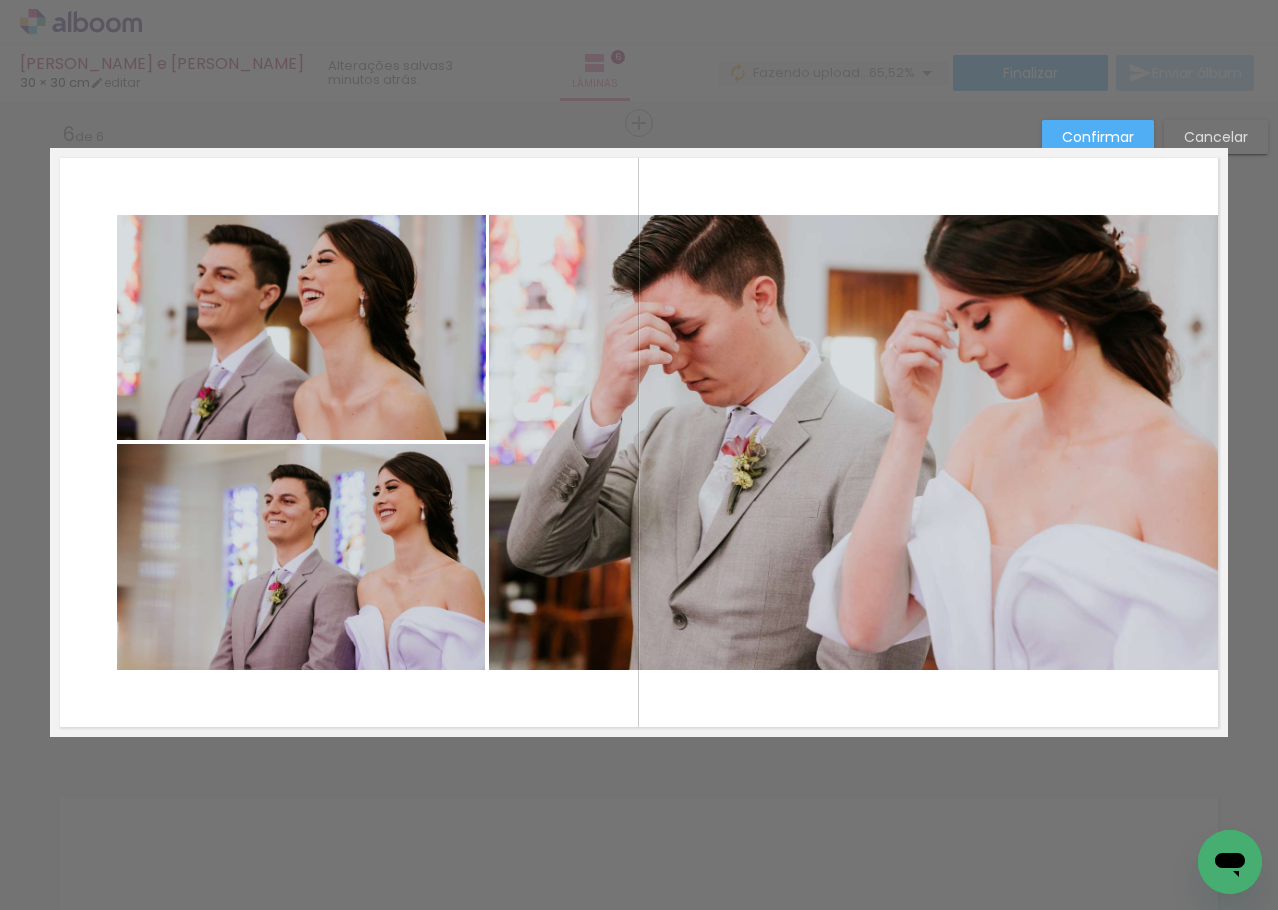 click 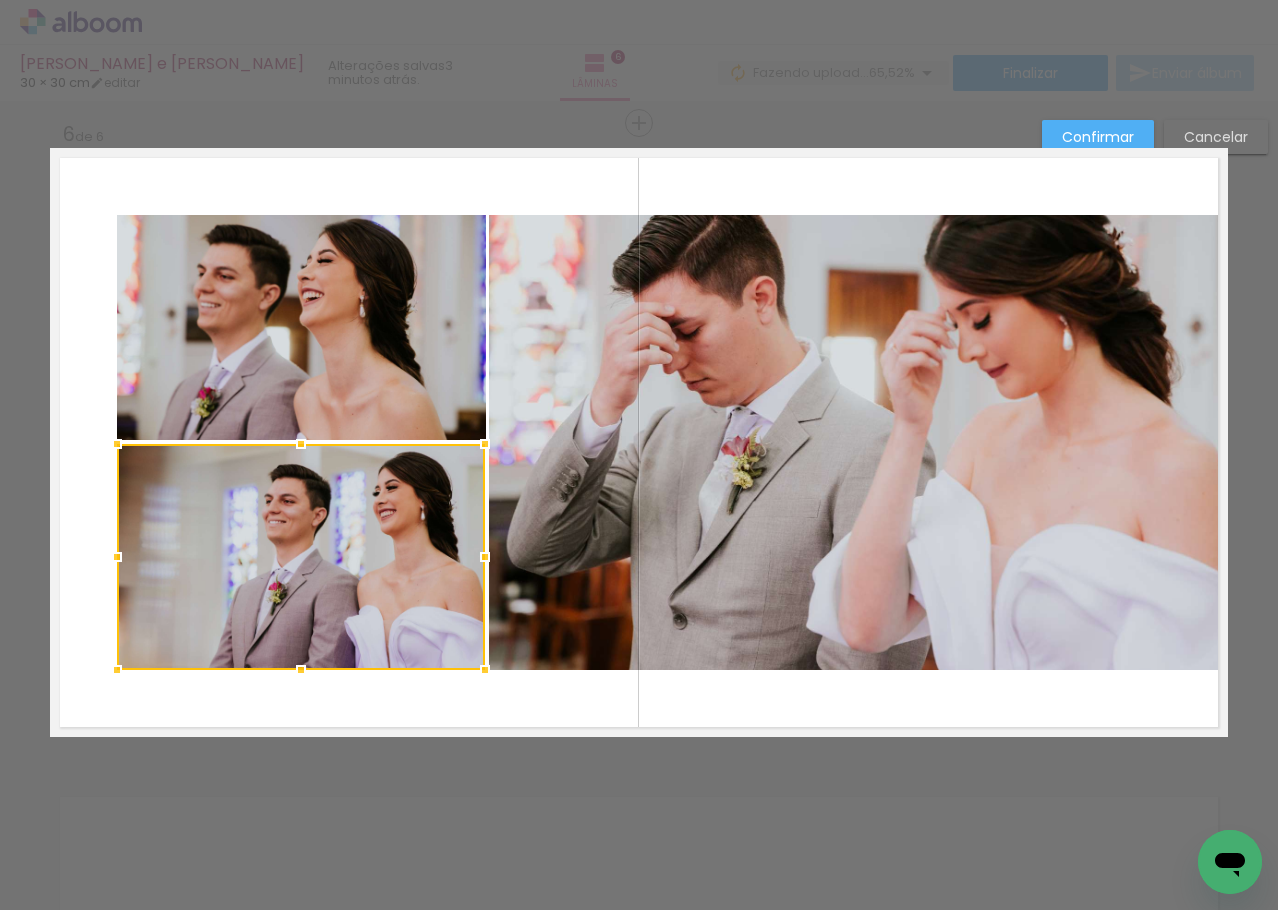 click 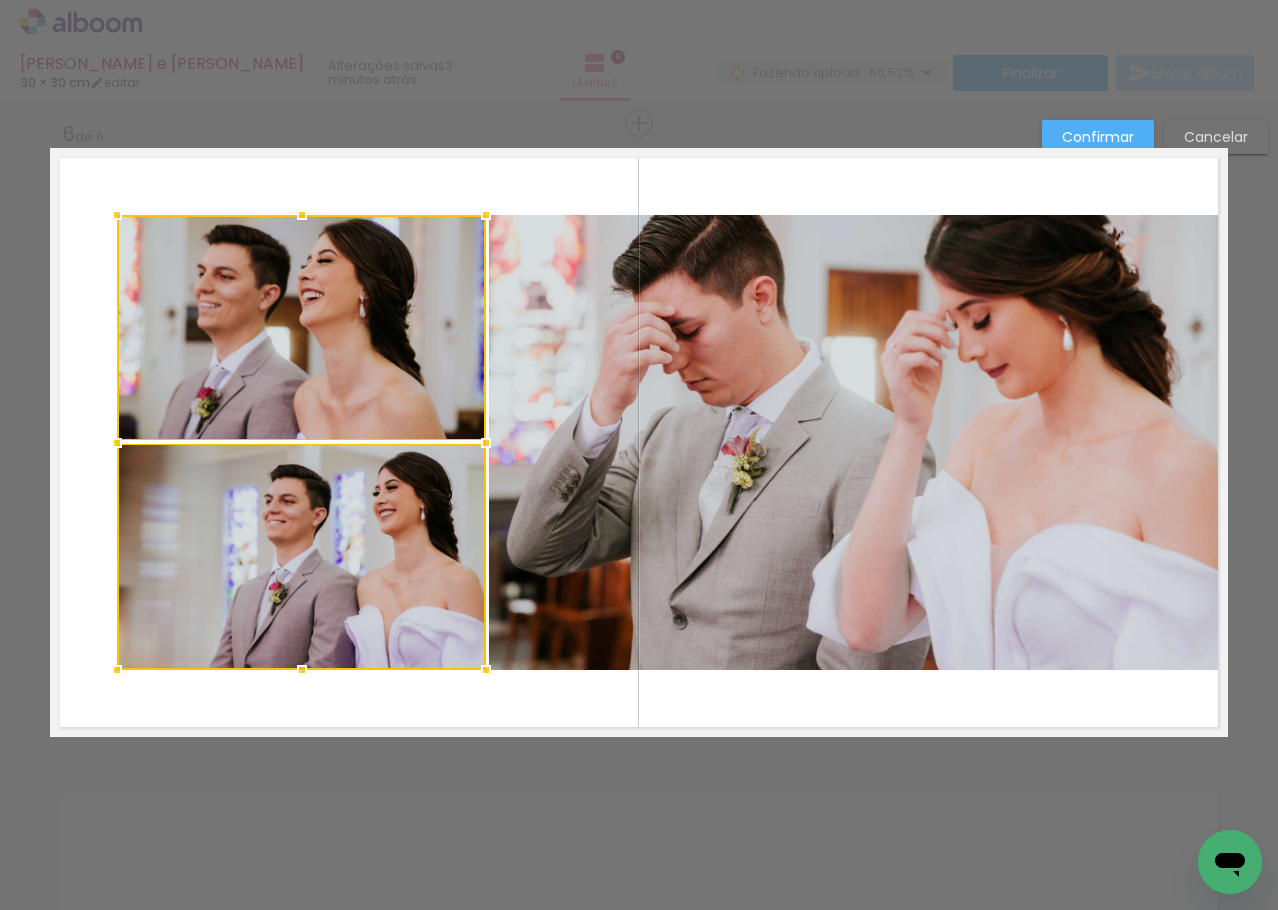 click 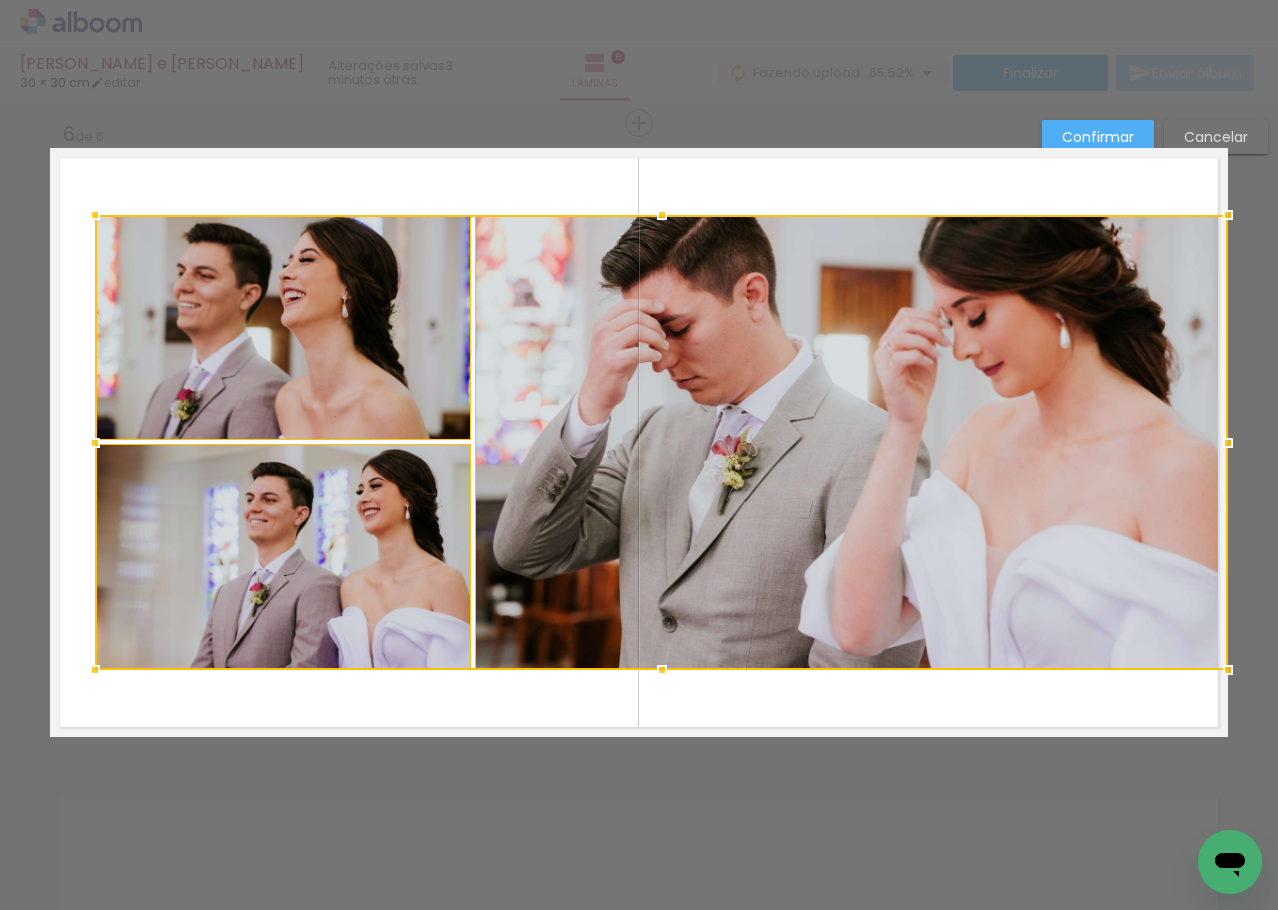 drag, startPoint x: 110, startPoint y: 443, endPoint x: -4, endPoint y: 456, distance: 114.73883 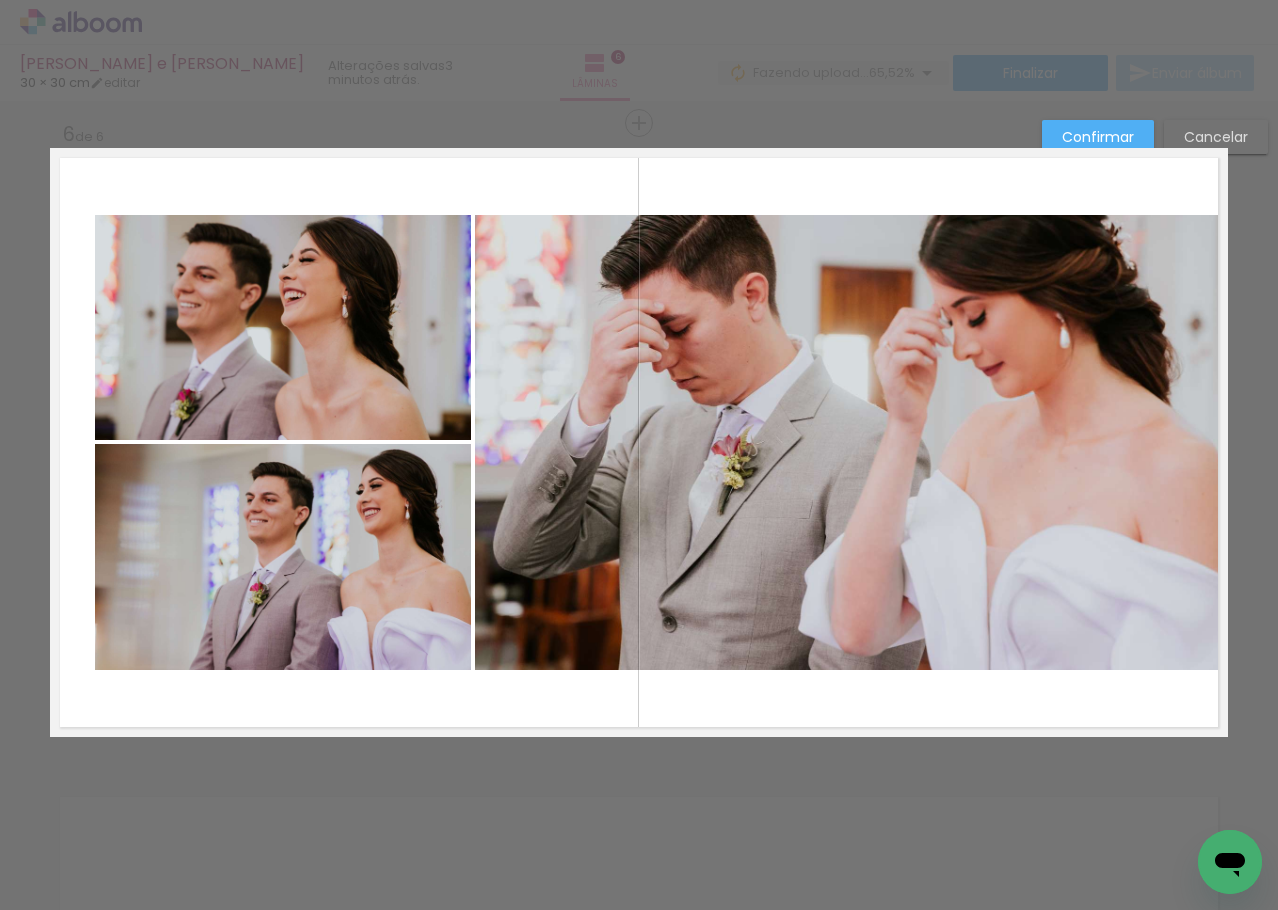 drag, startPoint x: 198, startPoint y: 284, endPoint x: 508, endPoint y: 467, distance: 359.9847 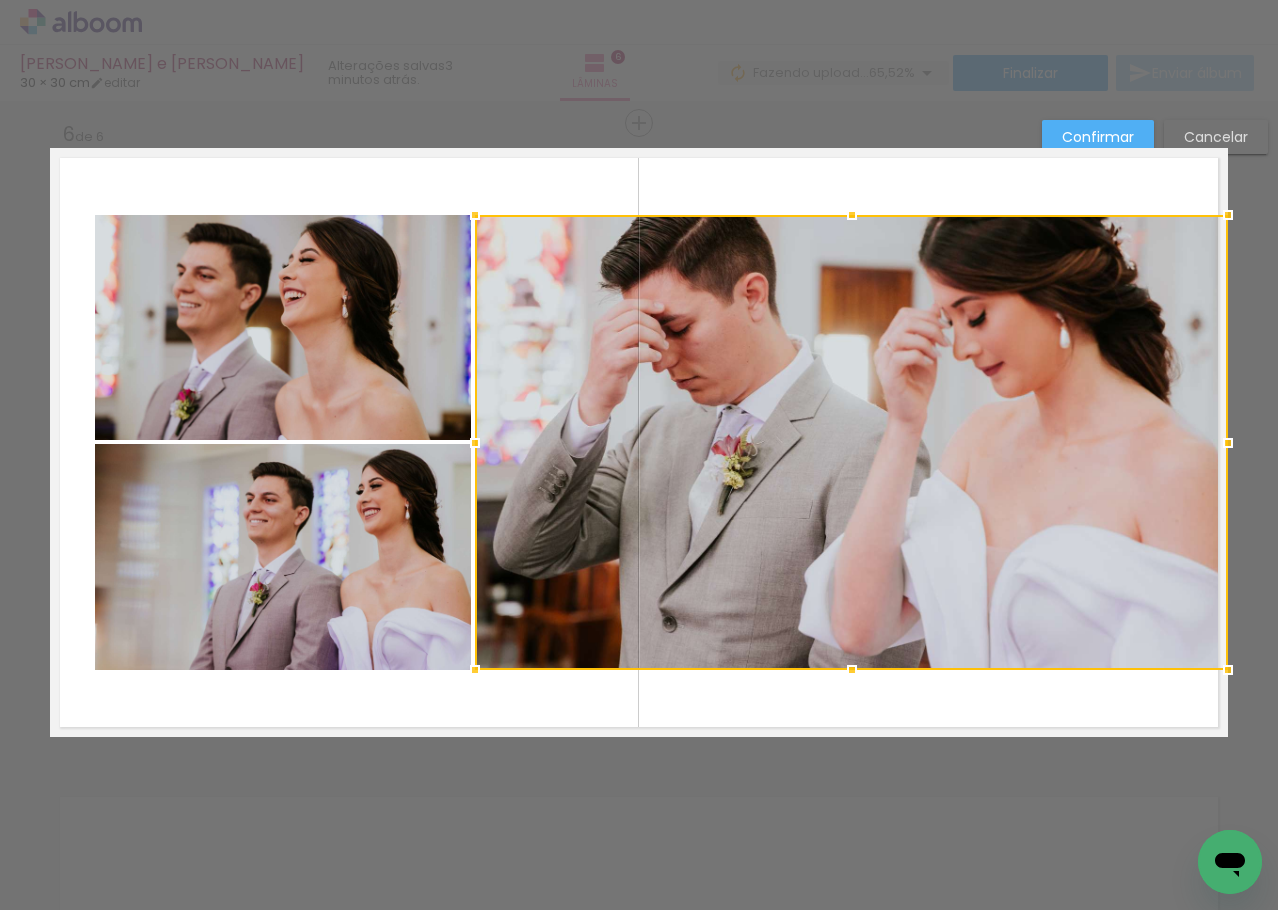 click 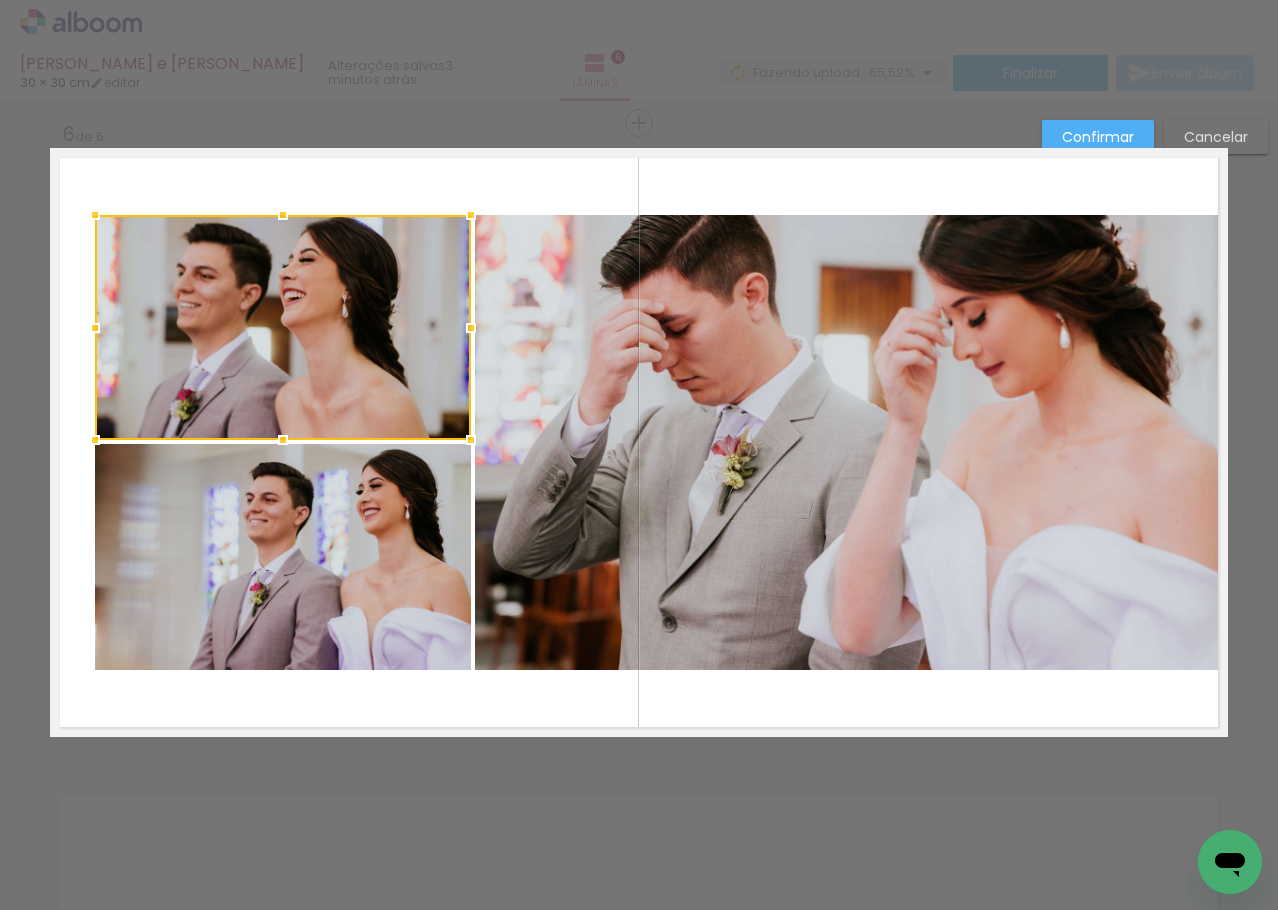 click 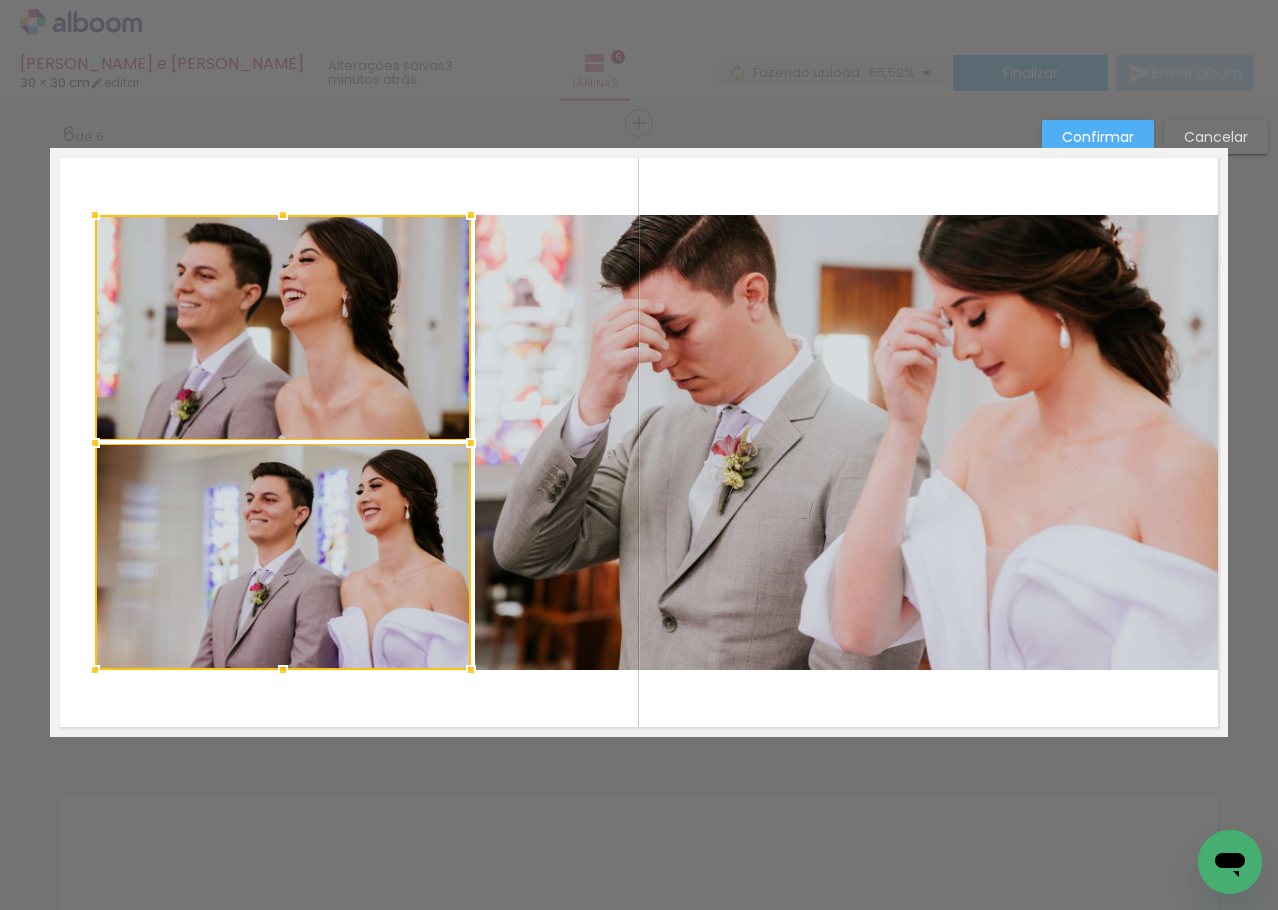 click 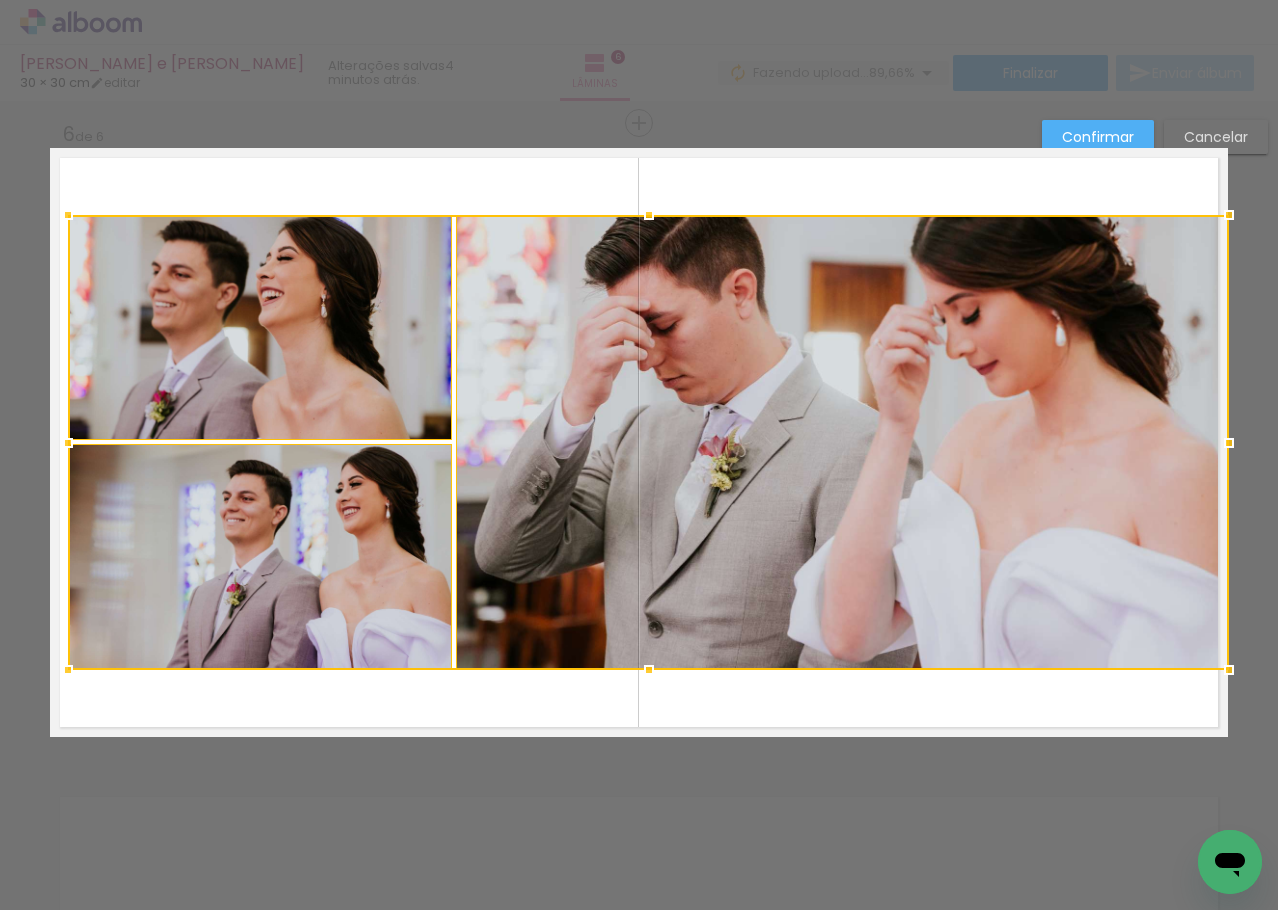 drag, startPoint x: 90, startPoint y: 447, endPoint x: 162, endPoint y: 426, distance: 75 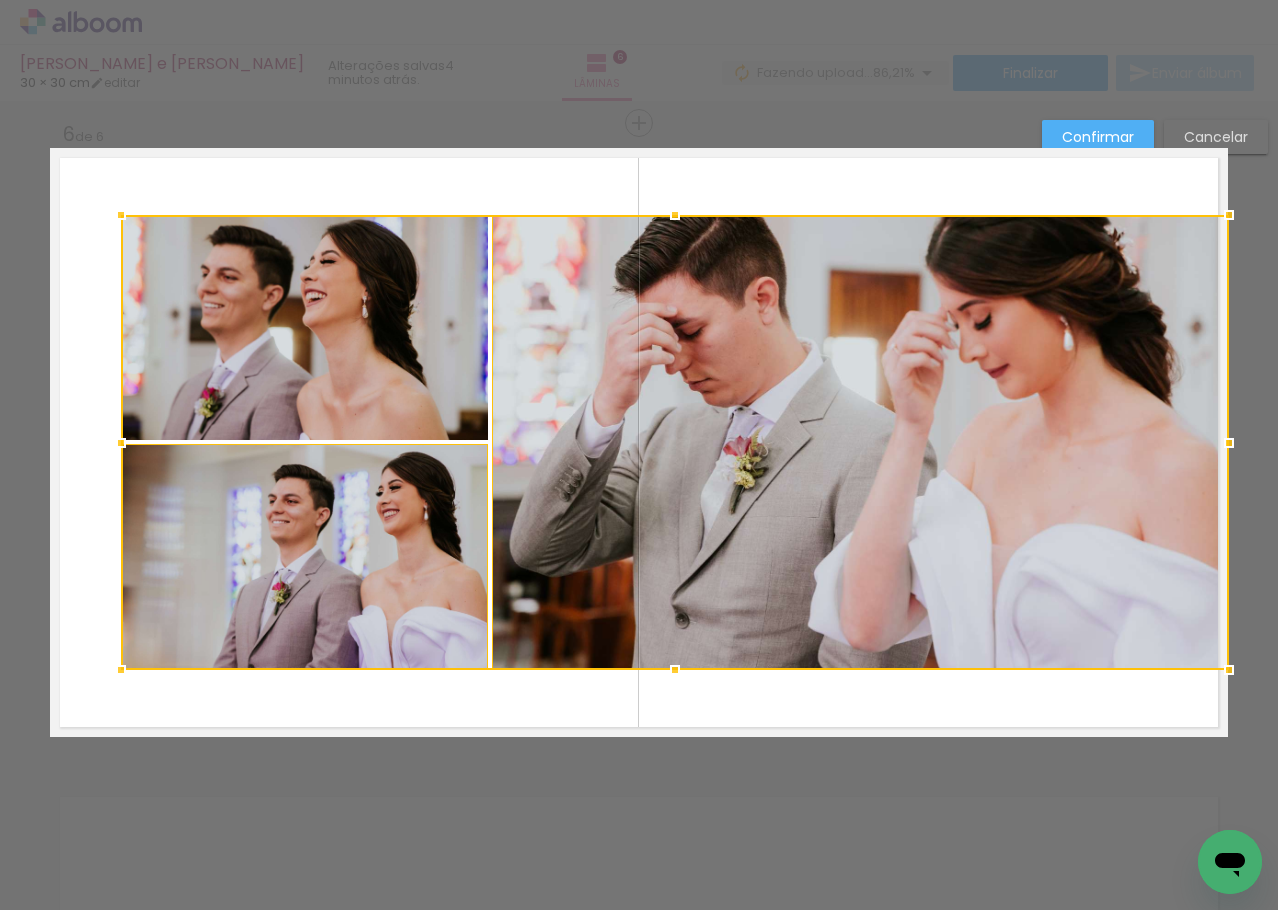 click on "Cancelar" at bounding box center (0, 0) 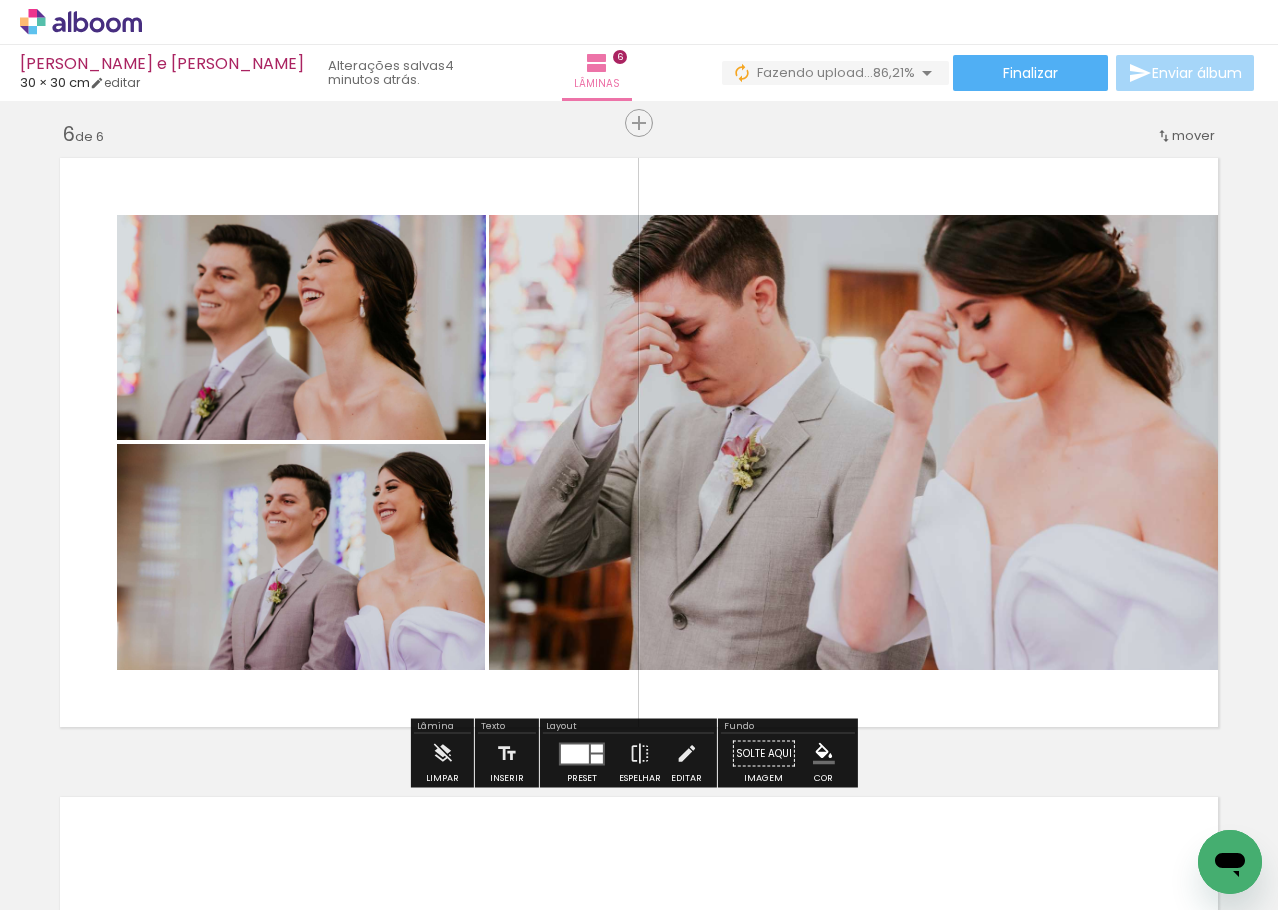 click 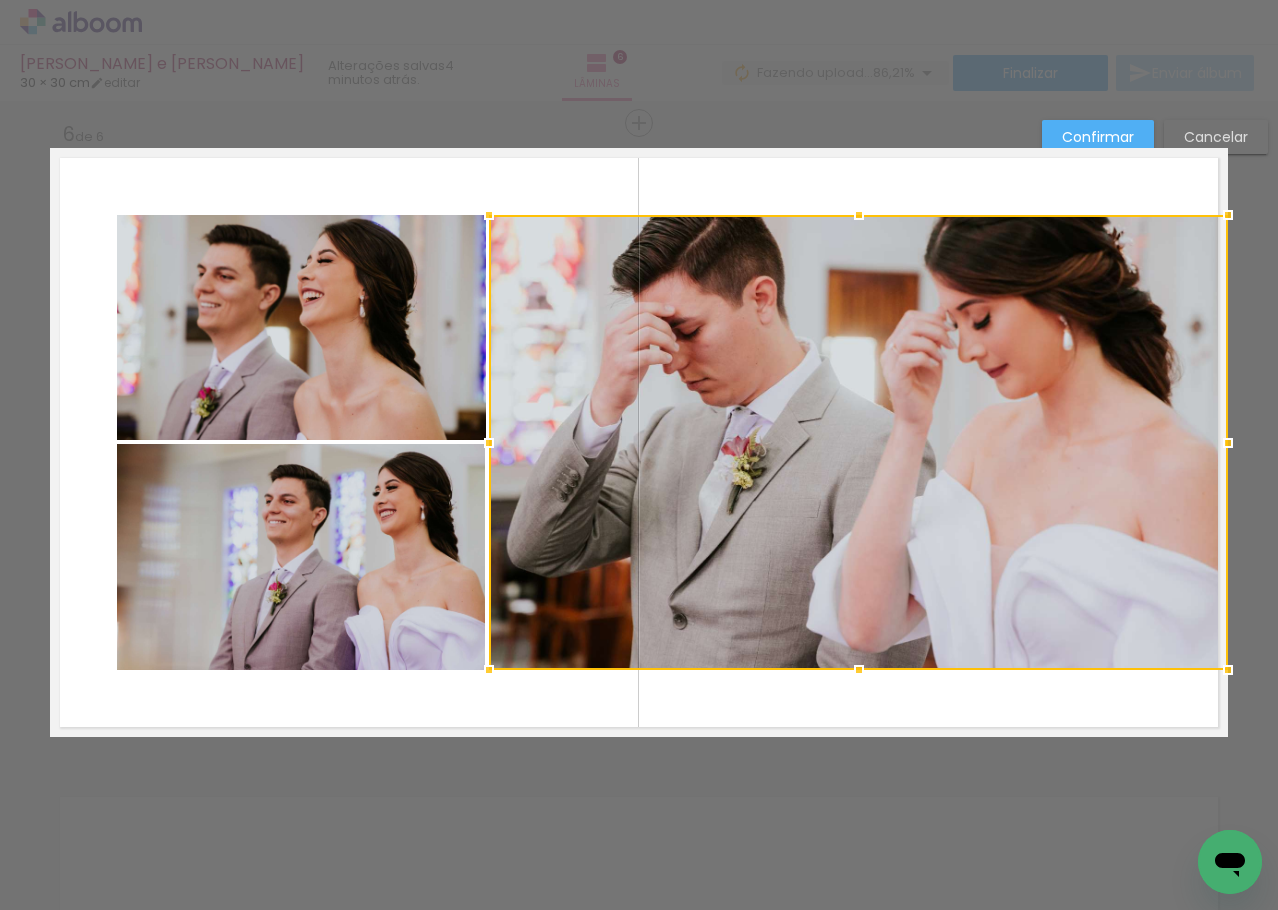 click at bounding box center (639, 442) 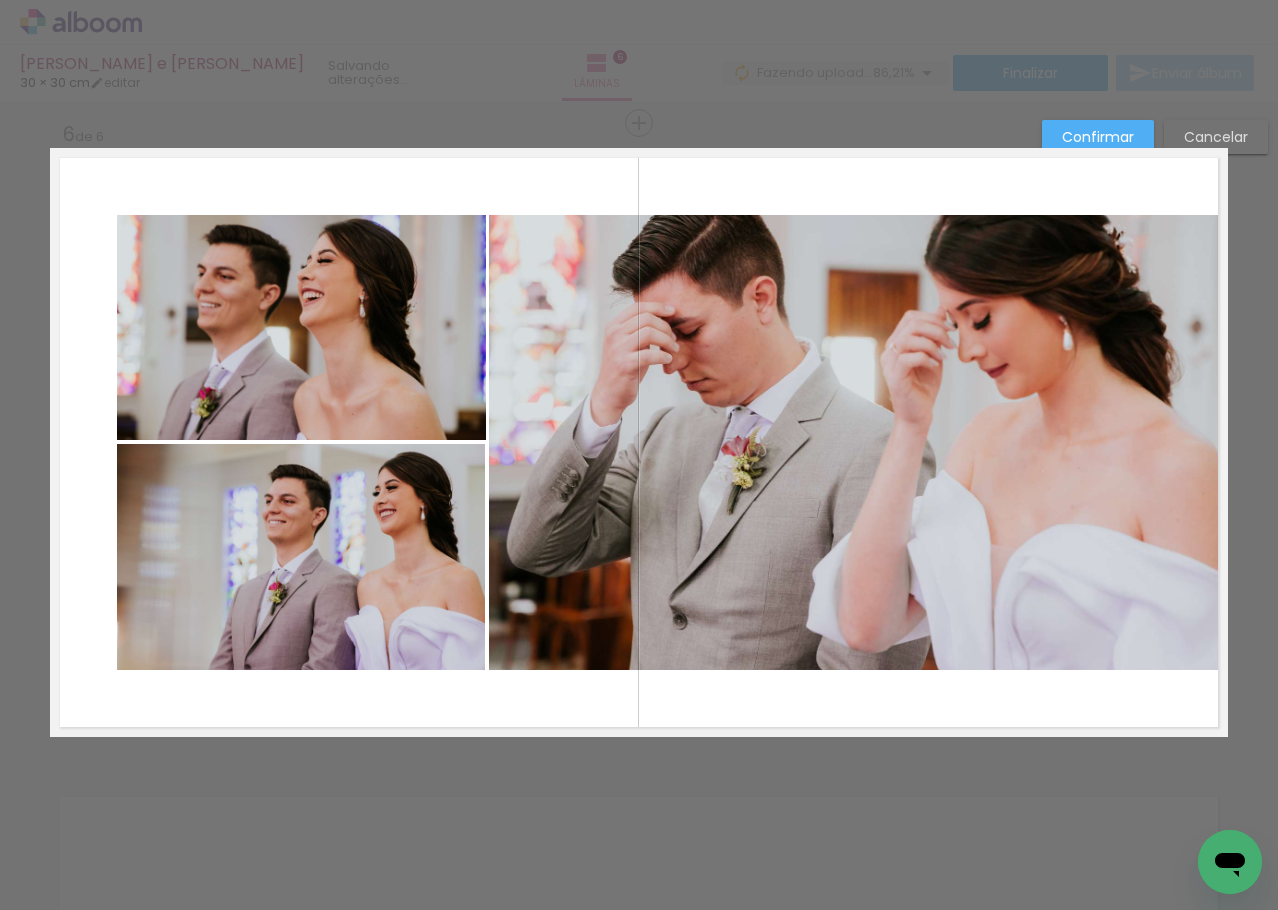 drag, startPoint x: 420, startPoint y: 183, endPoint x: 448, endPoint y: 231, distance: 55.569775 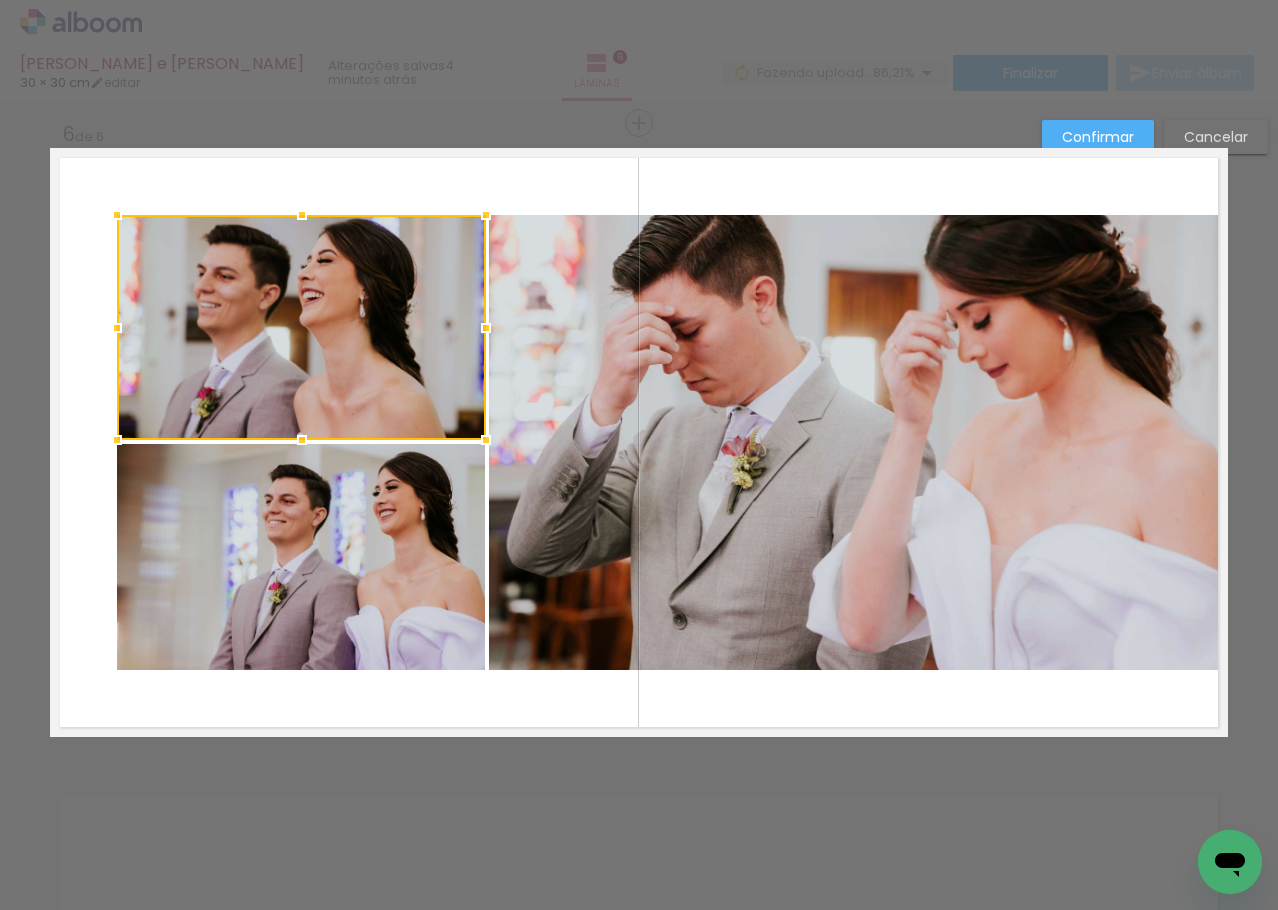 click 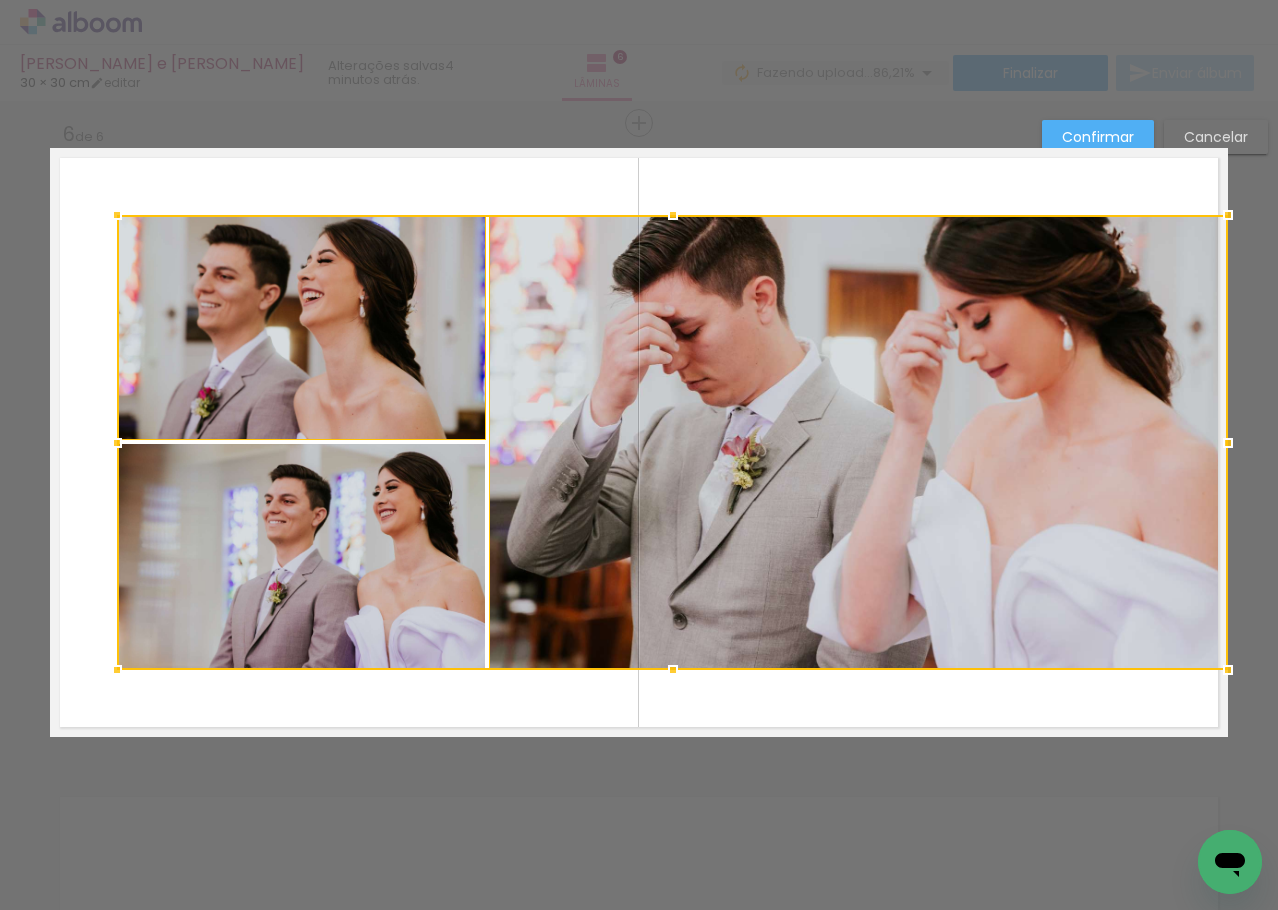 click at bounding box center [672, 442] 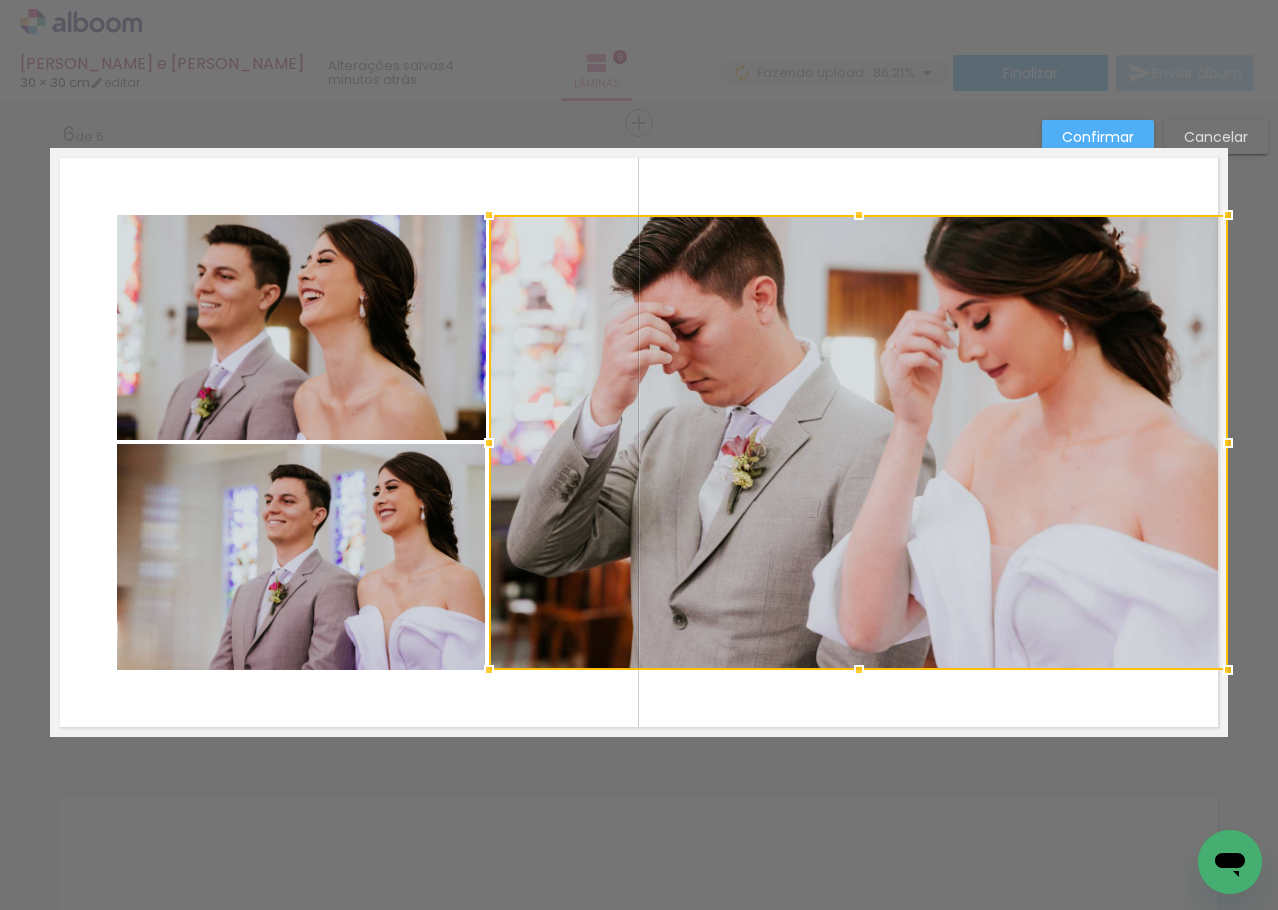 click 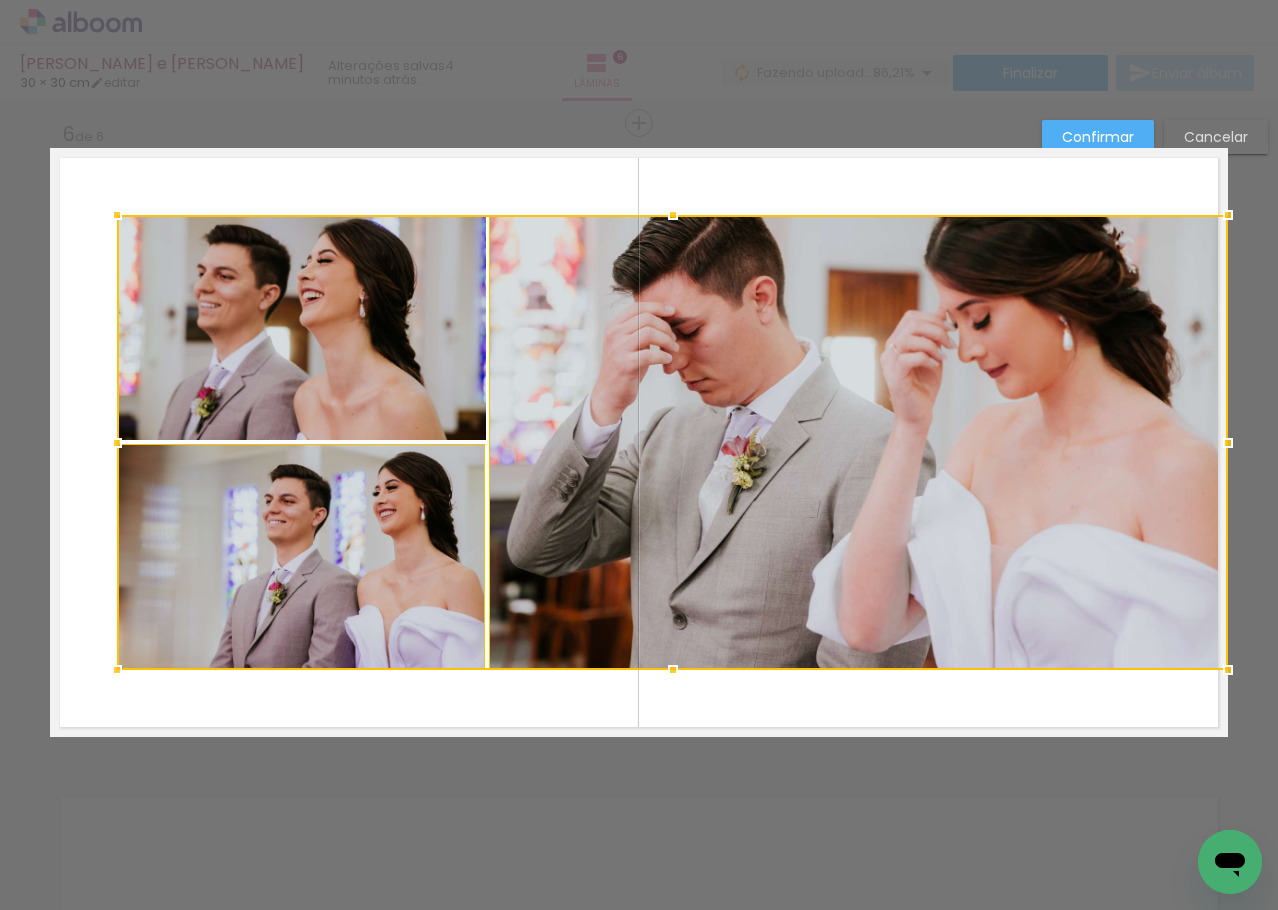 click at bounding box center (672, 442) 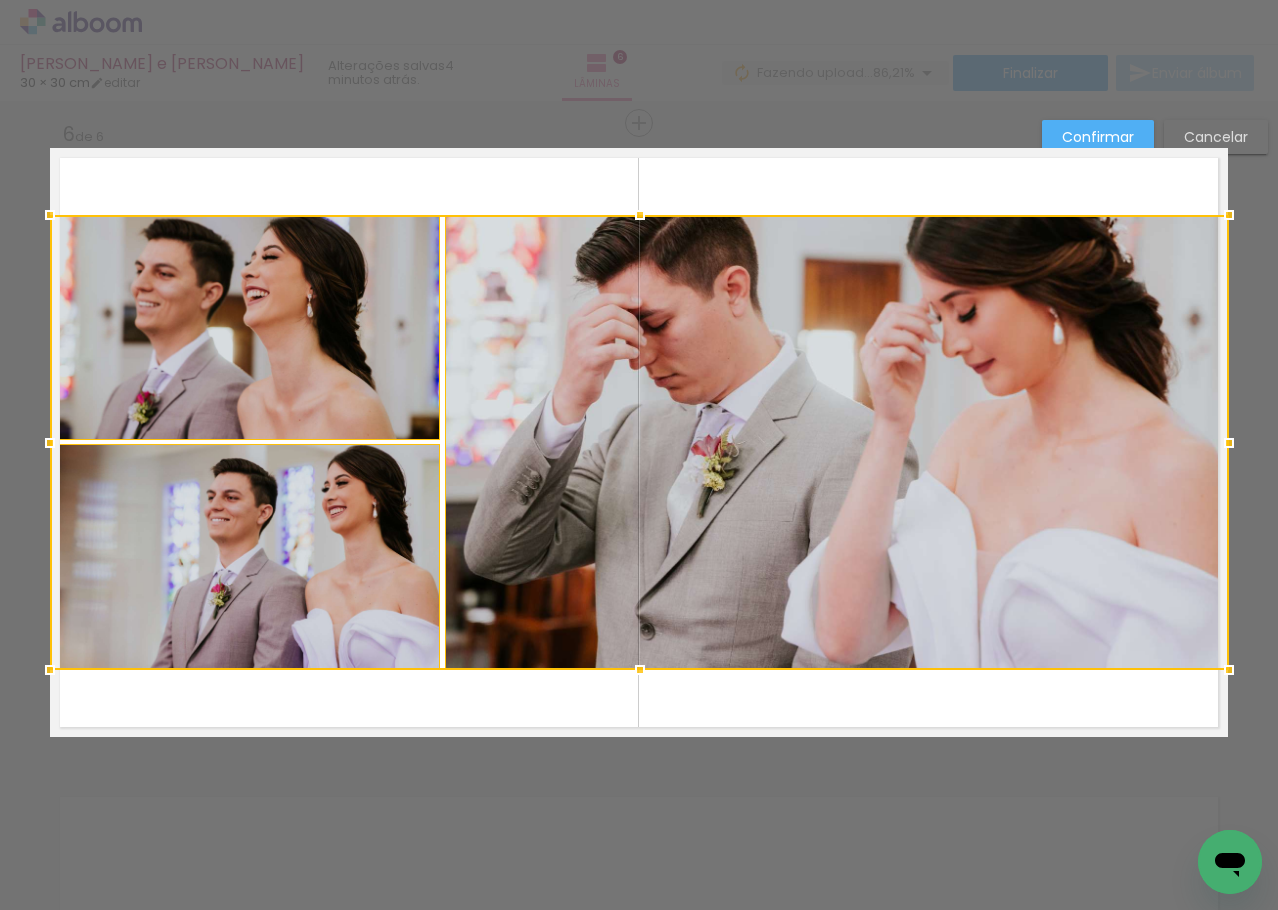 drag, startPoint x: 110, startPoint y: 447, endPoint x: -9, endPoint y: 452, distance: 119.104996 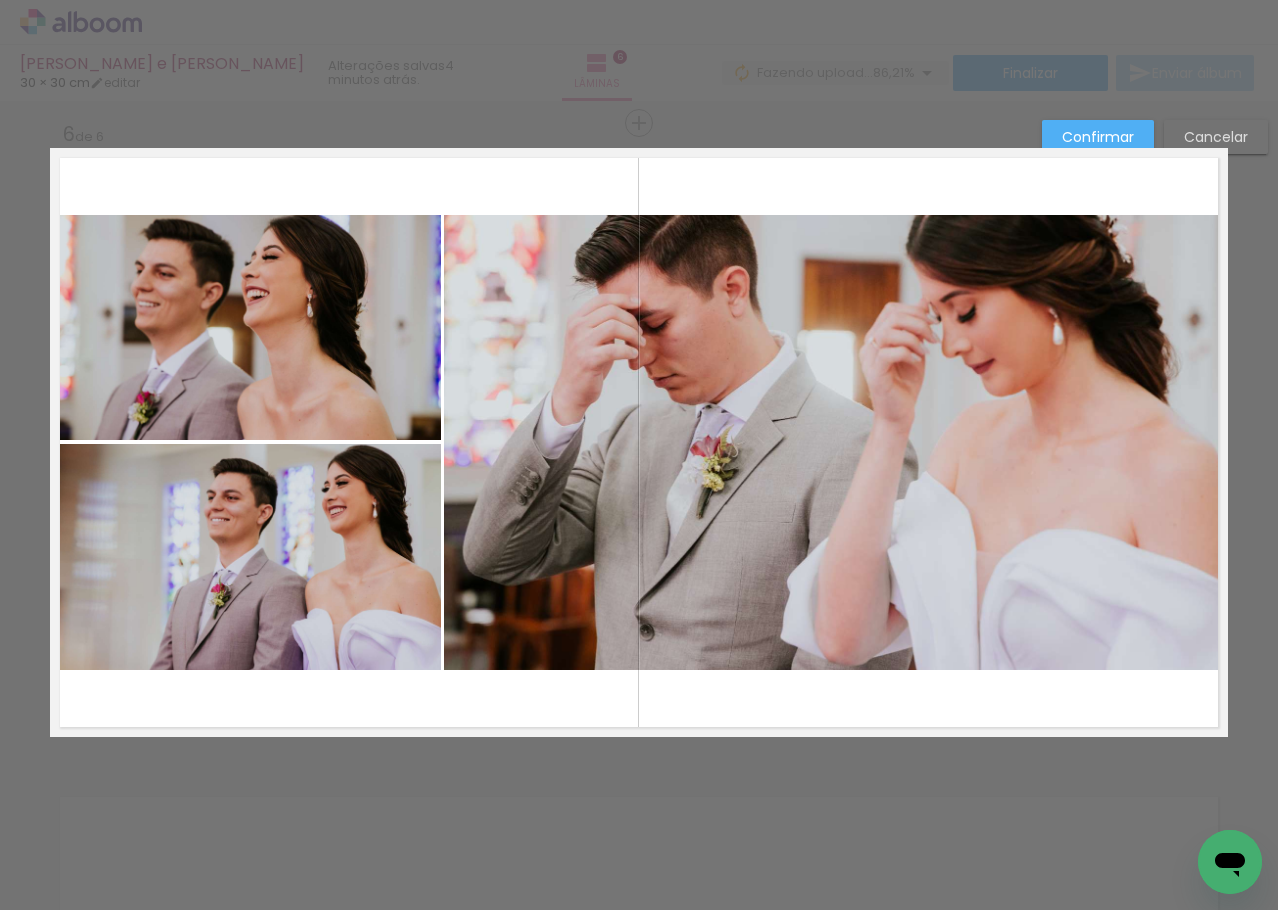 click at bounding box center [639, 50] 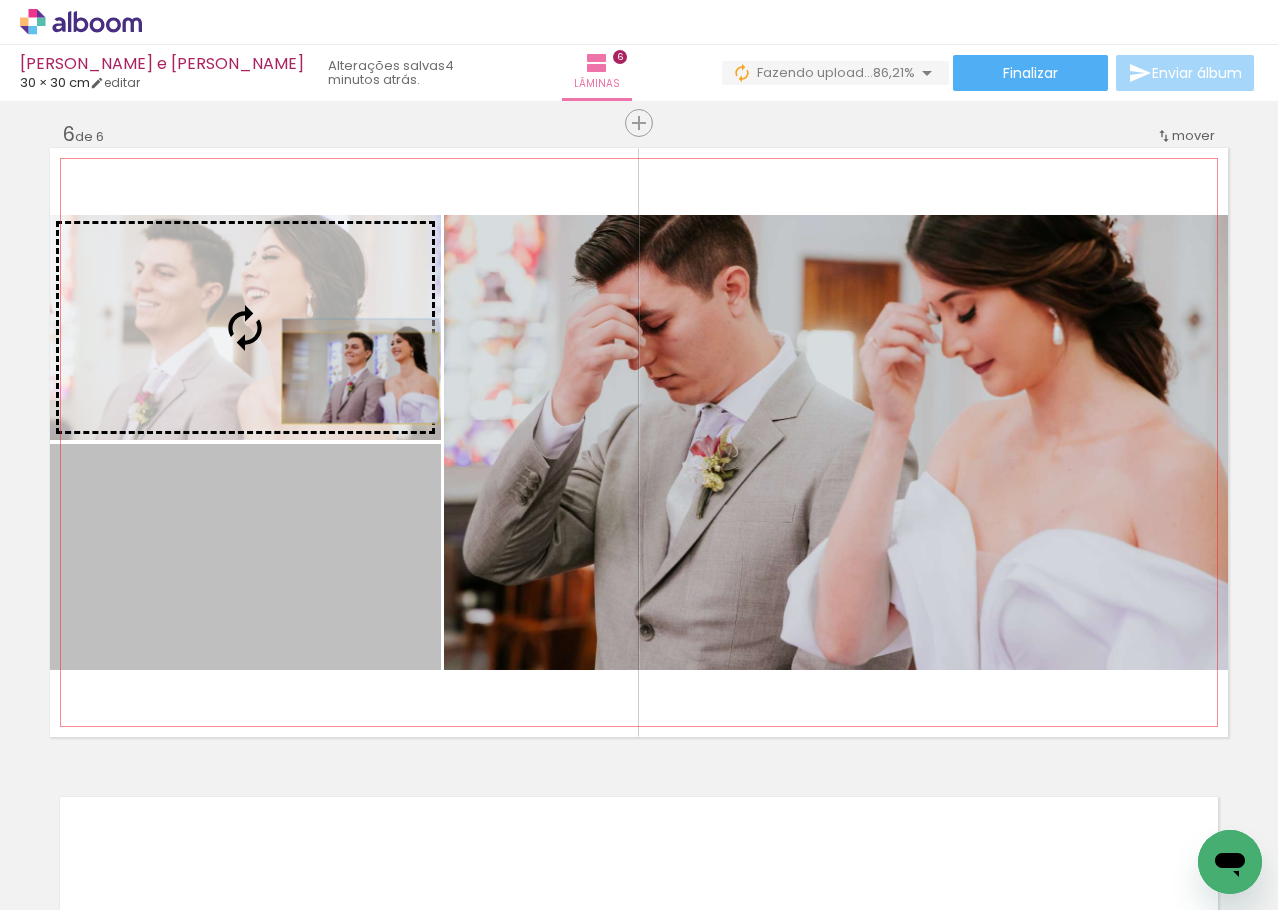 drag, startPoint x: 345, startPoint y: 469, endPoint x: 353, endPoint y: 378, distance: 91.350975 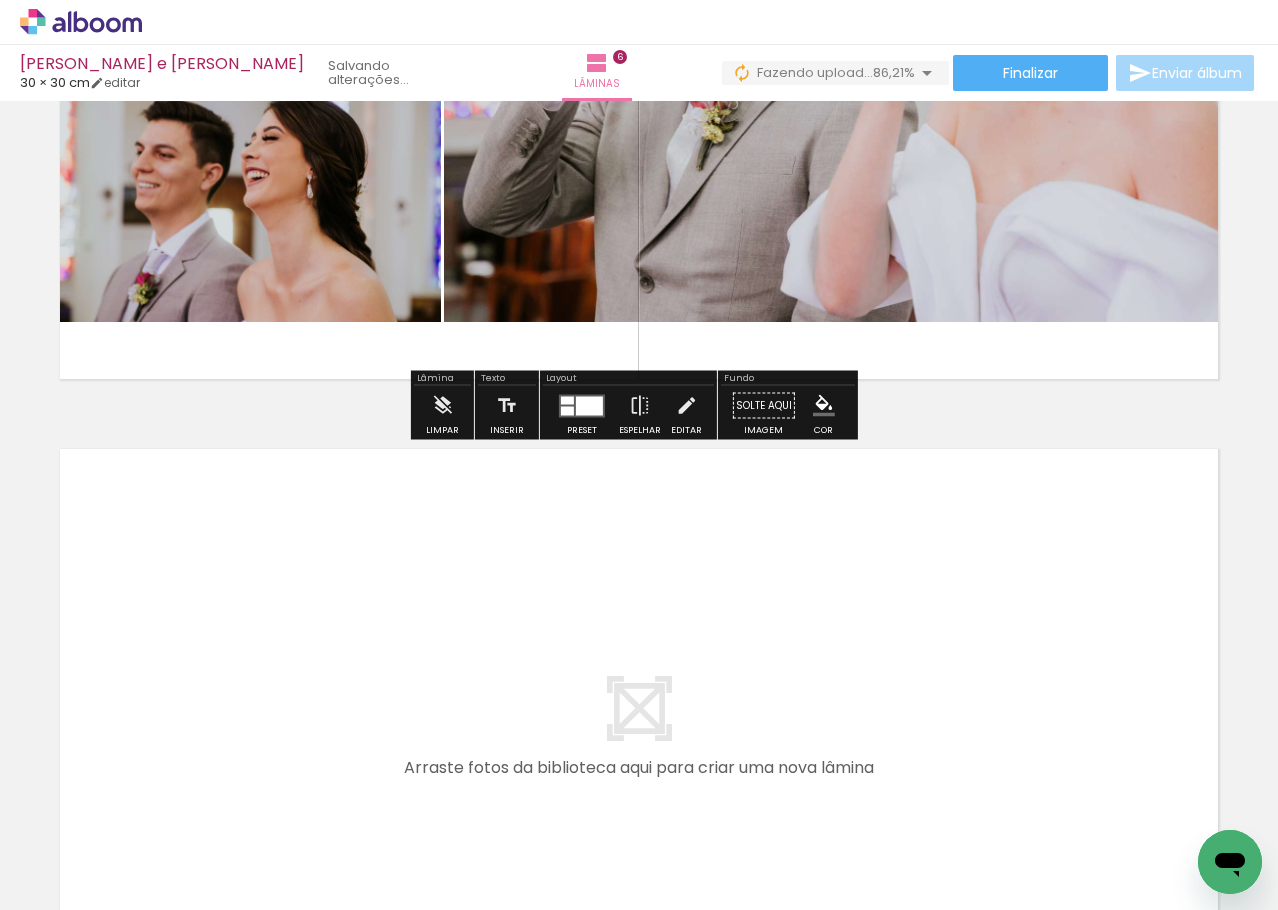 scroll, scrollTop: 3867, scrollLeft: 0, axis: vertical 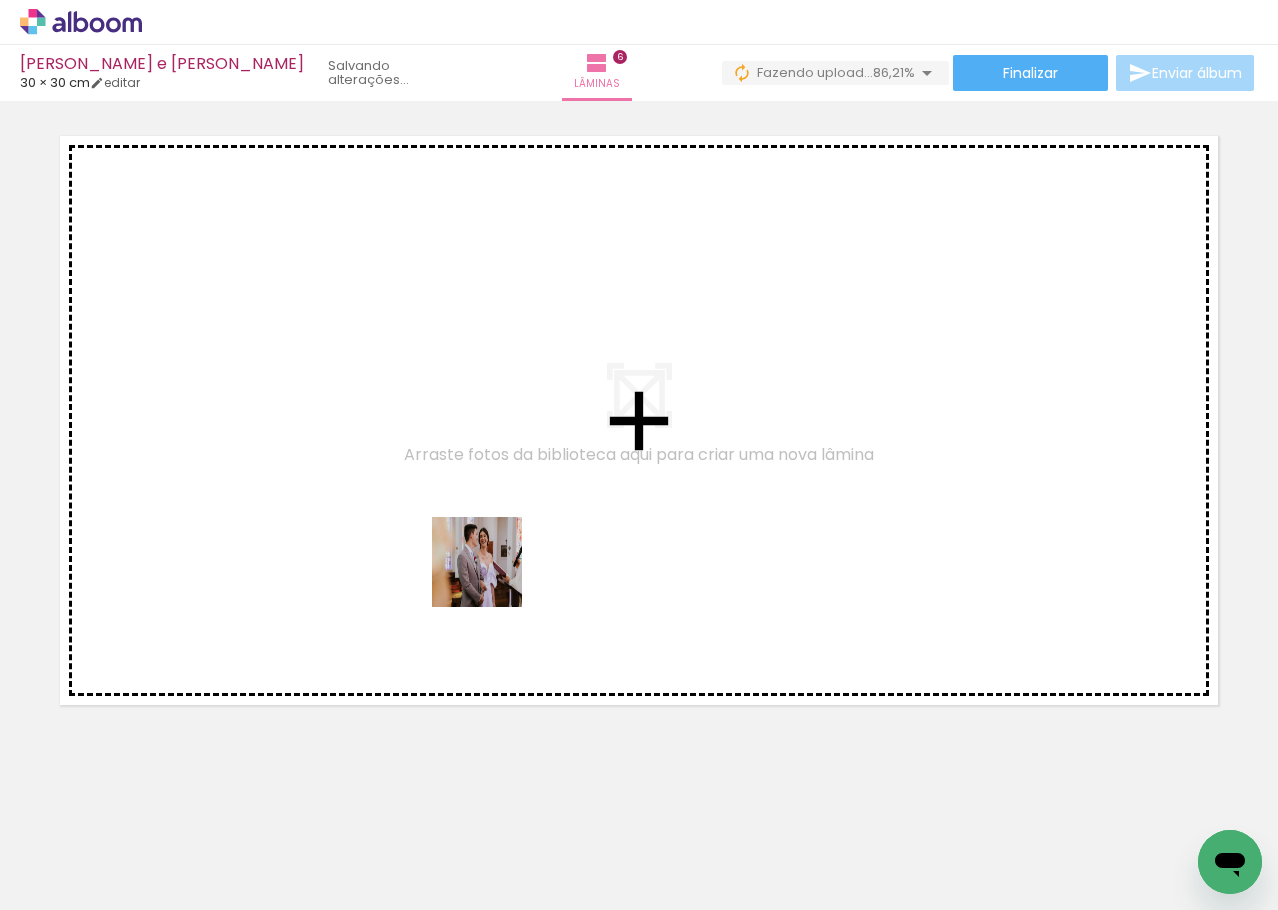 drag, startPoint x: 584, startPoint y: 808, endPoint x: 489, endPoint y: 552, distance: 273.0586 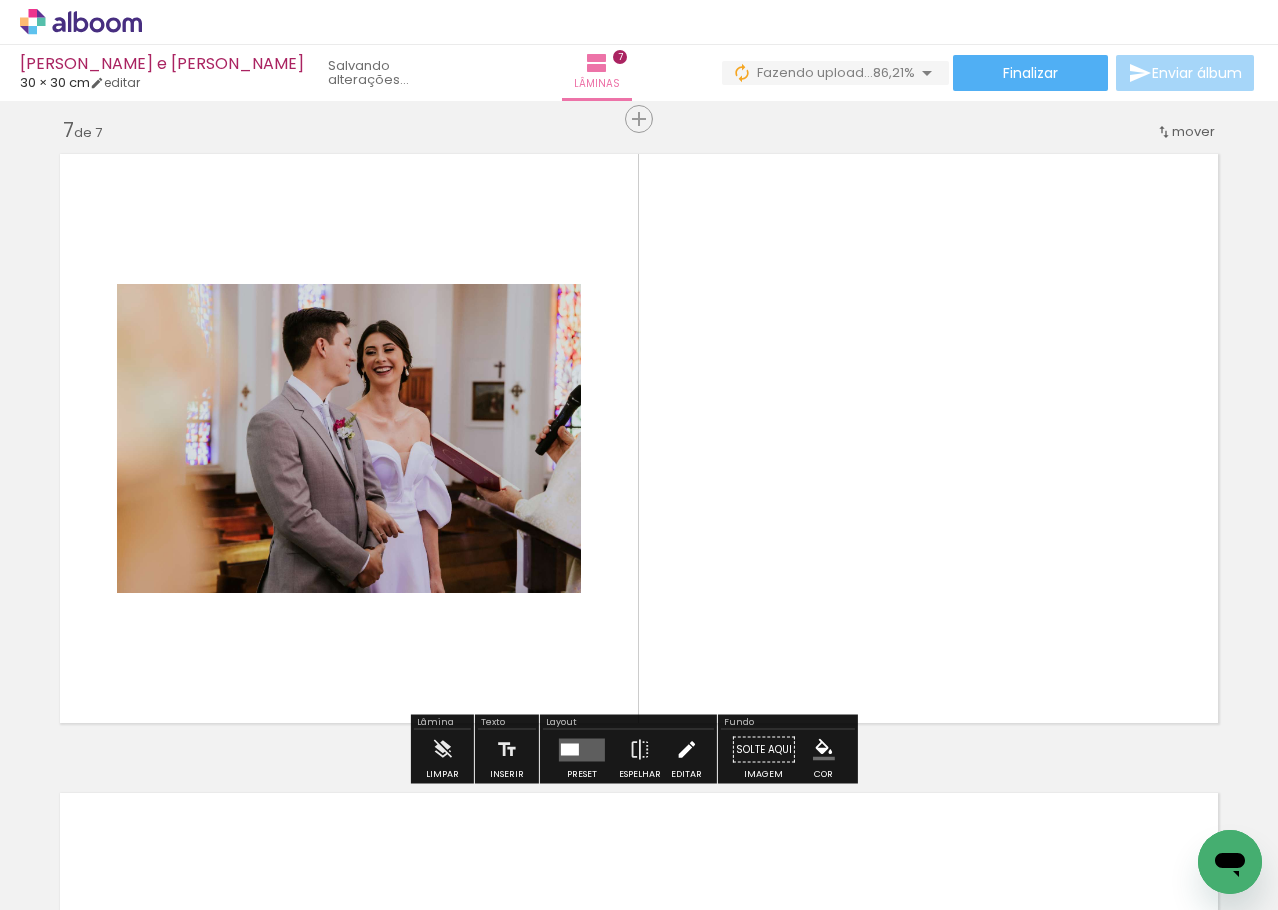 scroll, scrollTop: 3845, scrollLeft: 0, axis: vertical 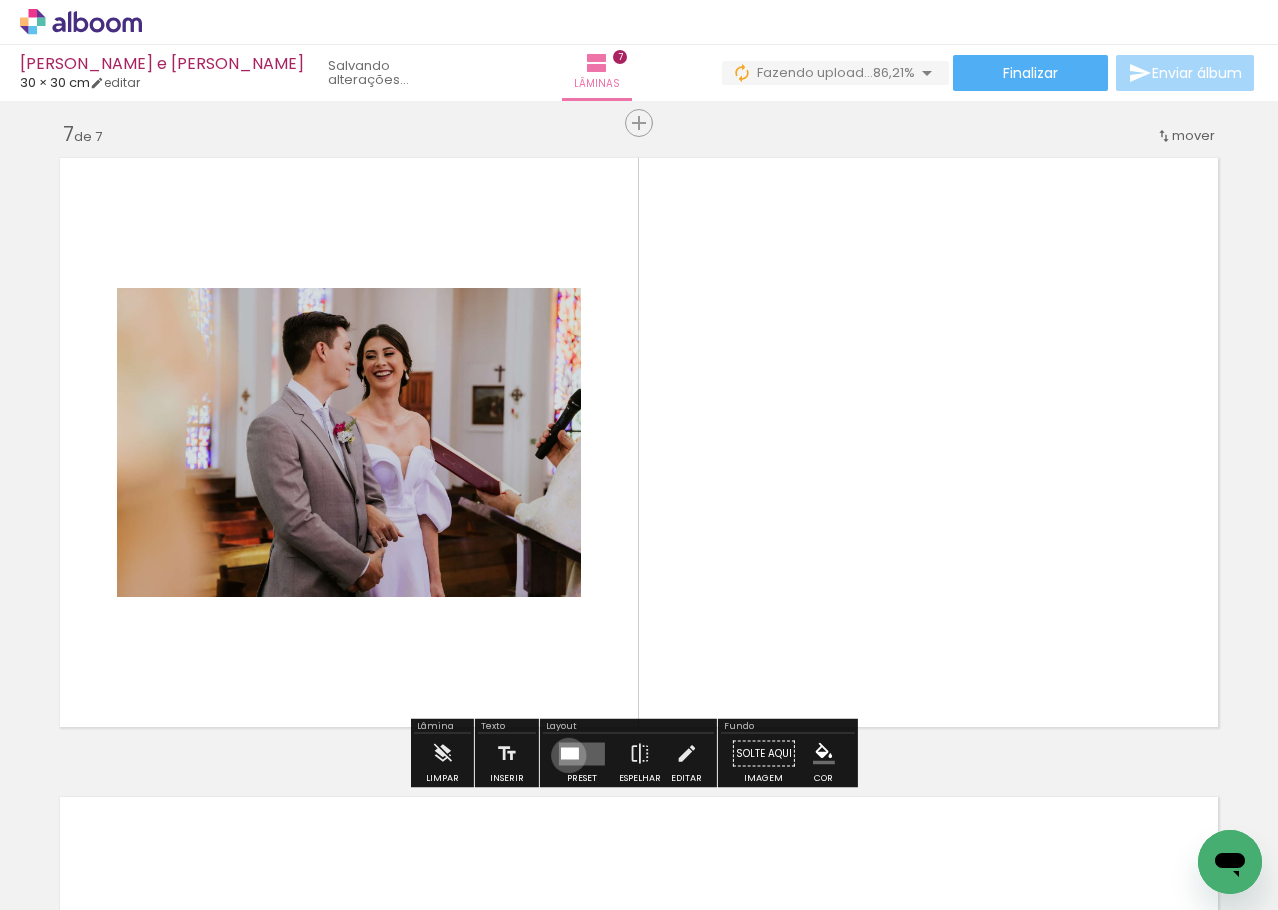 click at bounding box center (570, 753) 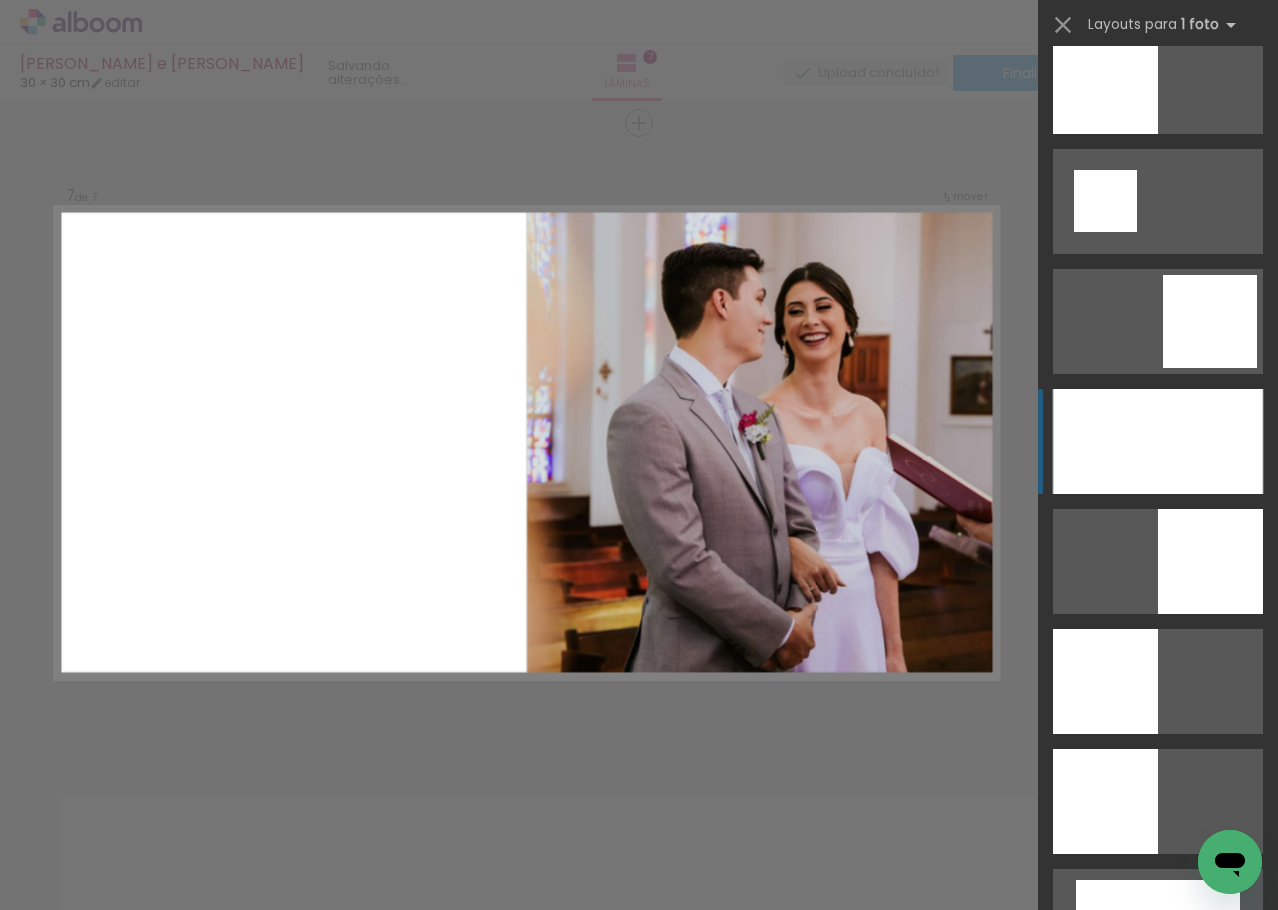 scroll, scrollTop: 2500, scrollLeft: 0, axis: vertical 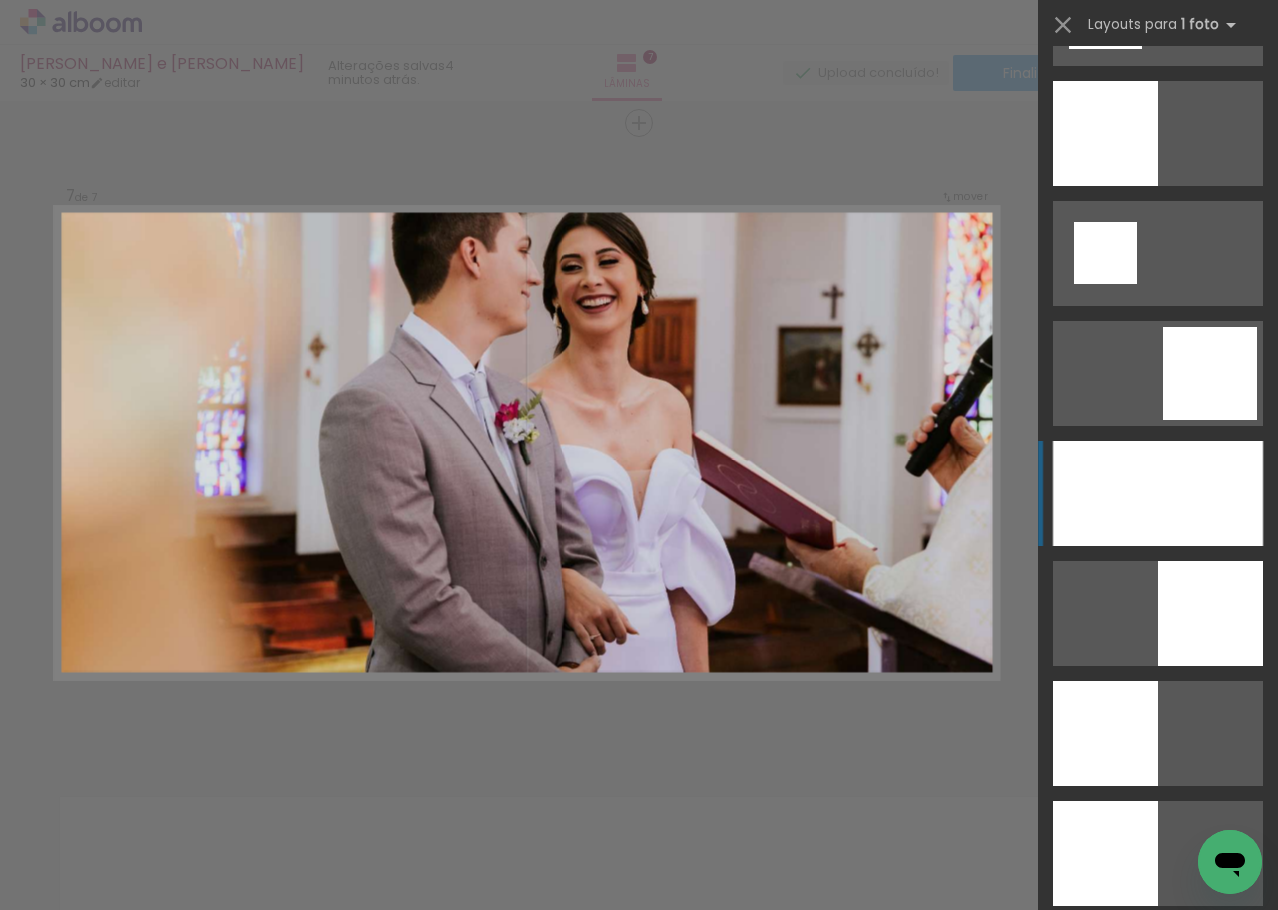 click at bounding box center (1158, 493) 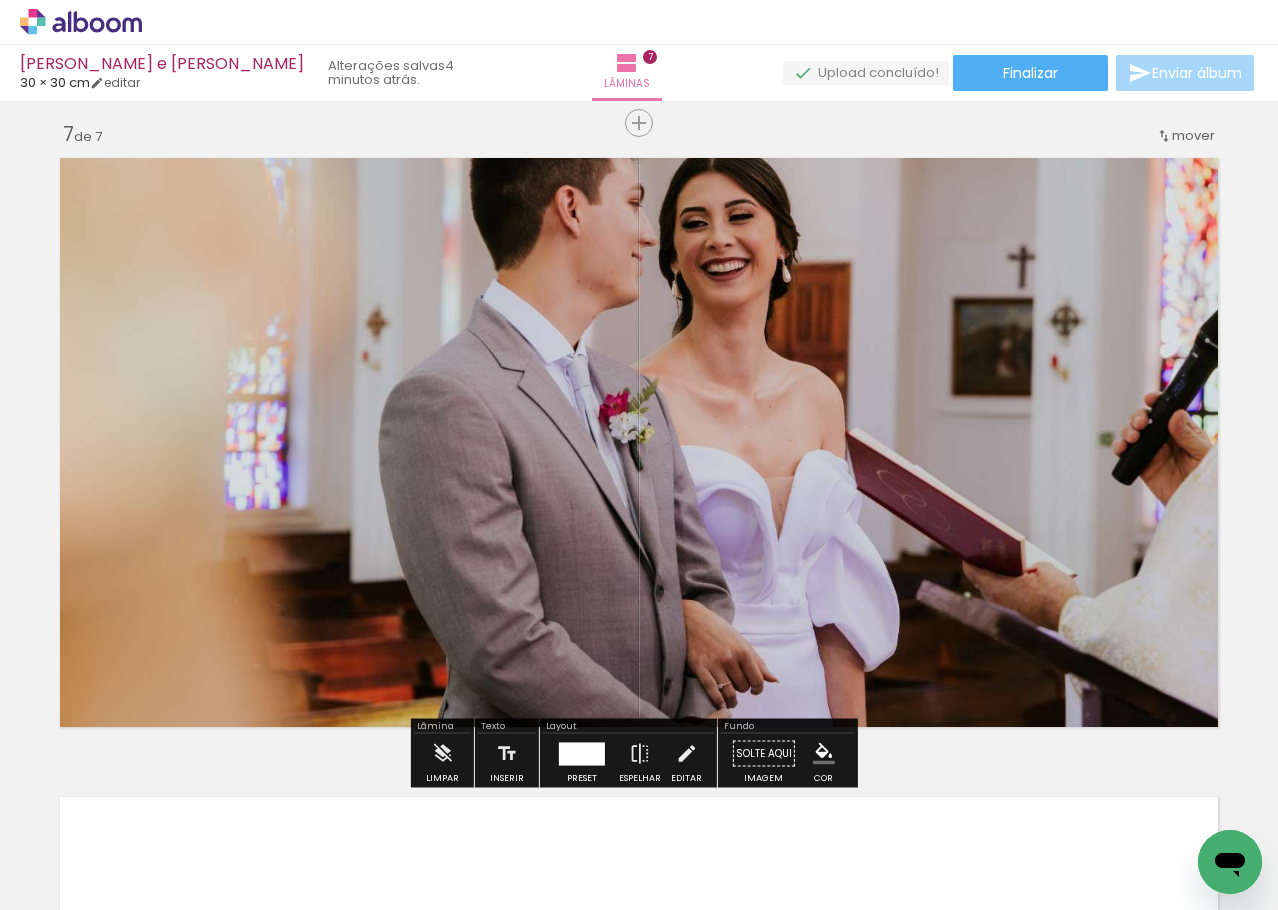 click 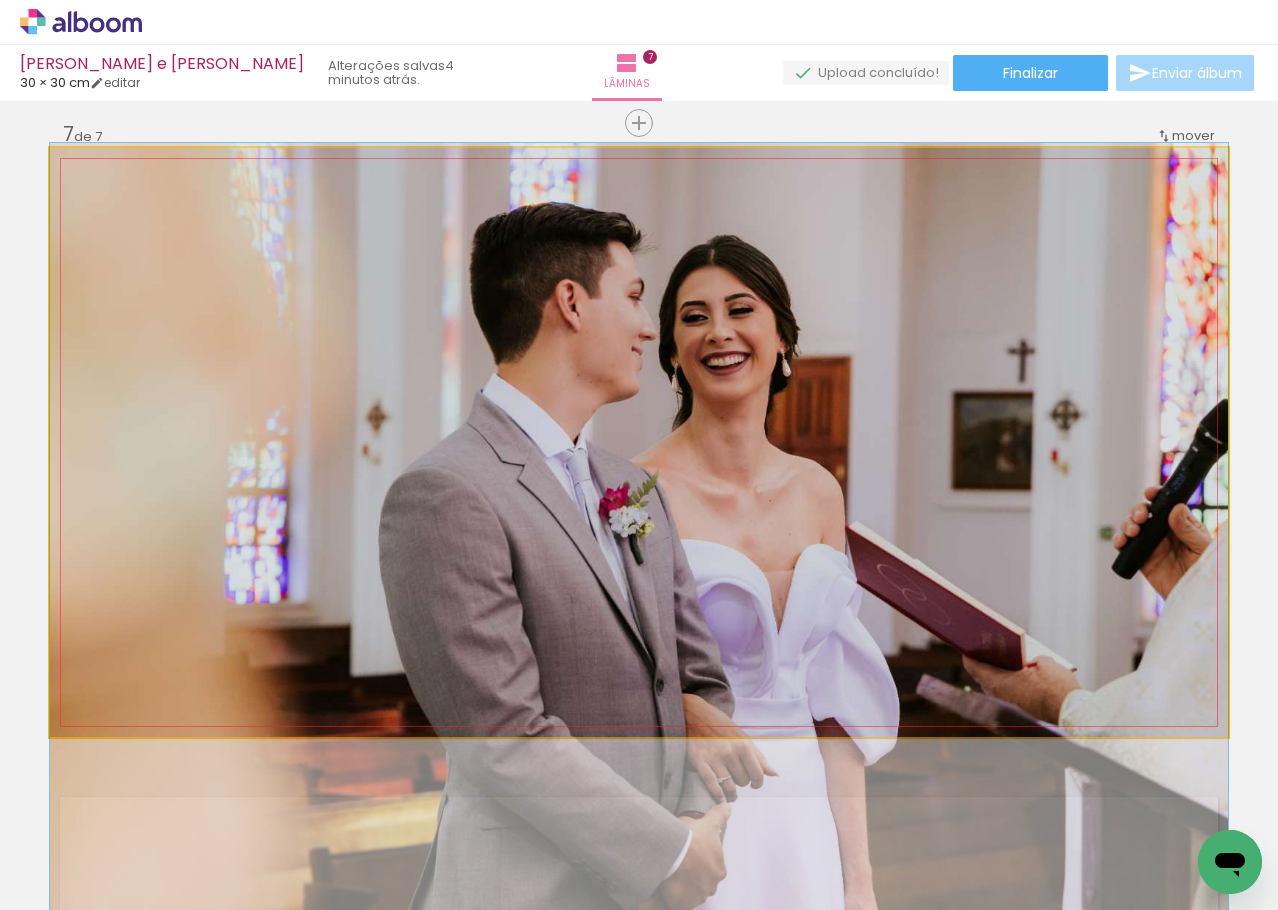 drag, startPoint x: 693, startPoint y: 361, endPoint x: 704, endPoint y: 455, distance: 94.641426 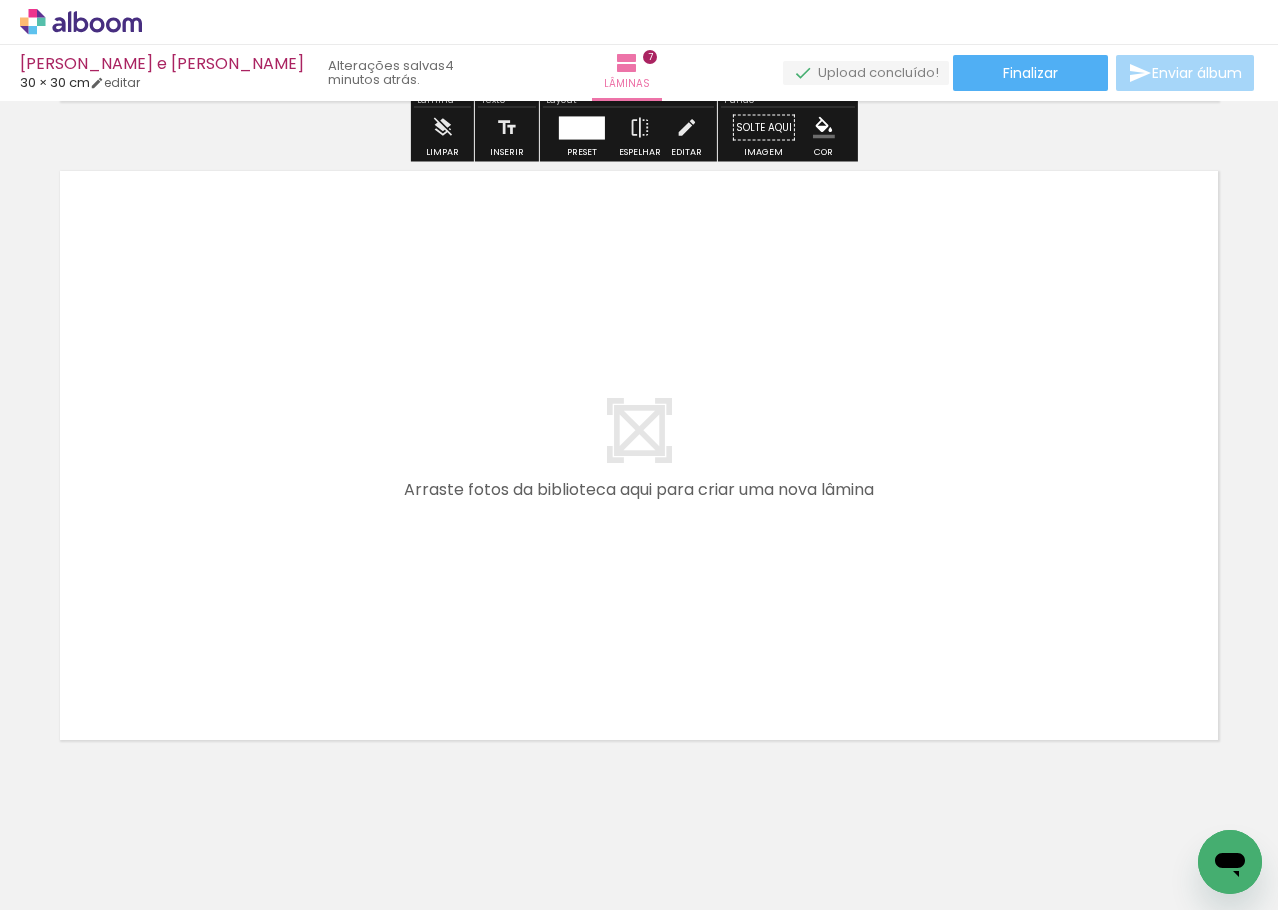 scroll, scrollTop: 4506, scrollLeft: 0, axis: vertical 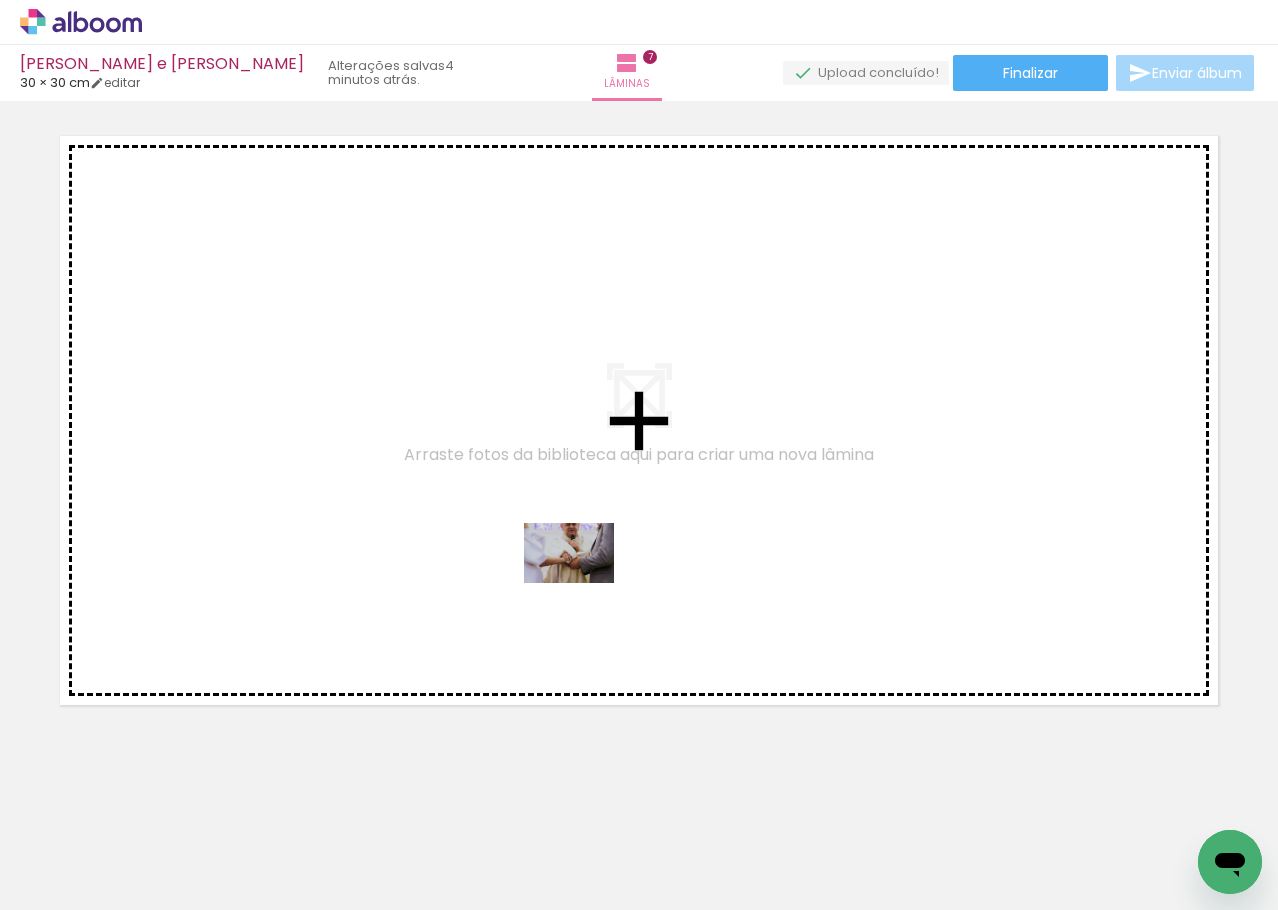 drag, startPoint x: 708, startPoint y: 784, endPoint x: 767, endPoint y: 712, distance: 93.08598 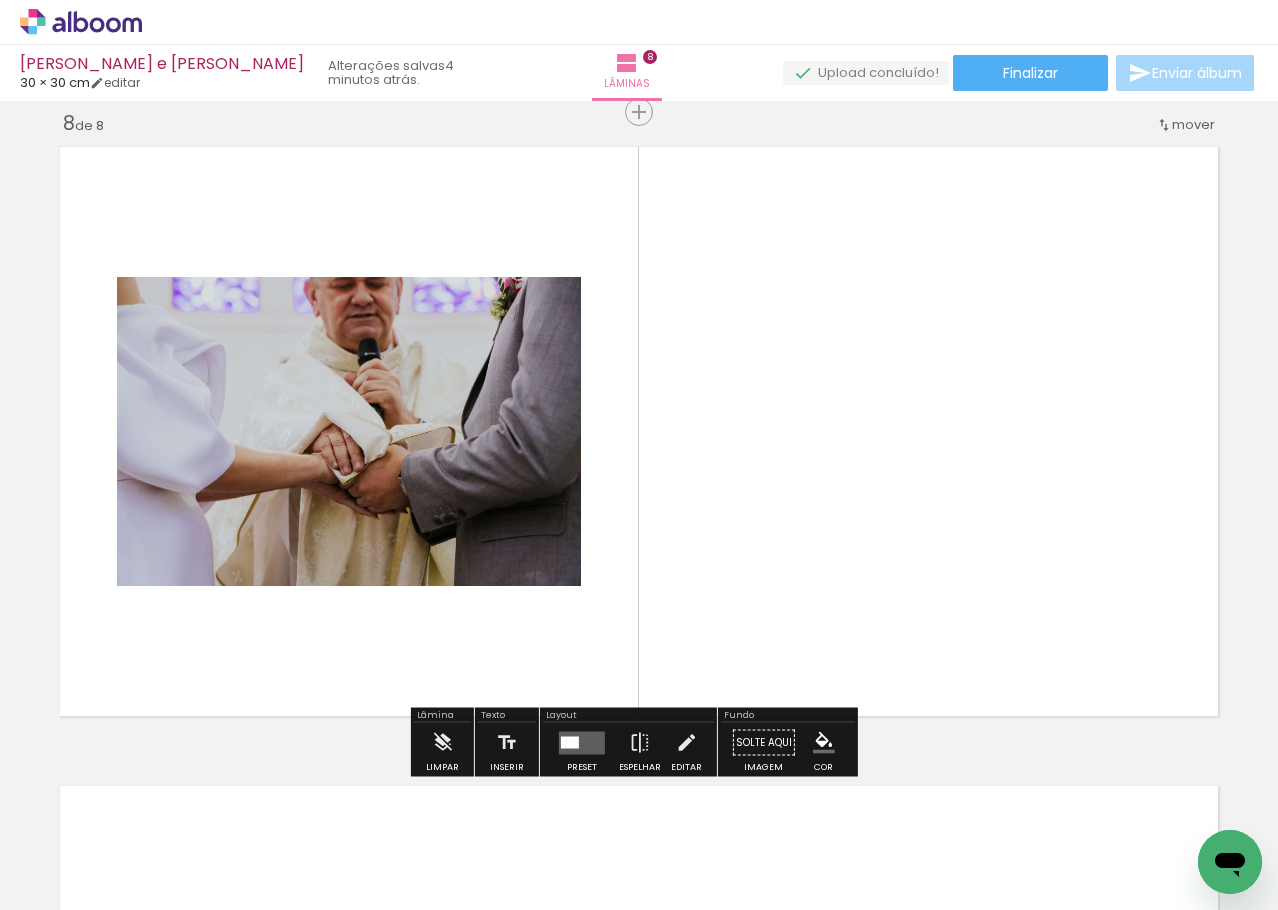scroll, scrollTop: 4484, scrollLeft: 0, axis: vertical 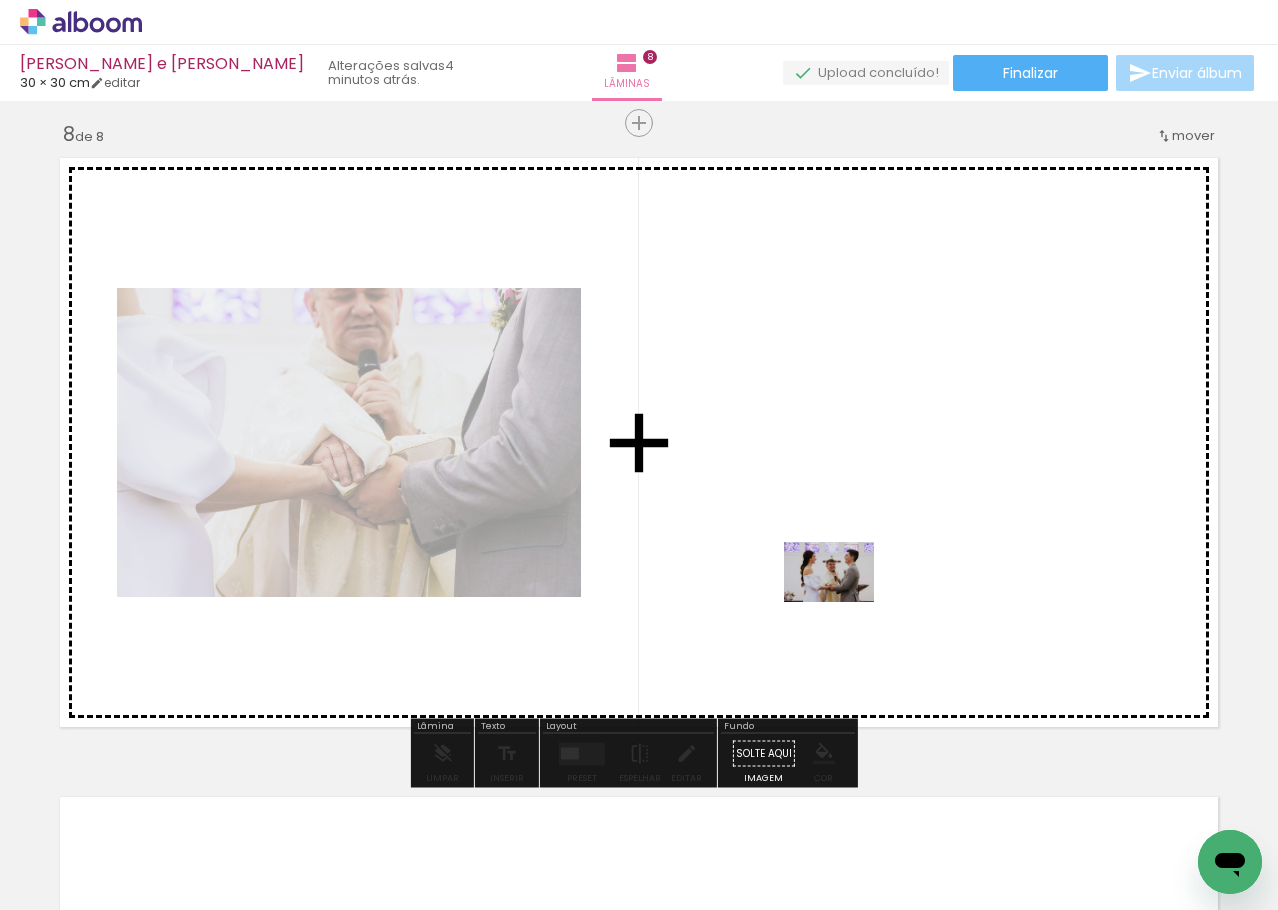 drag, startPoint x: 823, startPoint y: 846, endPoint x: 844, endPoint y: 600, distance: 246.89471 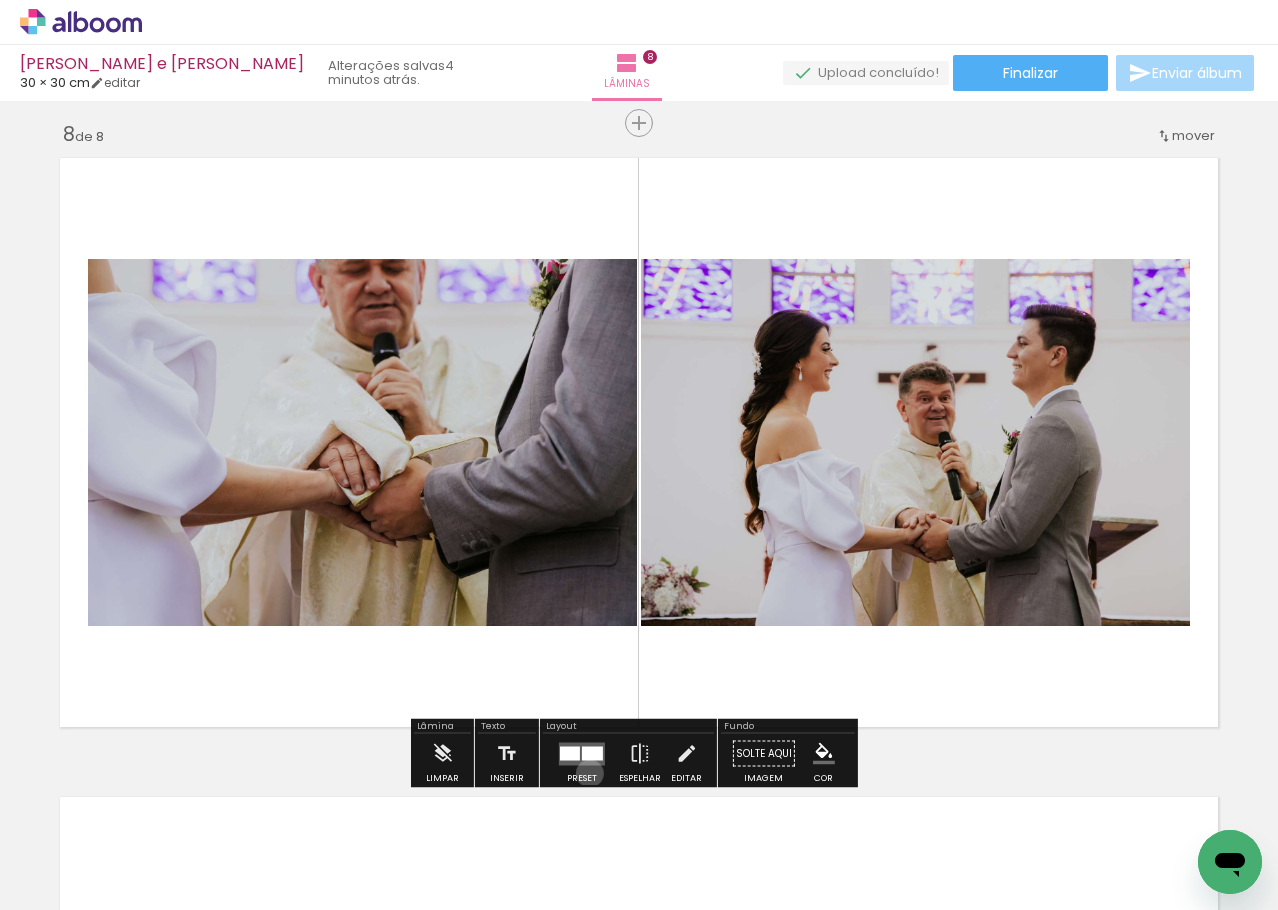 click at bounding box center (582, 754) 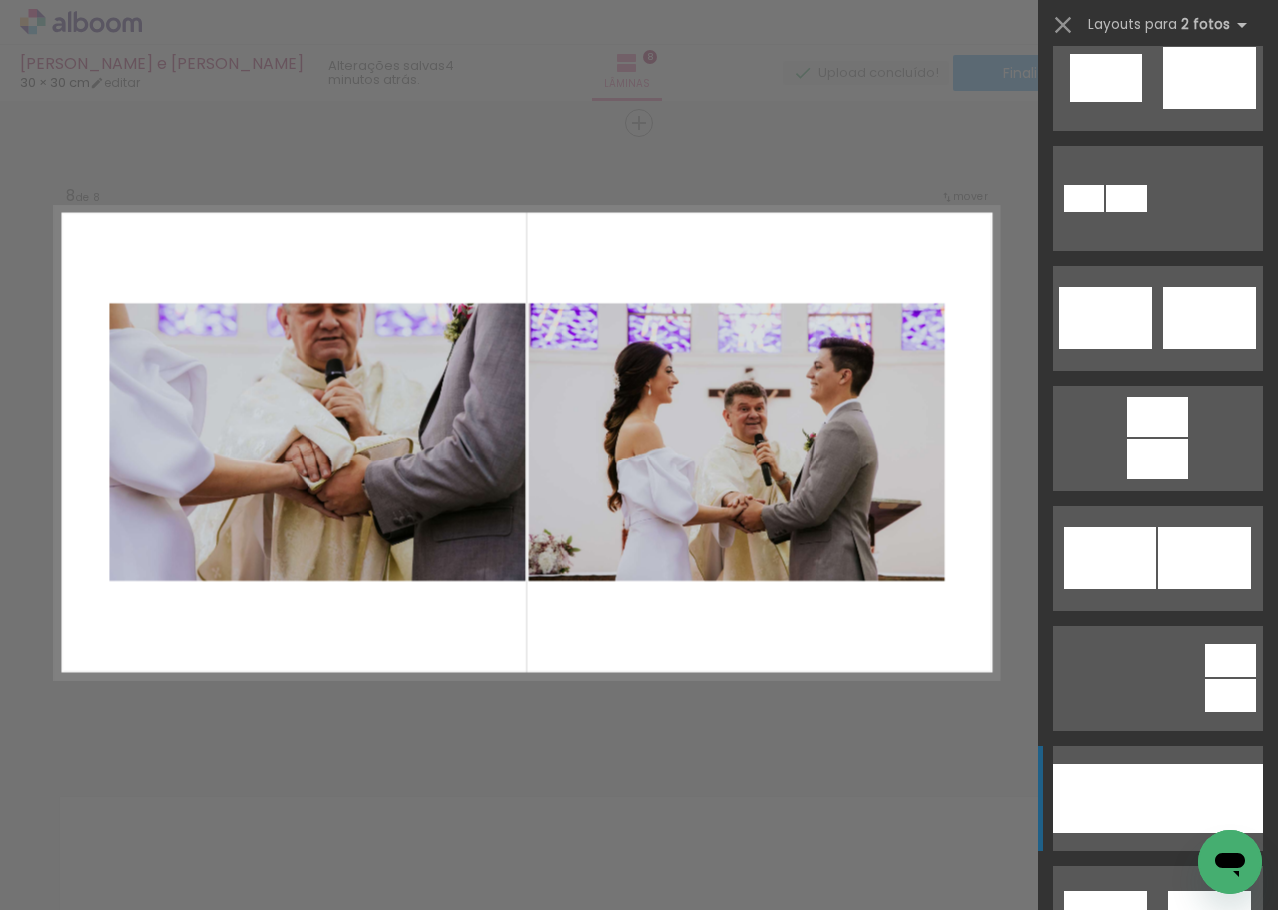 scroll, scrollTop: 800, scrollLeft: 0, axis: vertical 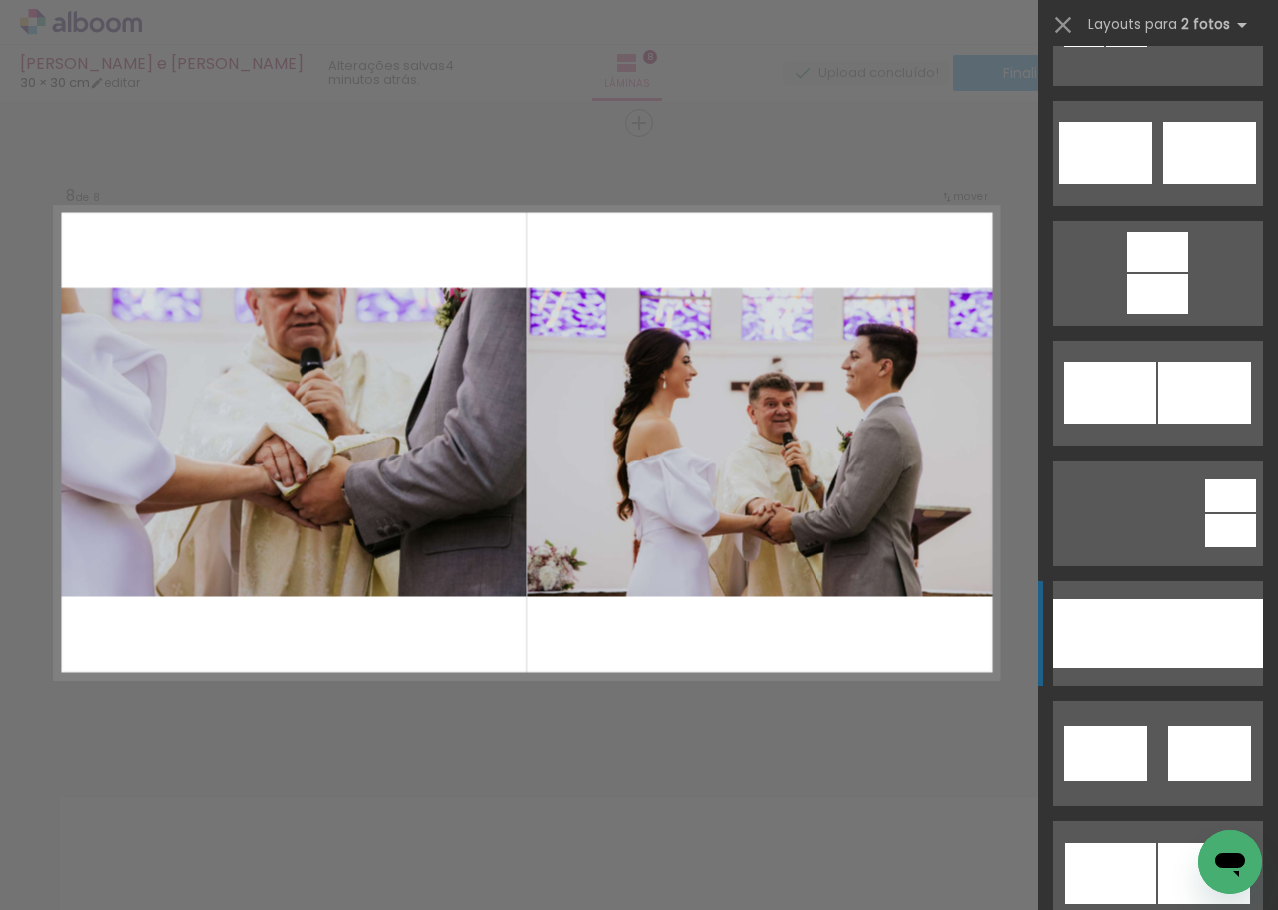 click at bounding box center [1210, -447] 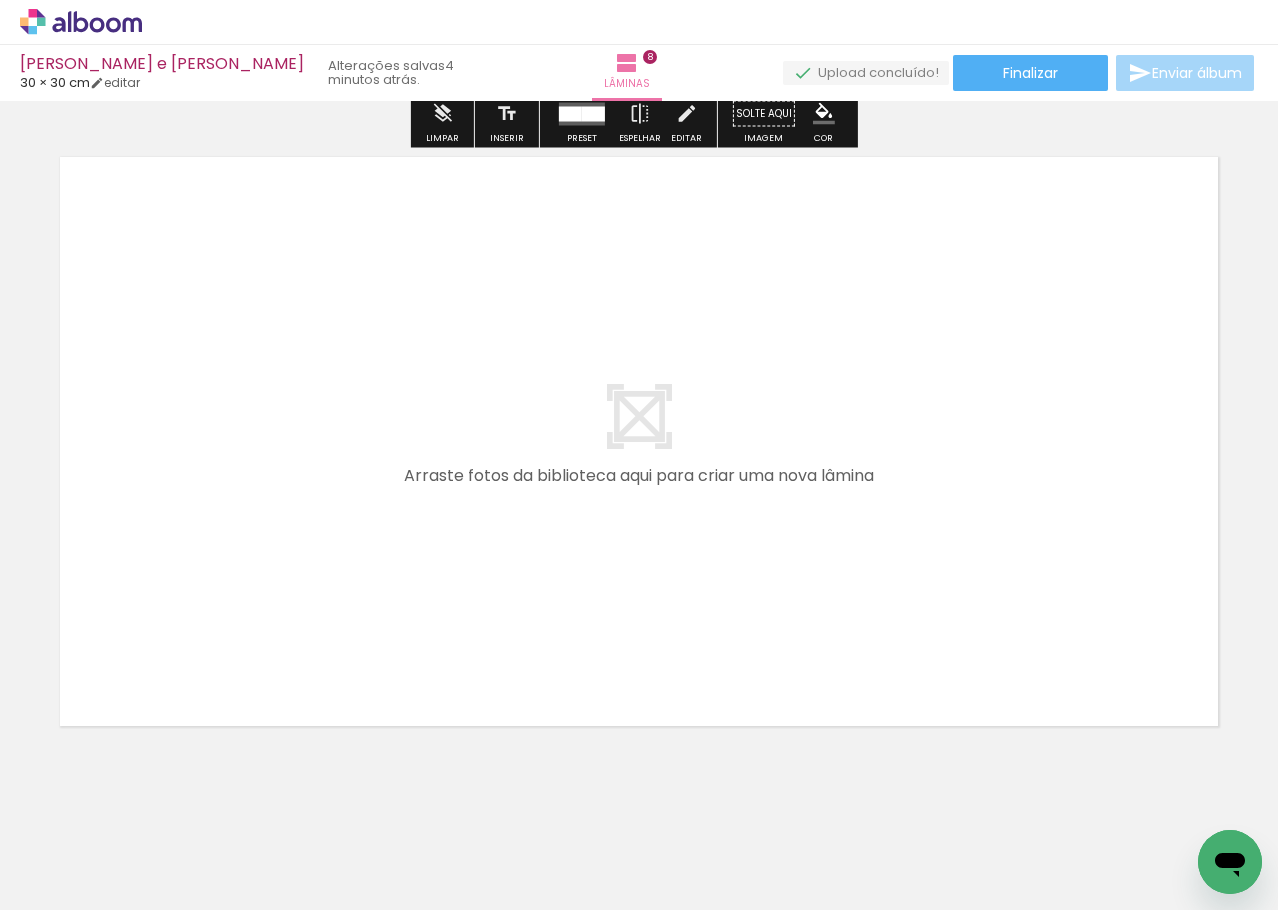 scroll, scrollTop: 5145, scrollLeft: 0, axis: vertical 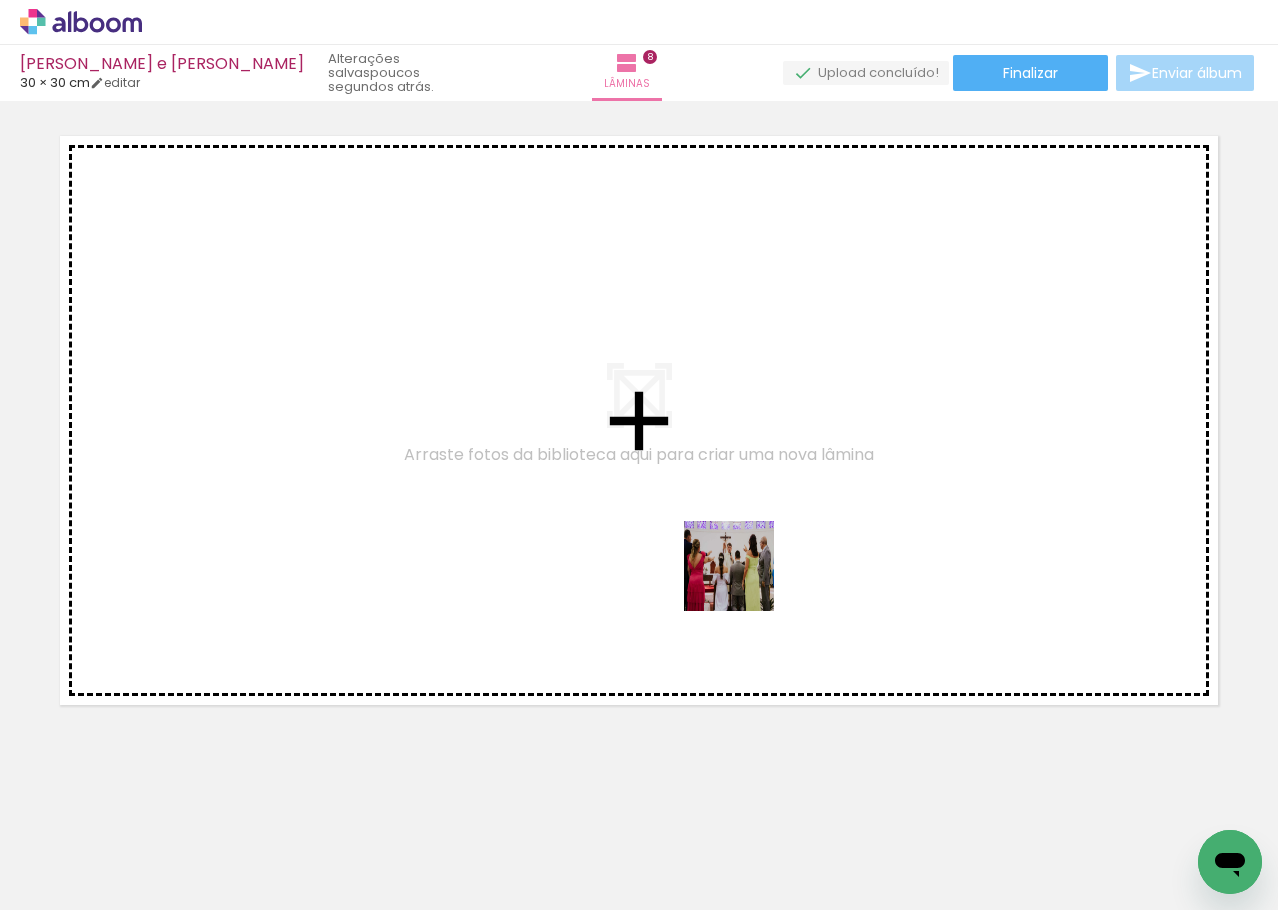 drag, startPoint x: 915, startPoint y: 846, endPoint x: 953, endPoint y: 723, distance: 128.73616 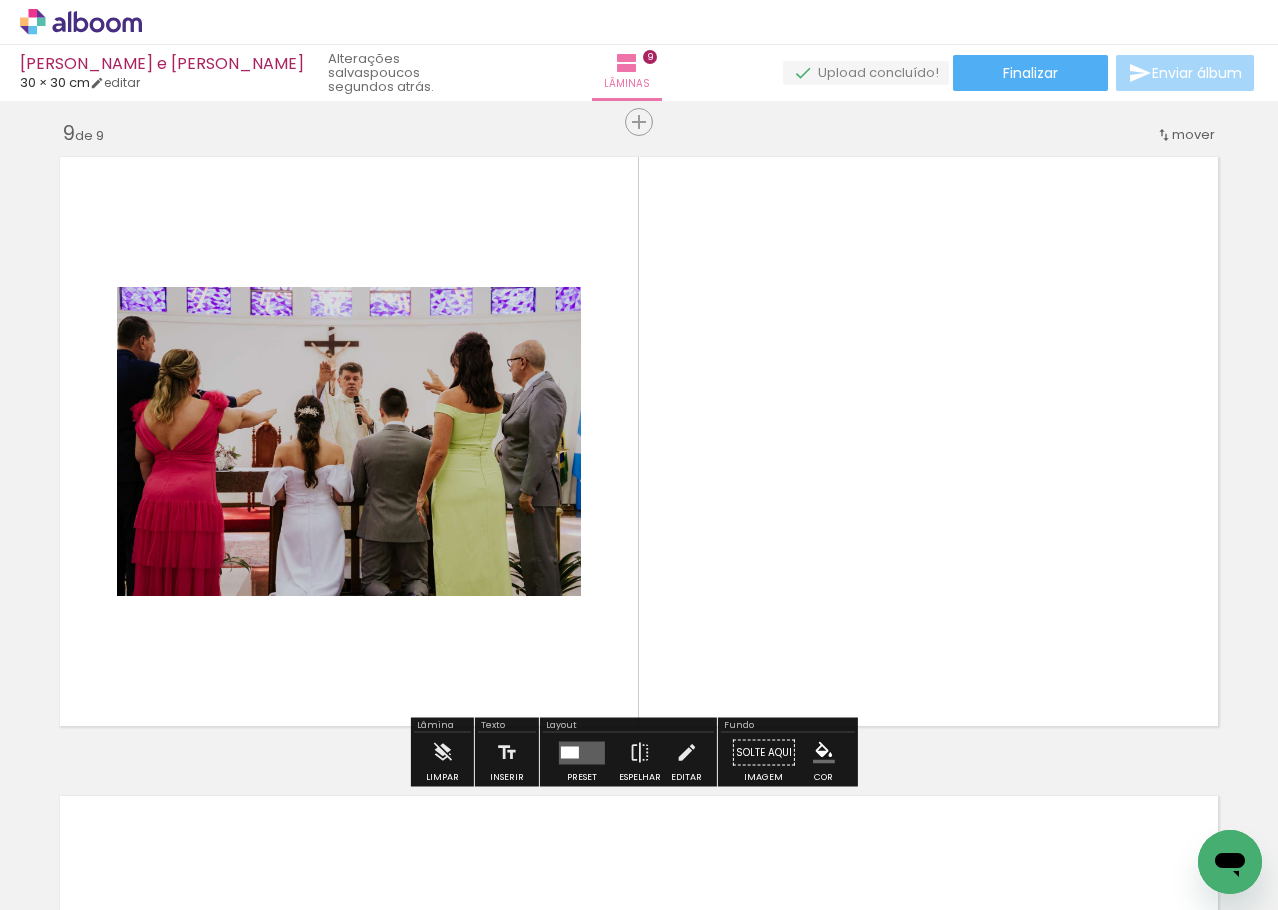 scroll, scrollTop: 5123, scrollLeft: 0, axis: vertical 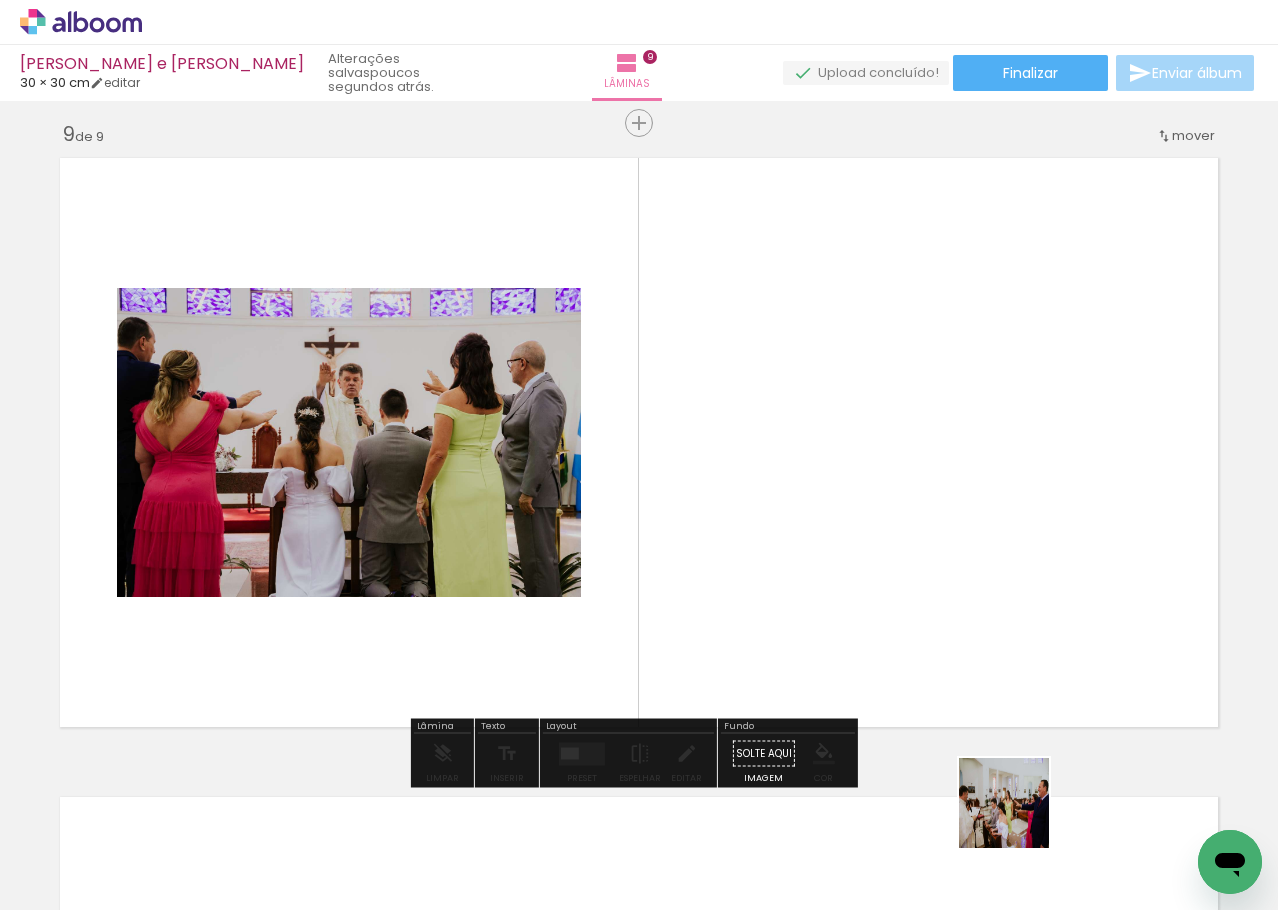 drag, startPoint x: 1019, startPoint y: 818, endPoint x: 911, endPoint y: 567, distance: 273.24896 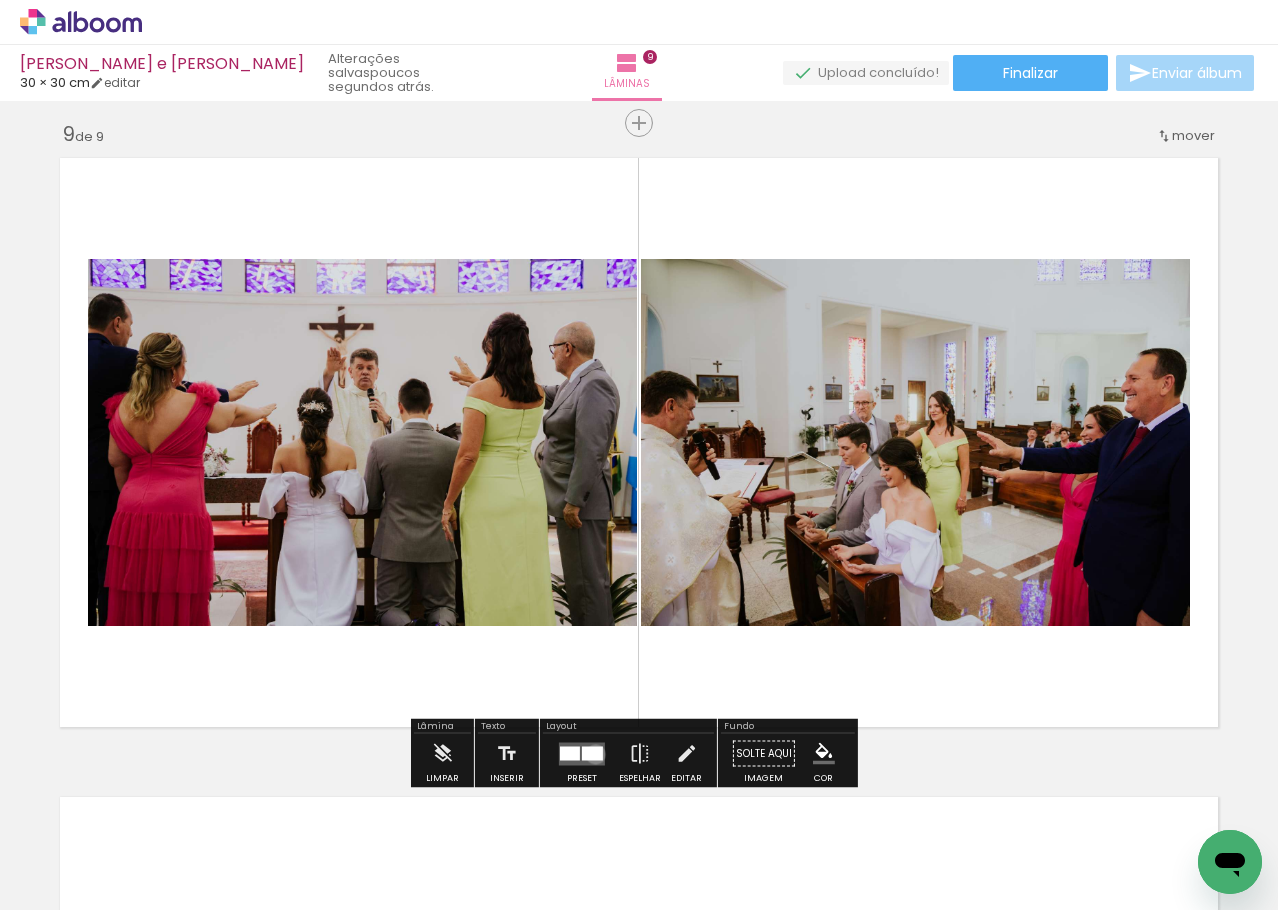 click at bounding box center (592, 753) 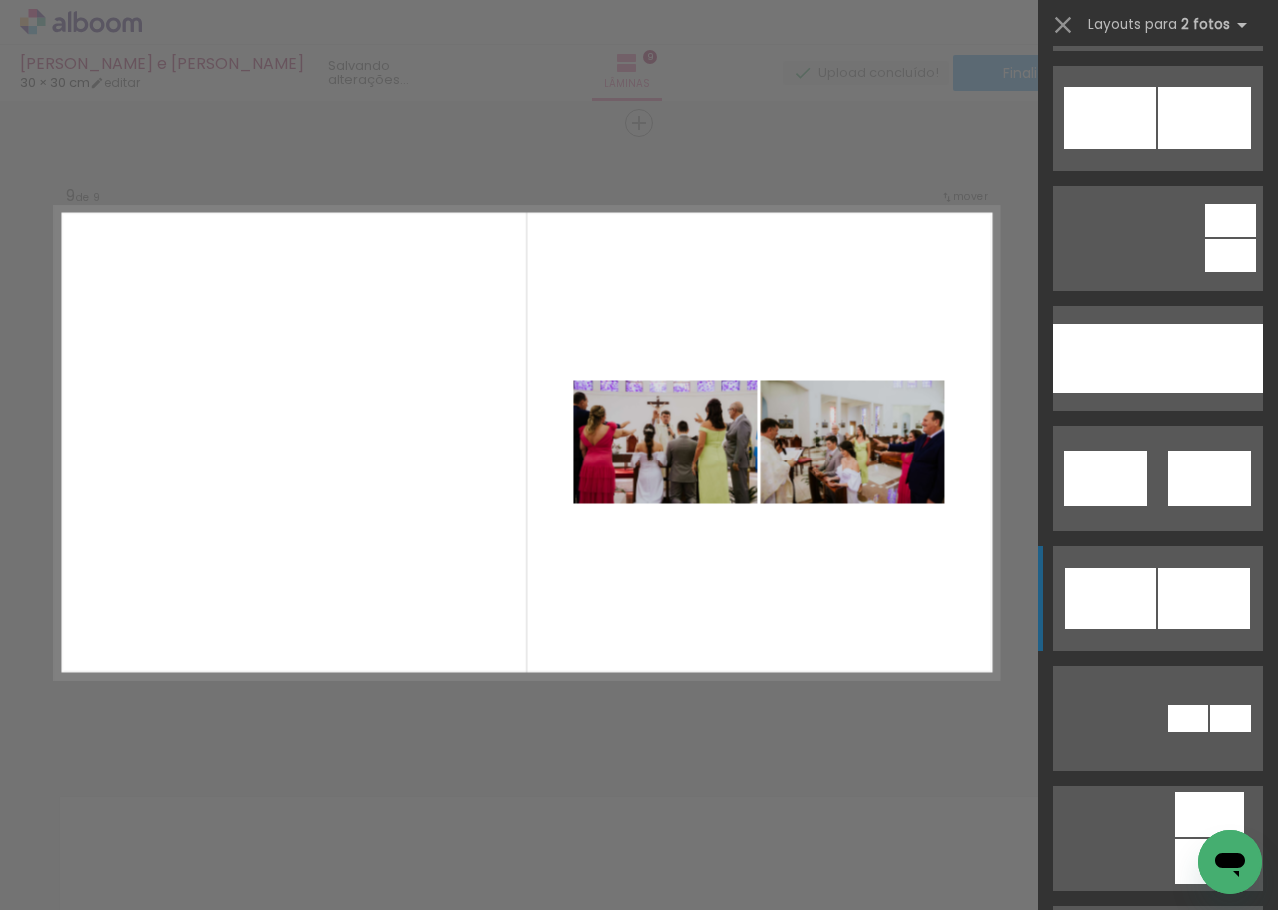 scroll, scrollTop: 1300, scrollLeft: 0, axis: vertical 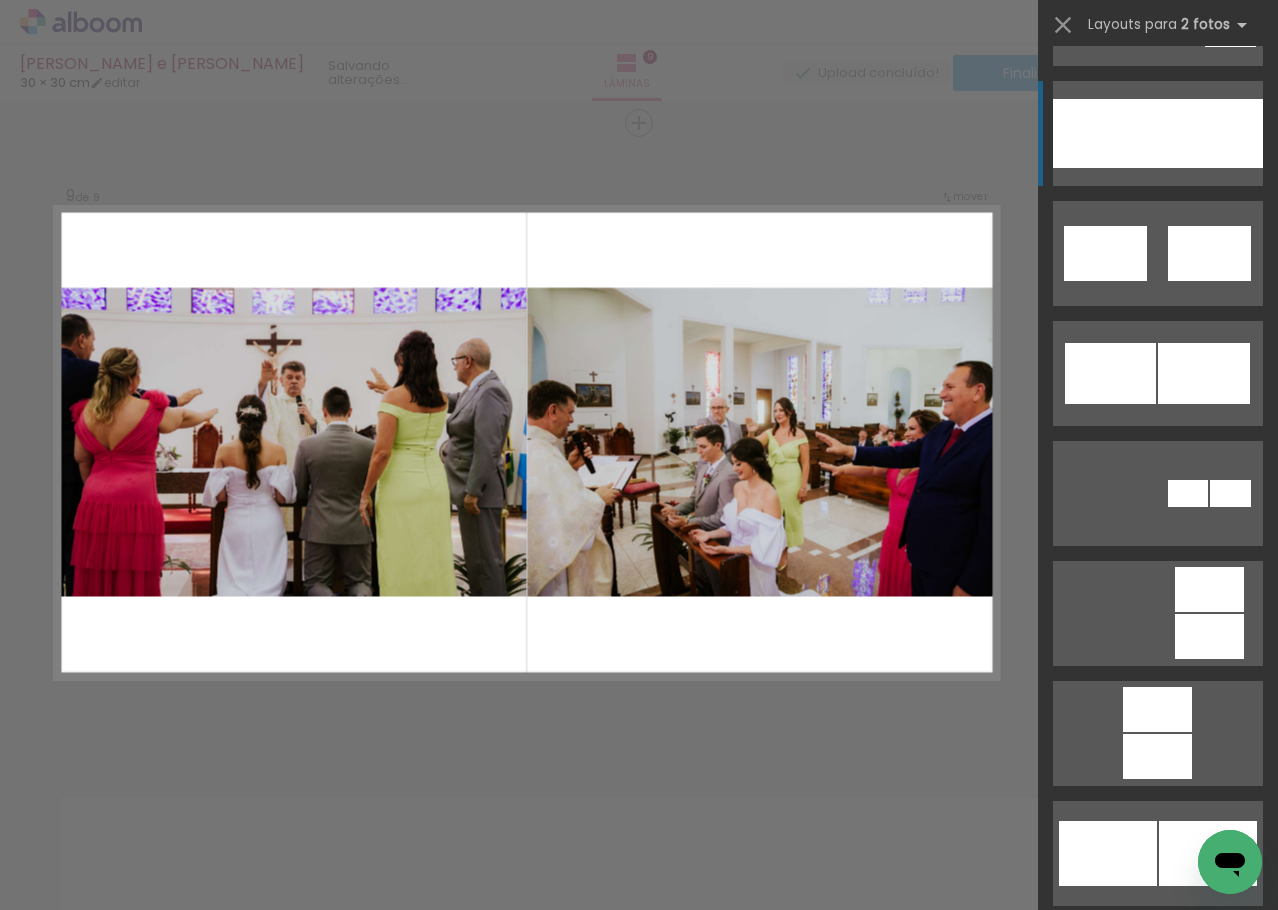 click at bounding box center (1105, 1120) 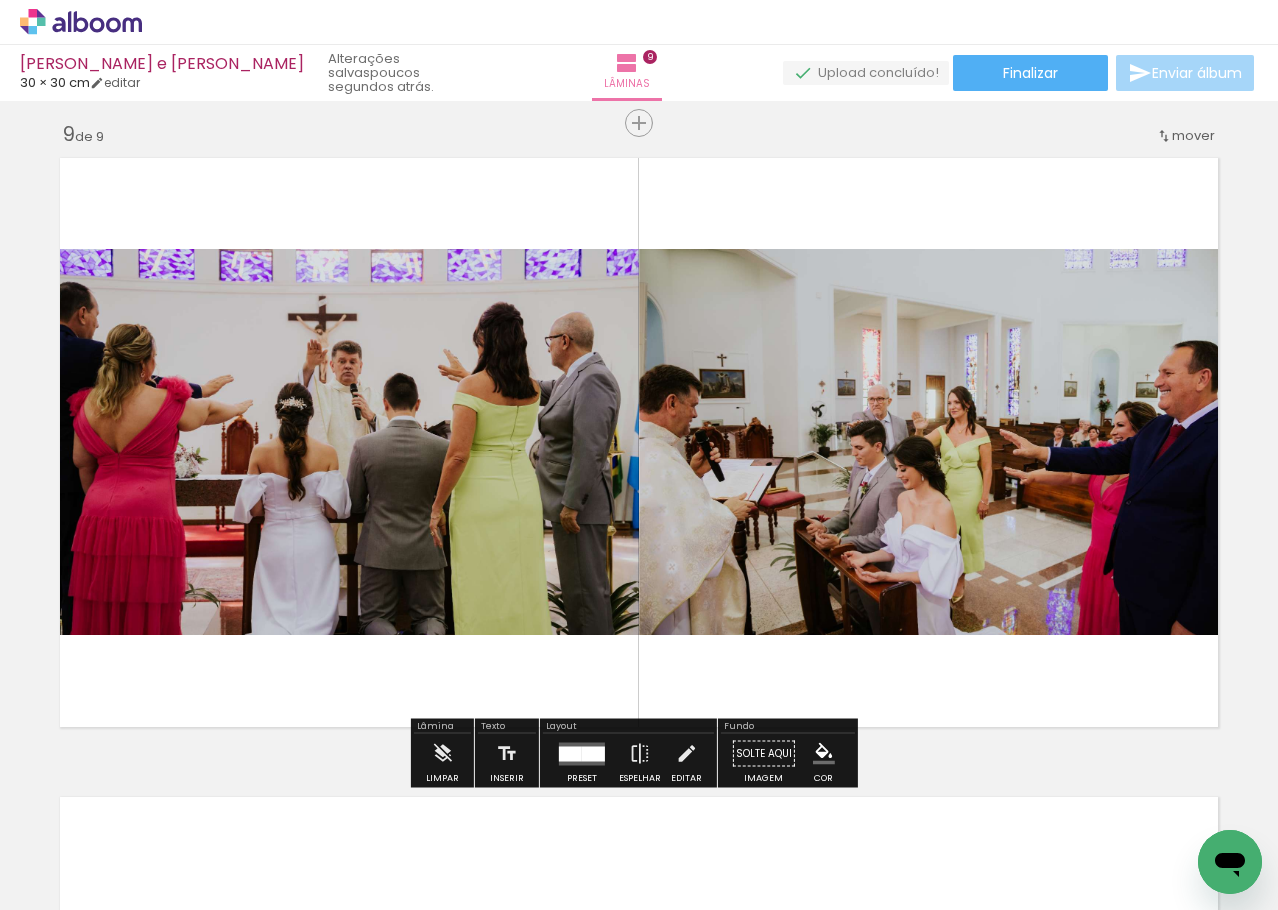 click on "Inserir lâmina 1  de 9  Inserir lâmina 2  de 9  Inserir lâmina 3  de 9  Inserir lâmina 4  de 9  Inserir lâmina 5  de 9  Inserir lâmina 6  de 9  Inserir lâmina 7  de 9  Inserir lâmina 8  de 9  Inserir lâmina 9  de 9" at bounding box center [639, -1820] 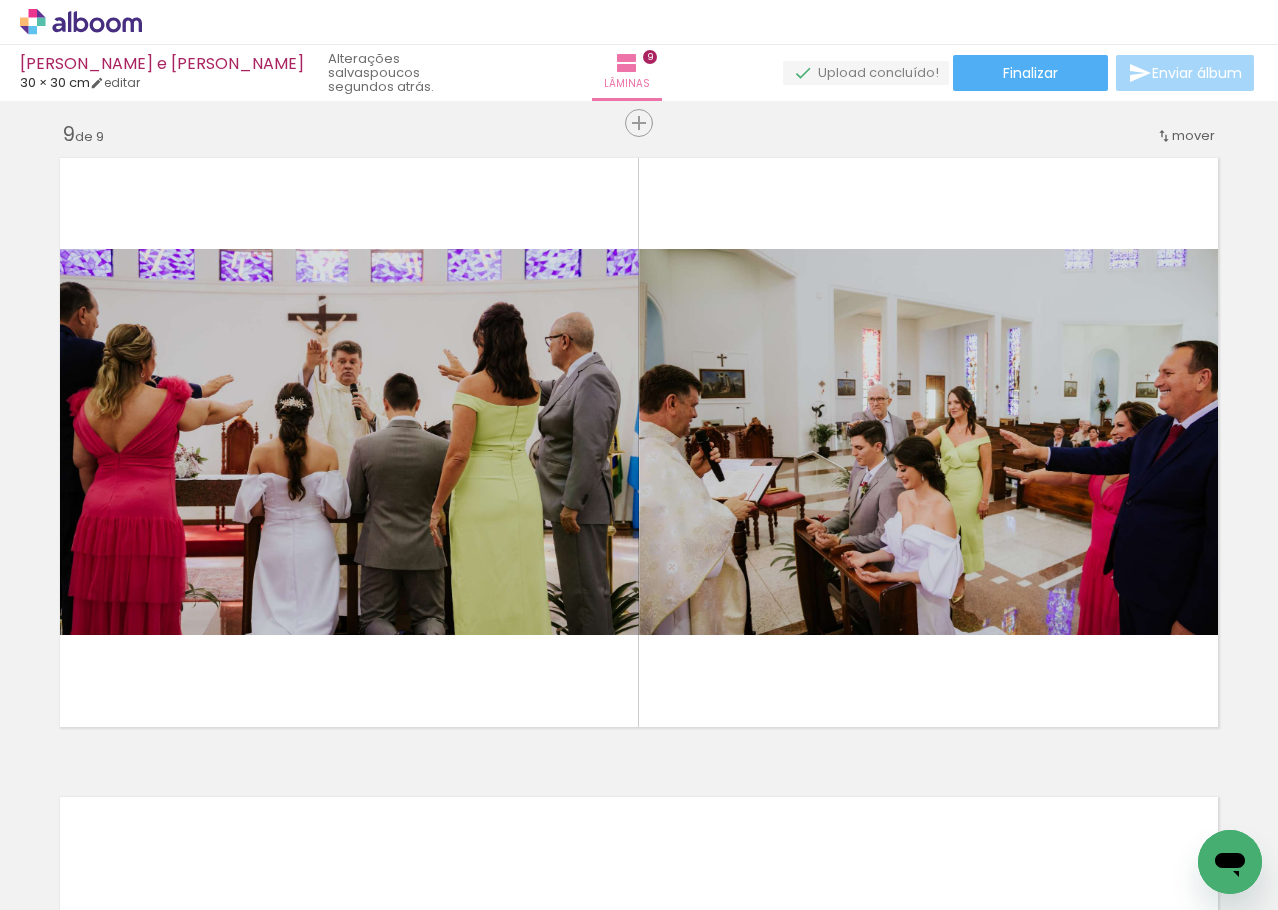 scroll, scrollTop: 0, scrollLeft: 1330, axis: horizontal 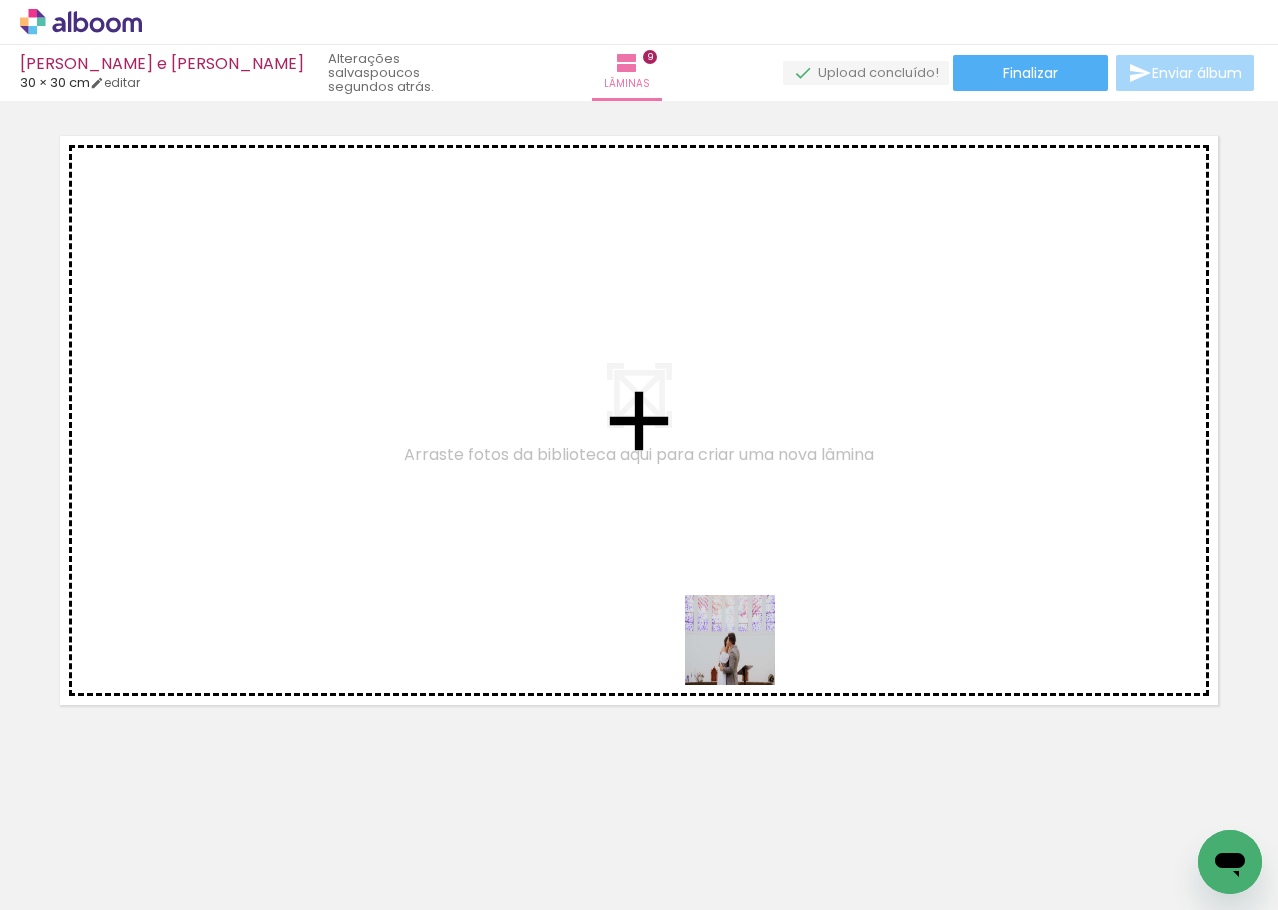 drag, startPoint x: 783, startPoint y: 827, endPoint x: 745, endPoint y: 625, distance: 205.54318 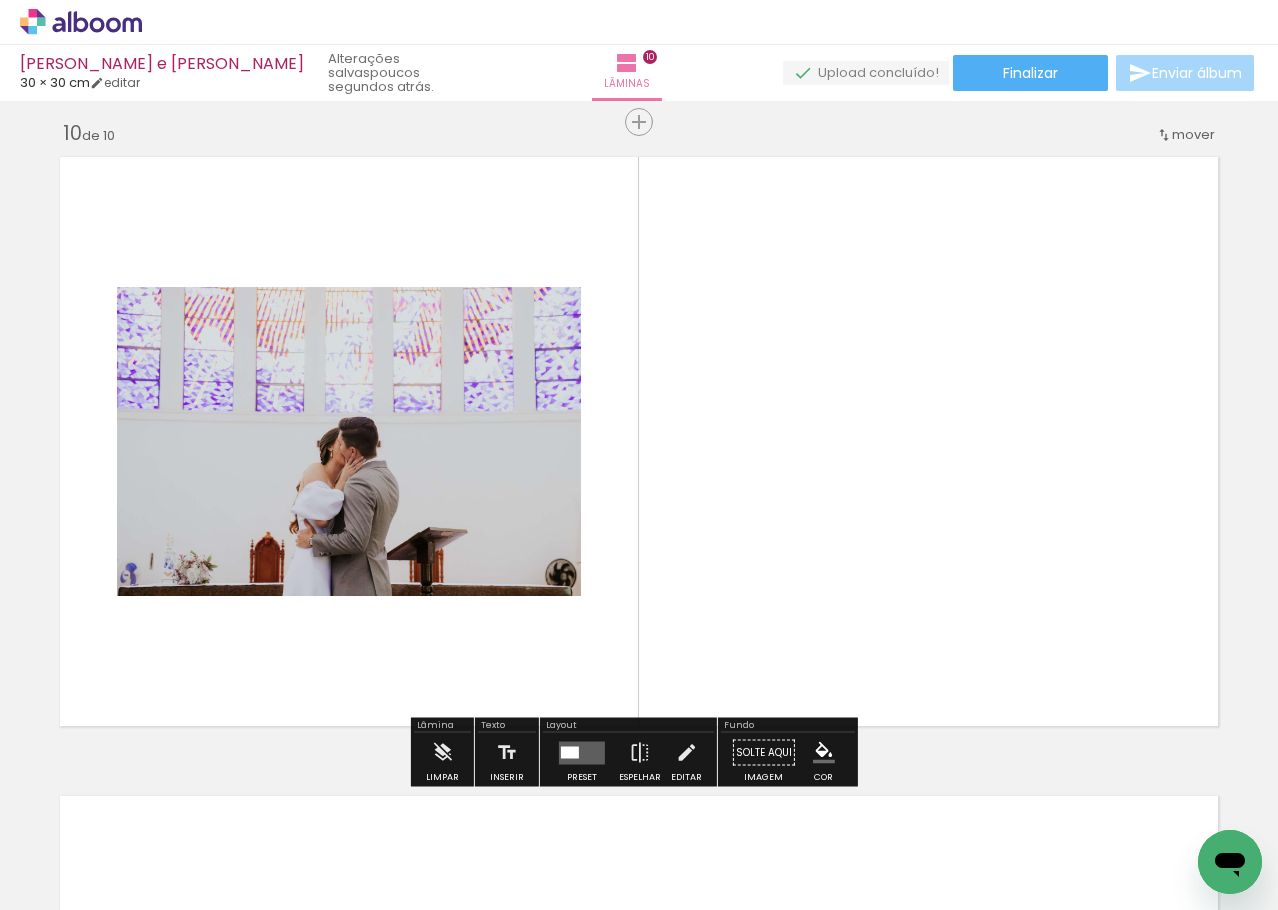 scroll, scrollTop: 5762, scrollLeft: 0, axis: vertical 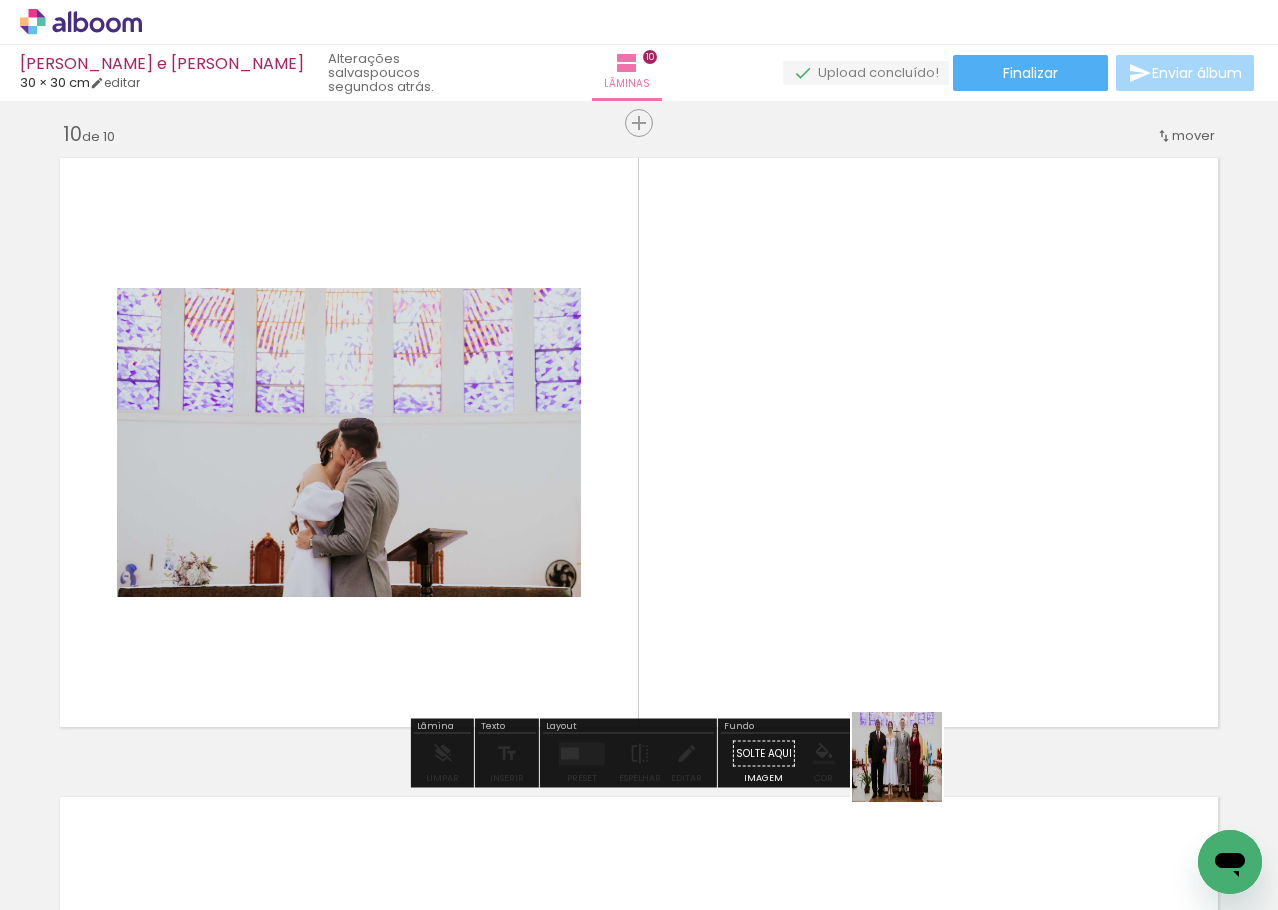 drag, startPoint x: 912, startPoint y: 772, endPoint x: 962, endPoint y: 559, distance: 218.78986 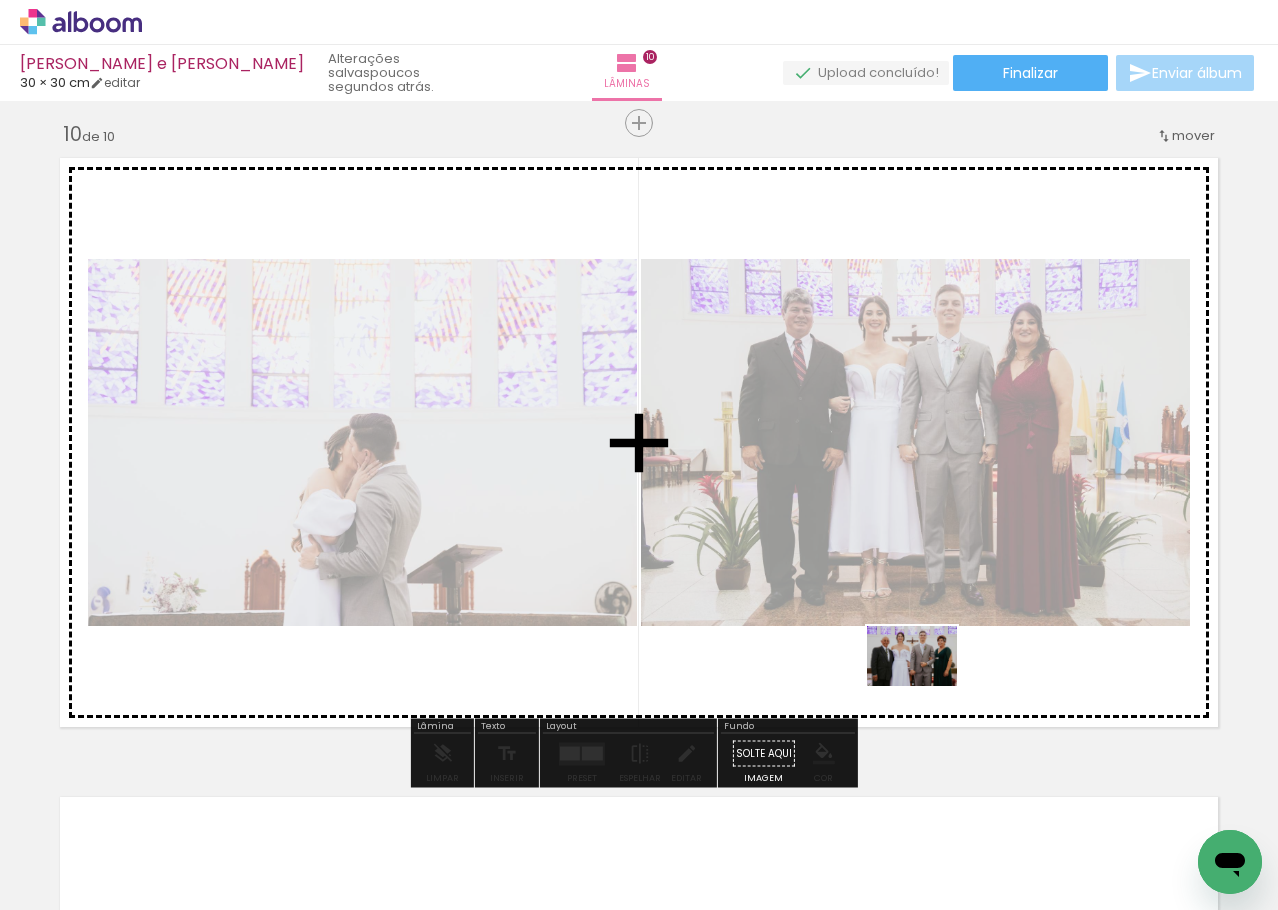 drag, startPoint x: 1001, startPoint y: 837, endPoint x: 924, endPoint y: 669, distance: 184.8053 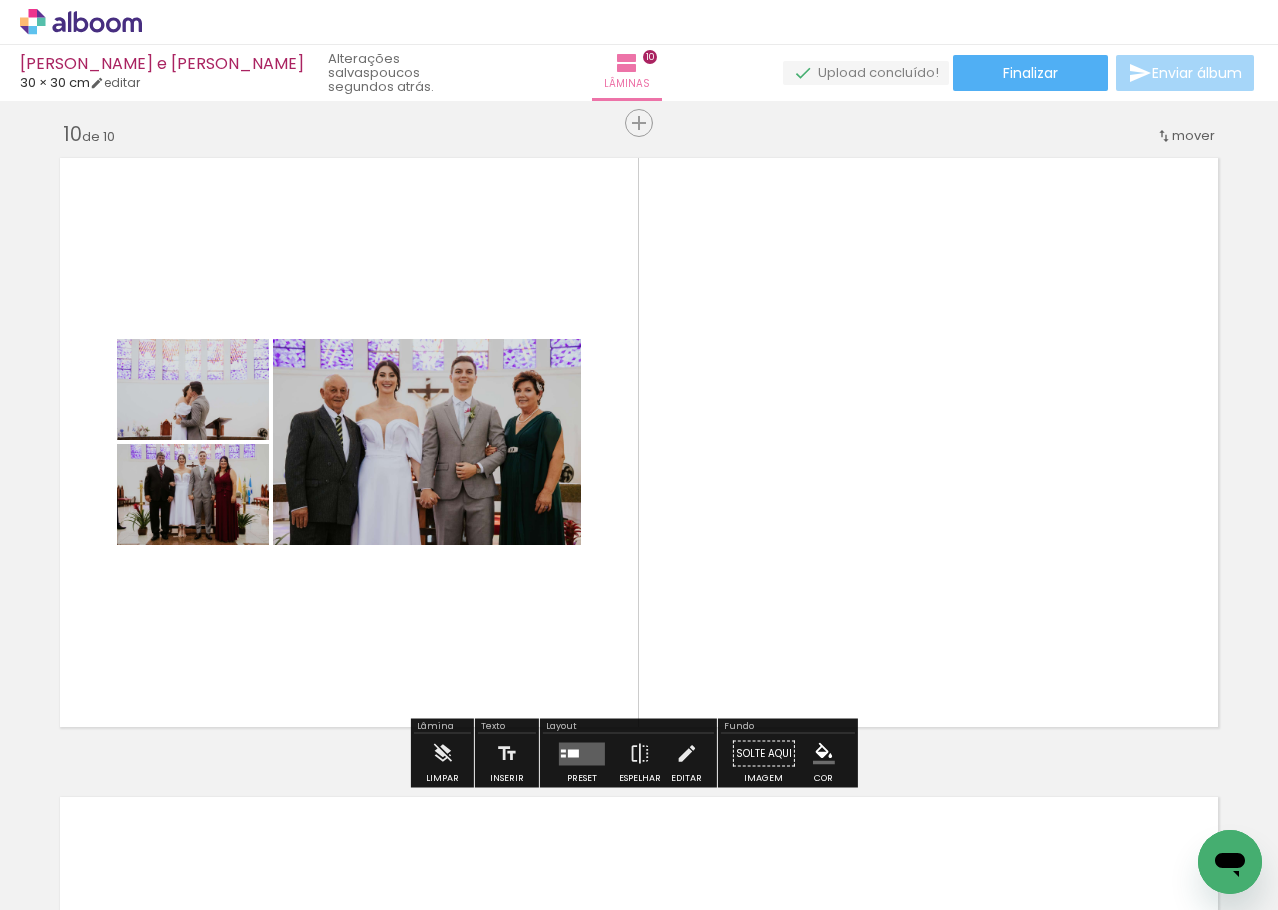 click at bounding box center [639, 442] 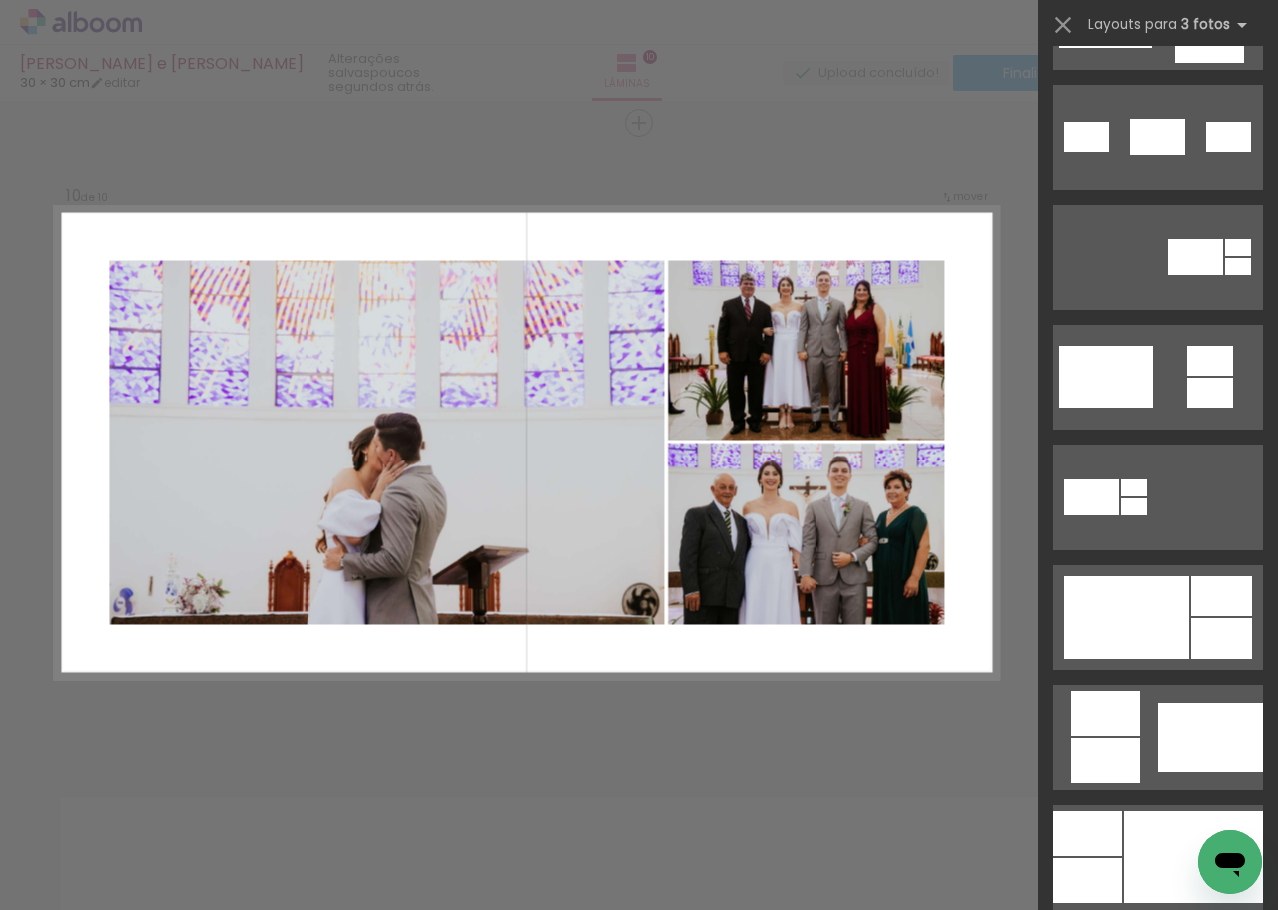 scroll, scrollTop: 700, scrollLeft: 0, axis: vertical 